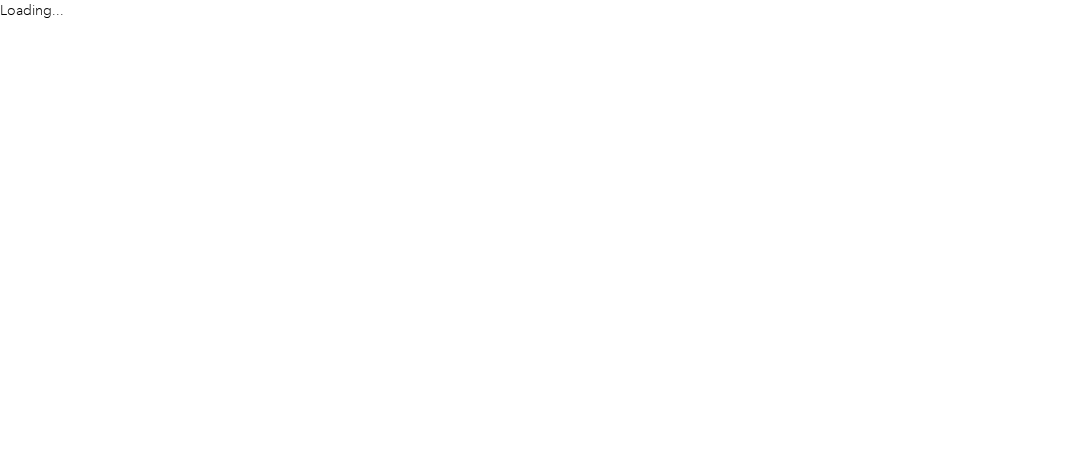 scroll, scrollTop: 0, scrollLeft: 0, axis: both 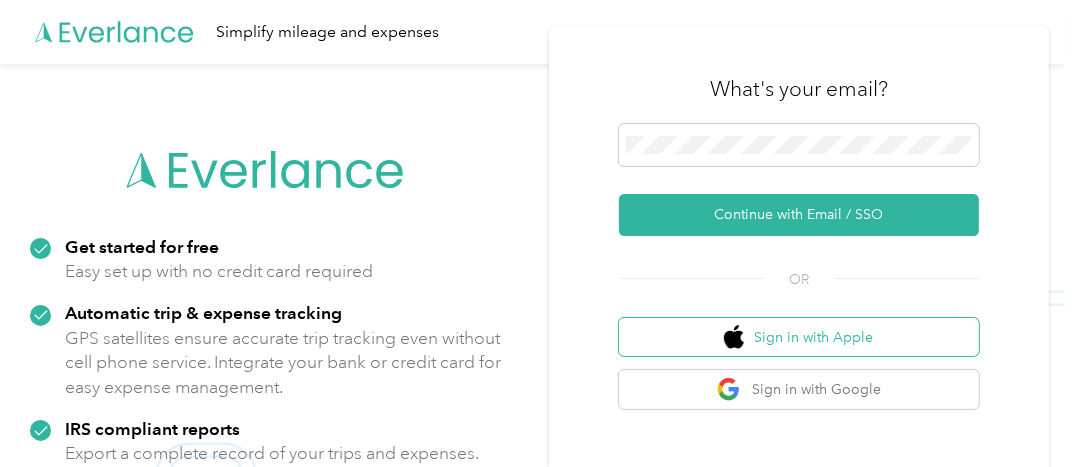 click on "Sign in with Apple" at bounding box center (799, 337) 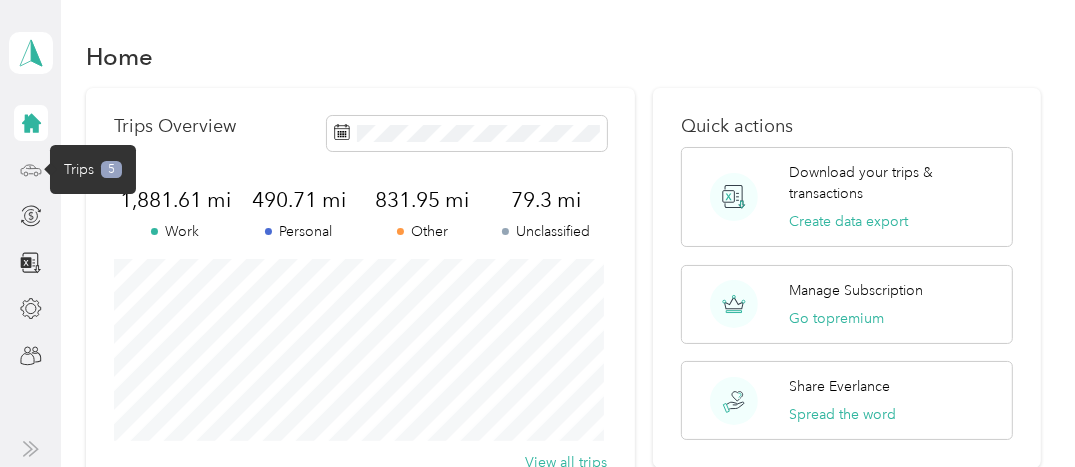 click 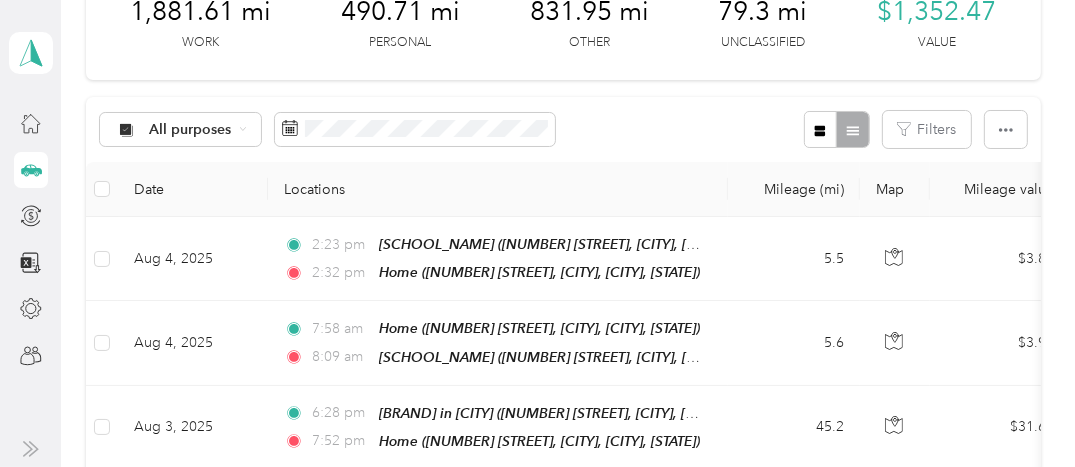scroll, scrollTop: 156, scrollLeft: 0, axis: vertical 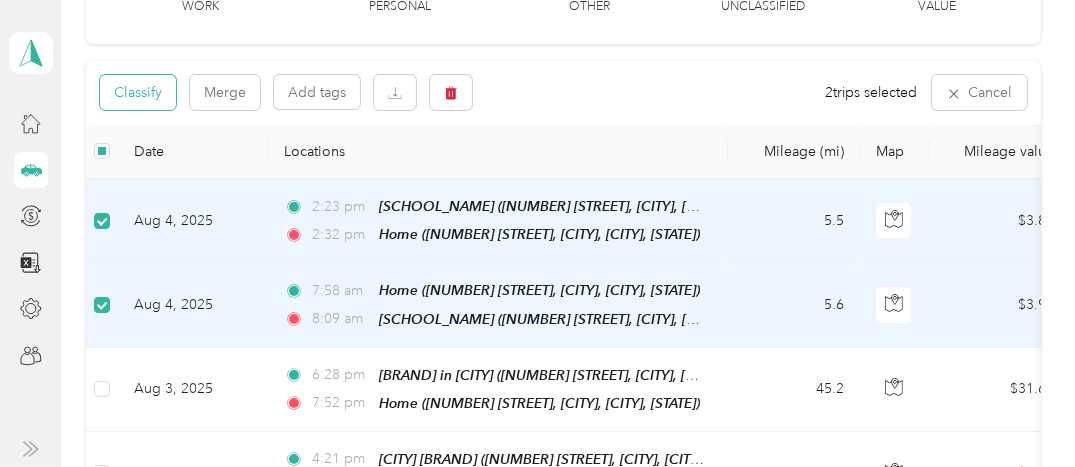 click on "Classify" at bounding box center (138, 92) 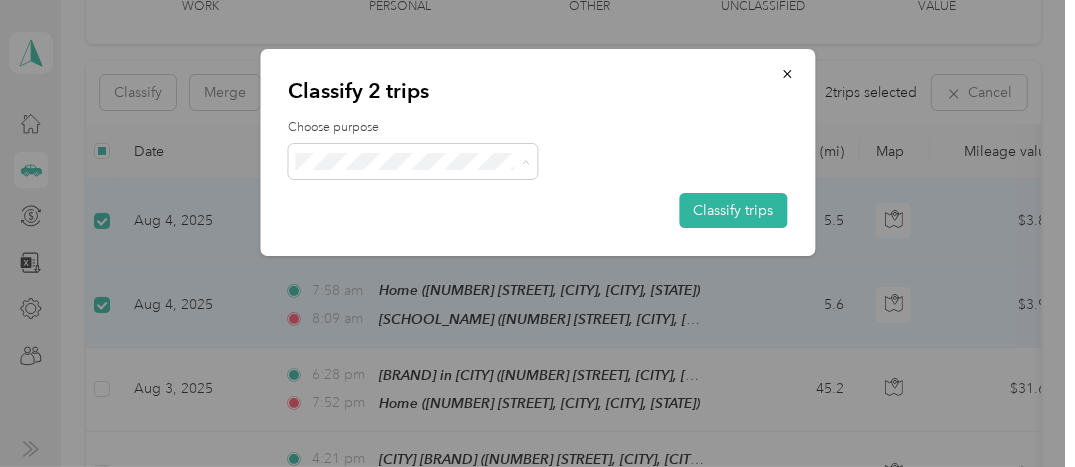 click on "Other" at bounding box center (431, 307) 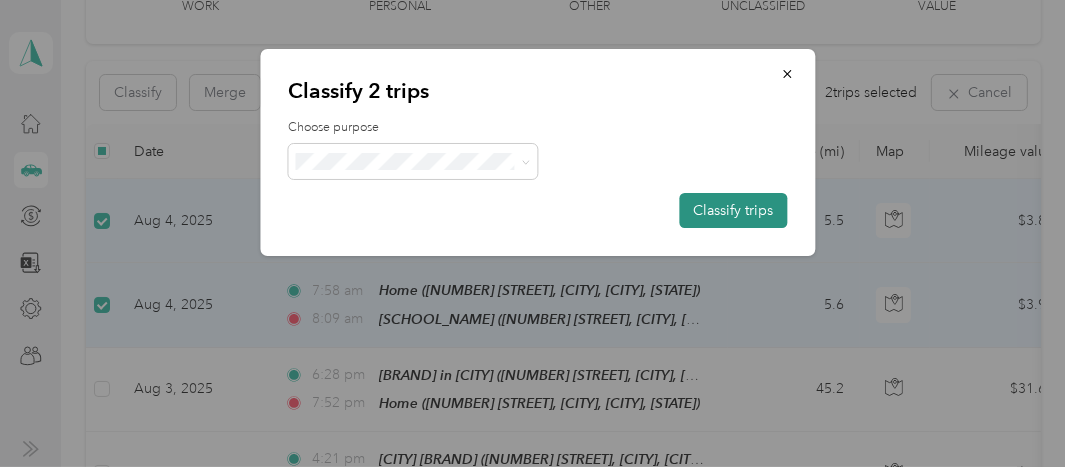click on "Classify trips" at bounding box center [733, 210] 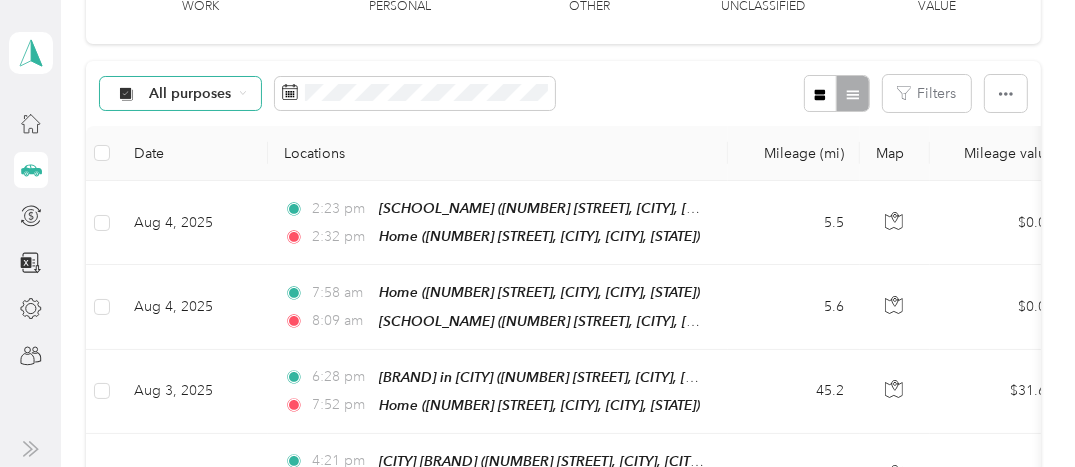 click on "All purposes" at bounding box center [190, 94] 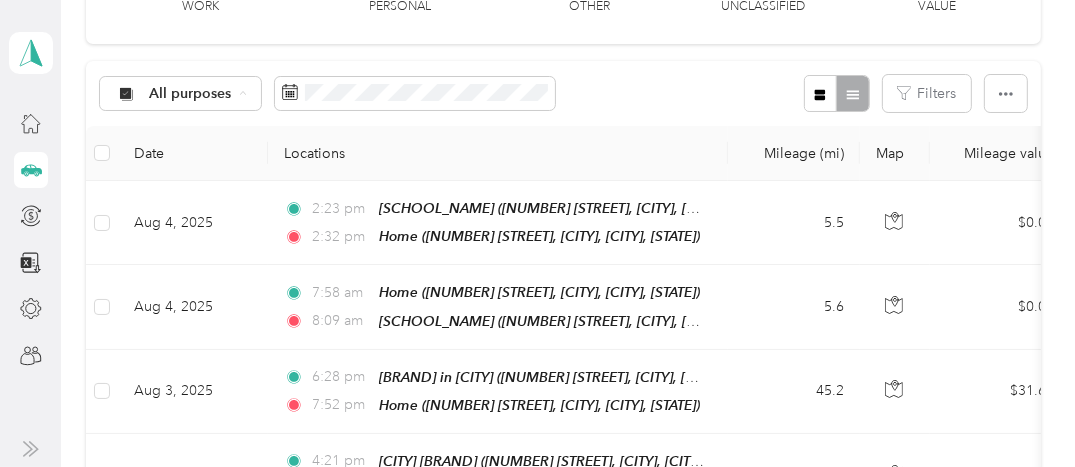 click on "Unclassified" at bounding box center [180, 163] 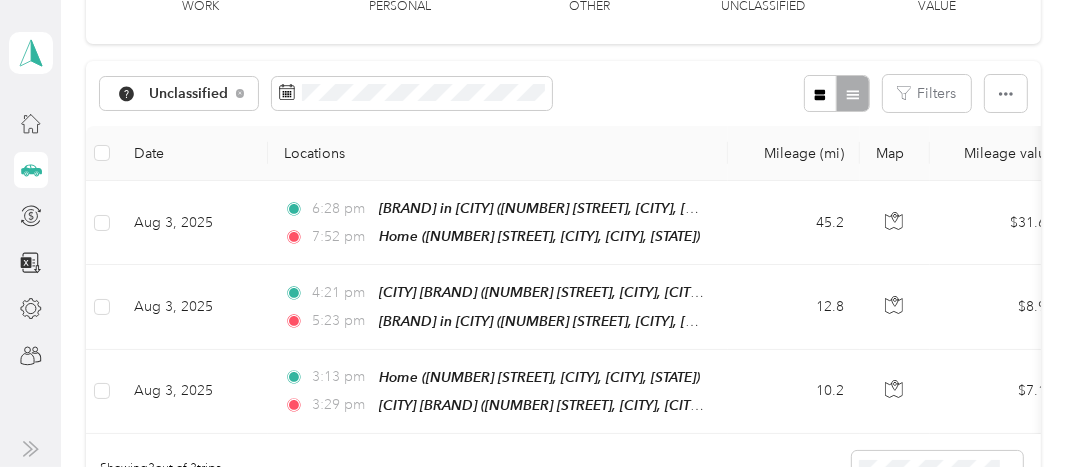 click on "Date" at bounding box center (193, 153) 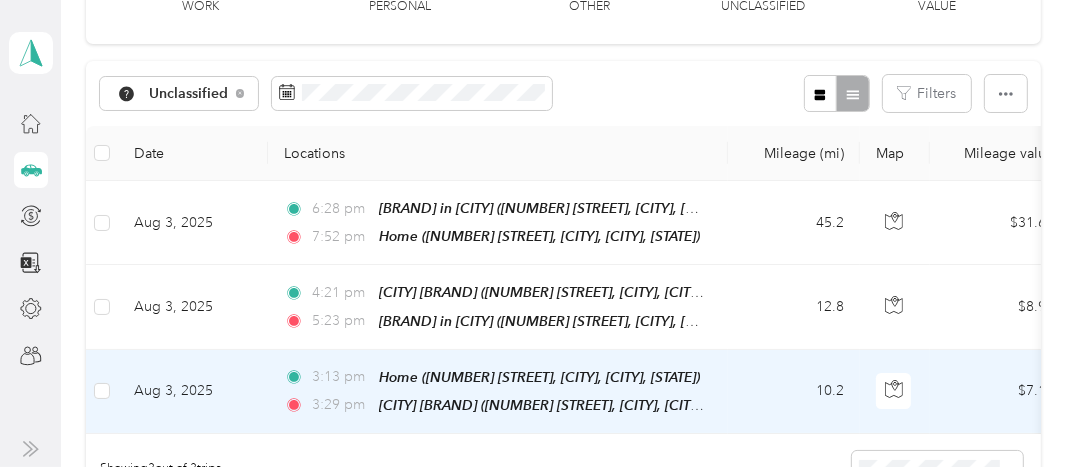 click on "Aug 3, 2025" at bounding box center [193, 392] 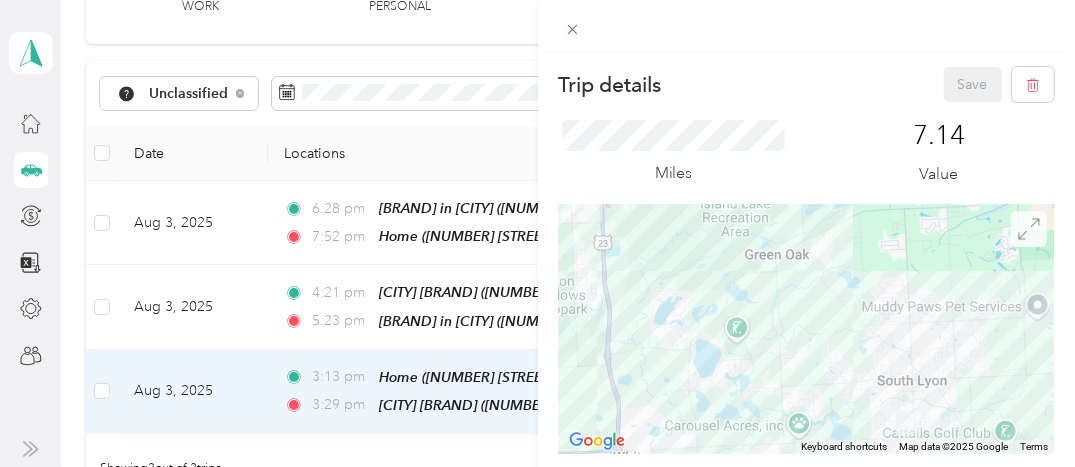 click 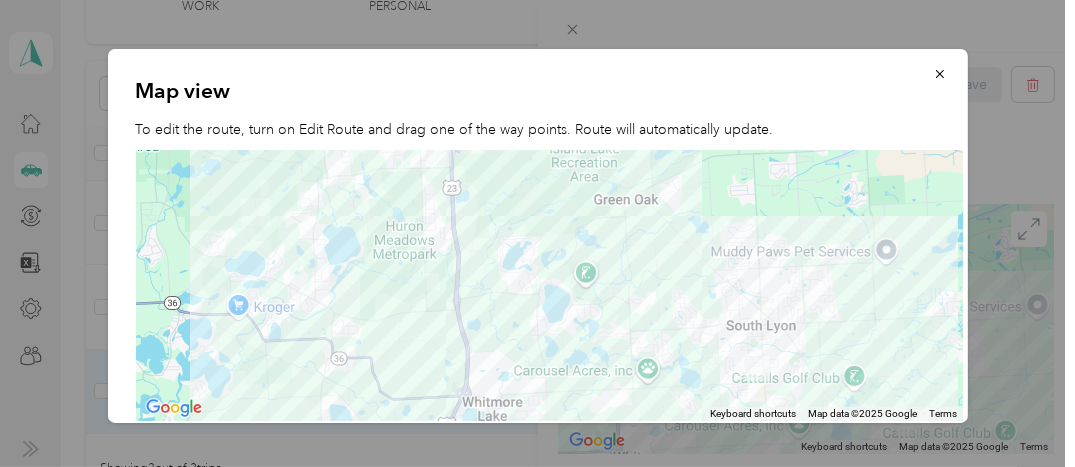 drag, startPoint x: 524, startPoint y: 286, endPoint x: 714, endPoint y: 312, distance: 191.77069 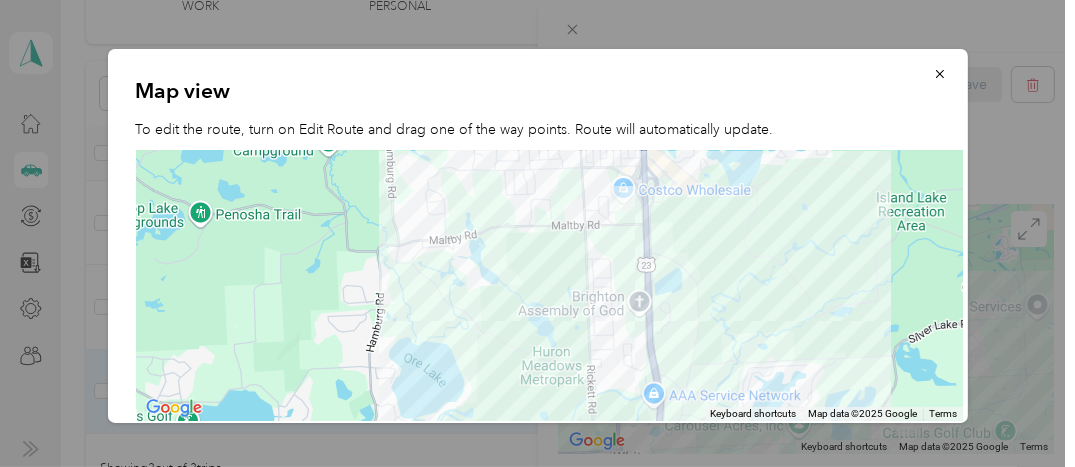 drag, startPoint x: 255, startPoint y: 212, endPoint x: 700, endPoint y: 402, distance: 483.86465 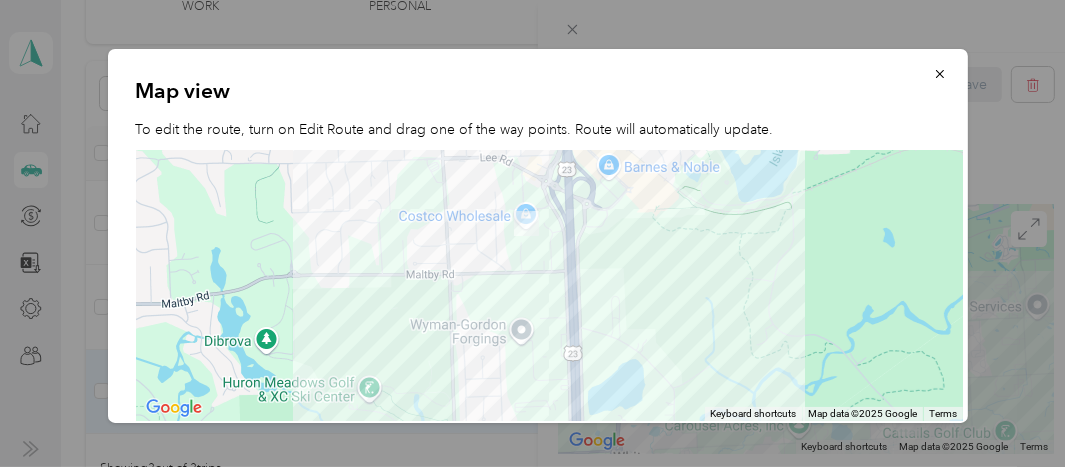 drag, startPoint x: 727, startPoint y: 259, endPoint x: 772, endPoint y: 385, distance: 133.79462 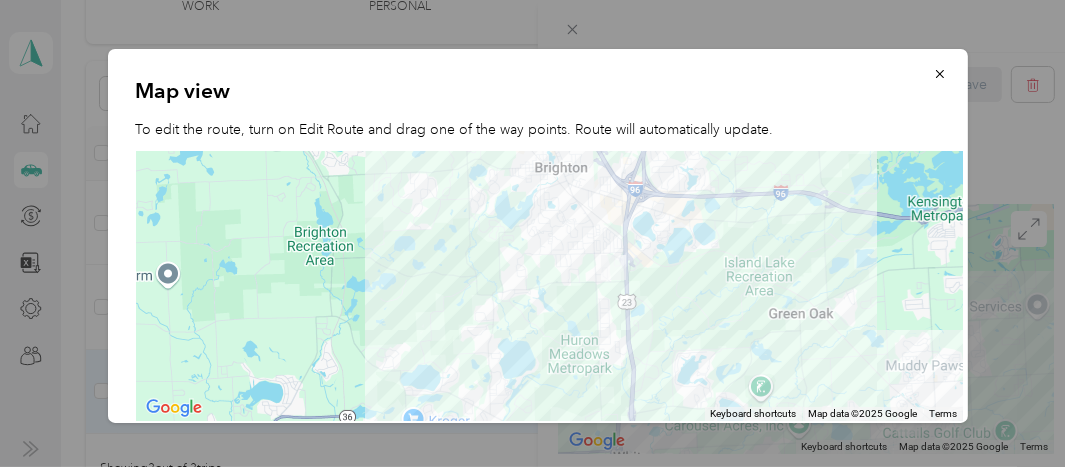 drag, startPoint x: 812, startPoint y: 372, endPoint x: 621, endPoint y: 202, distance: 255.69708 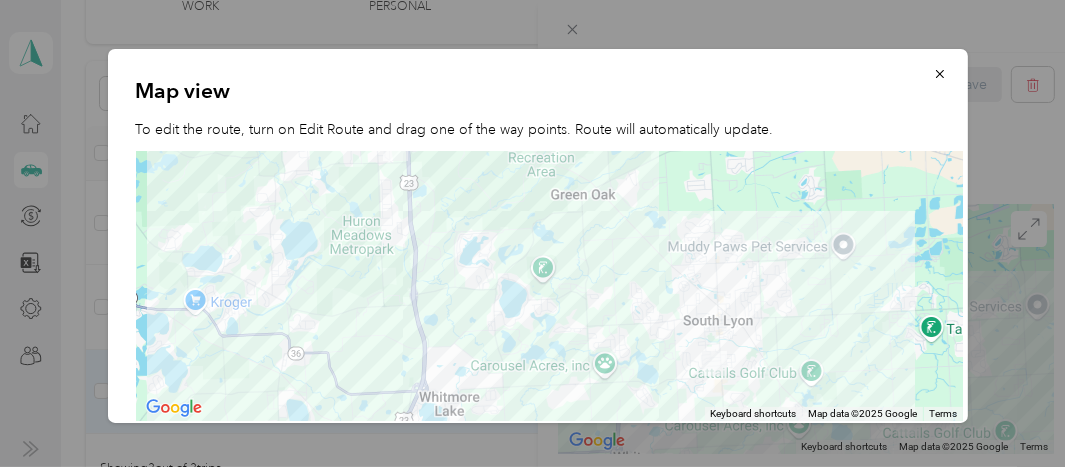 drag, startPoint x: 866, startPoint y: 377, endPoint x: 657, endPoint y: 263, distance: 238.06932 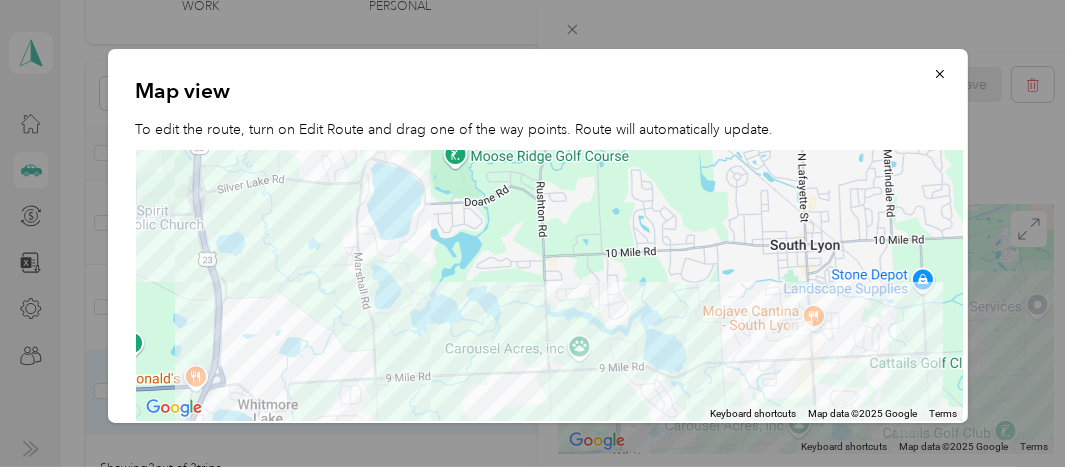 drag, startPoint x: 652, startPoint y: 369, endPoint x: 700, endPoint y: 256, distance: 122.77215 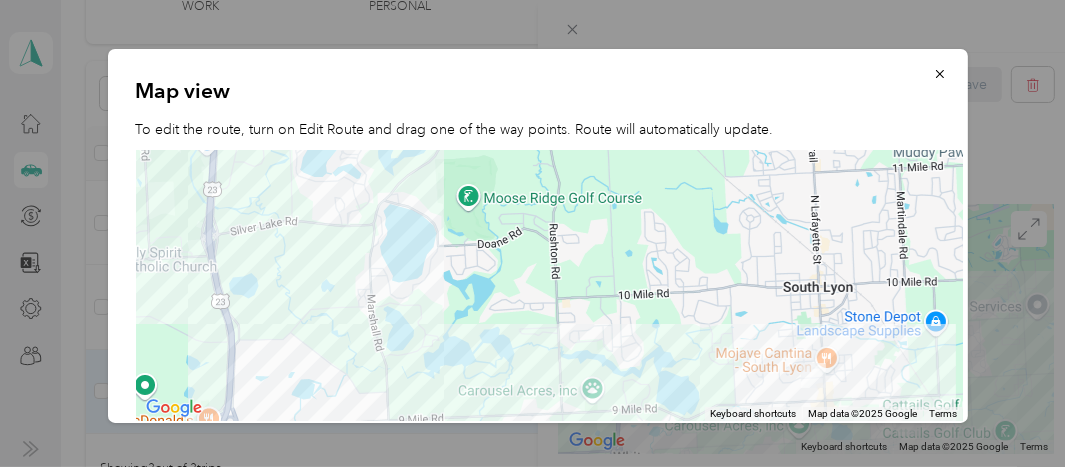 drag, startPoint x: 672, startPoint y: 272, endPoint x: 692, endPoint y: 337, distance: 68.007355 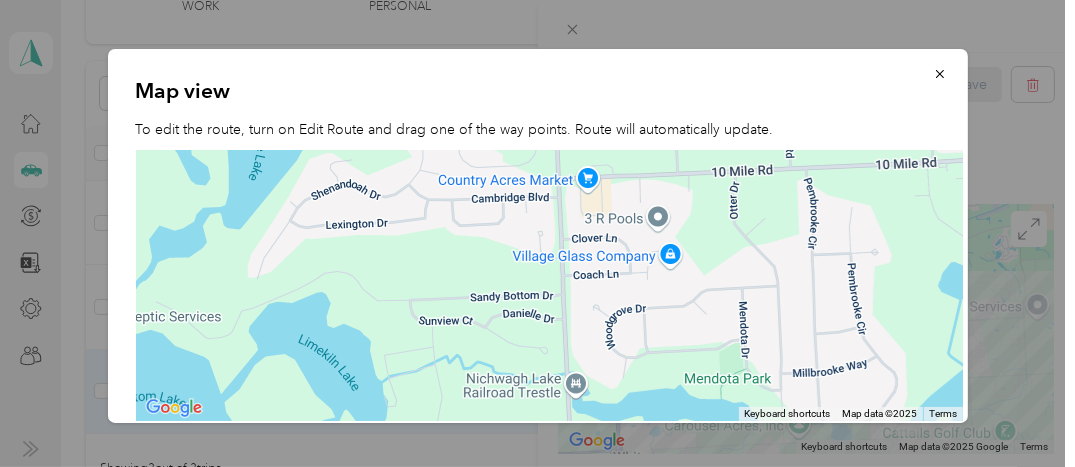 drag, startPoint x: 550, startPoint y: 292, endPoint x: 952, endPoint y: 295, distance: 402.0112 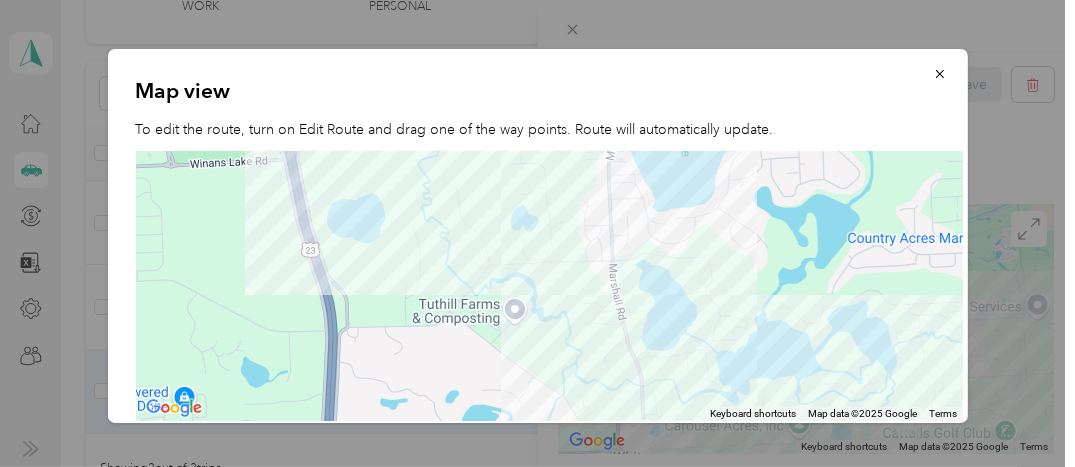drag, startPoint x: 584, startPoint y: 290, endPoint x: 807, endPoint y: 290, distance: 223 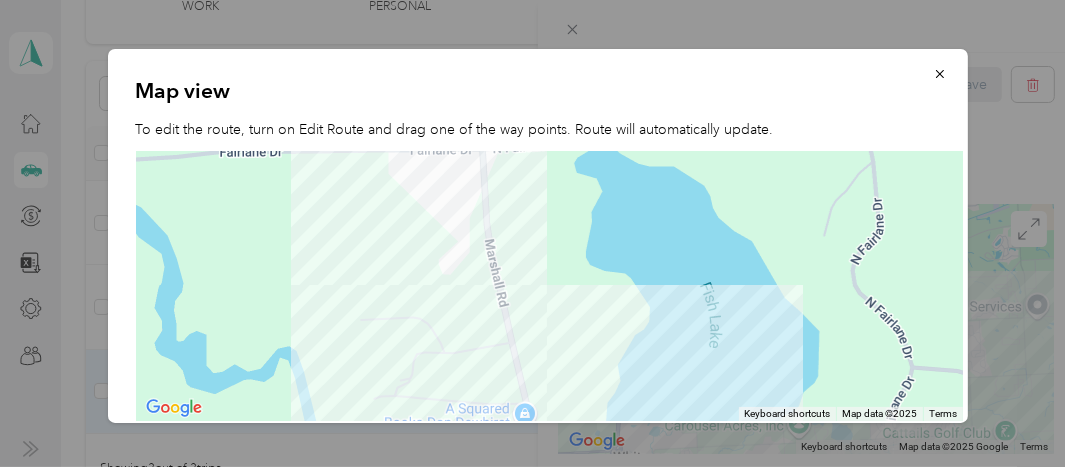 drag, startPoint x: 583, startPoint y: 300, endPoint x: 946, endPoint y: 328, distance: 364.07828 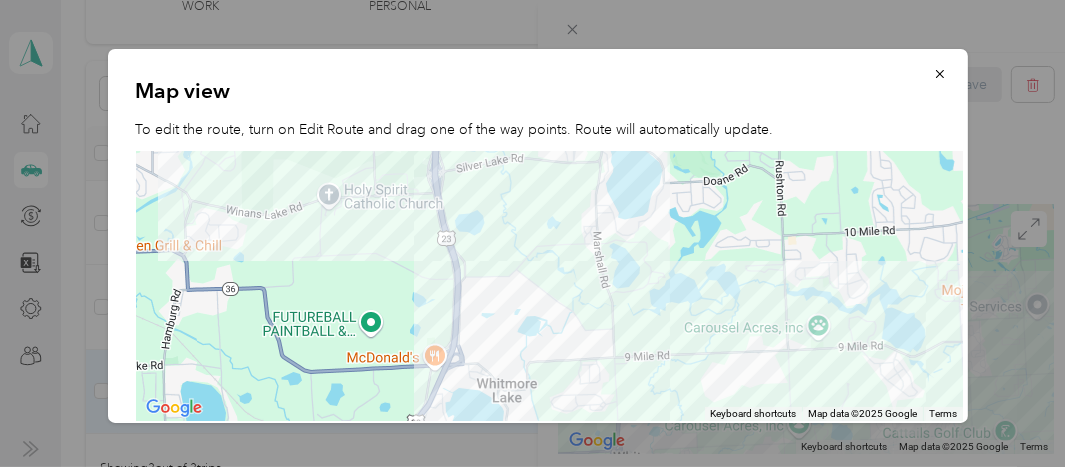 drag, startPoint x: 726, startPoint y: 382, endPoint x: 682, endPoint y: 312, distance: 82.68011 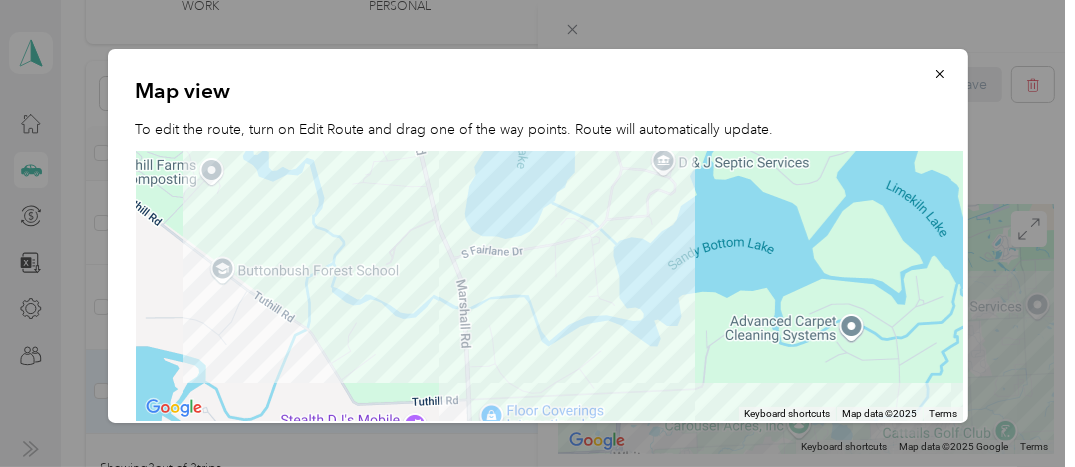 drag, startPoint x: 591, startPoint y: 328, endPoint x: 711, endPoint y: 368, distance: 126.491104 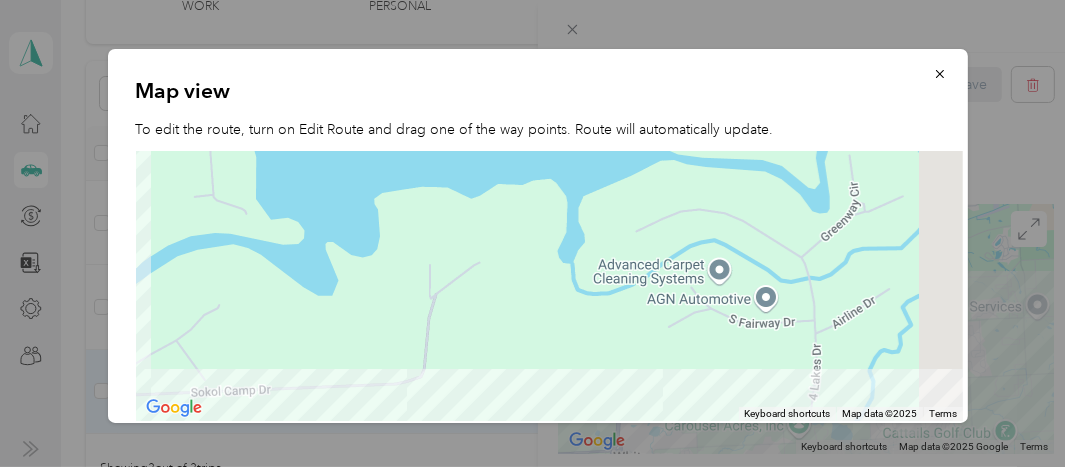 drag, startPoint x: 794, startPoint y: 364, endPoint x: 625, endPoint y: 340, distance: 170.69563 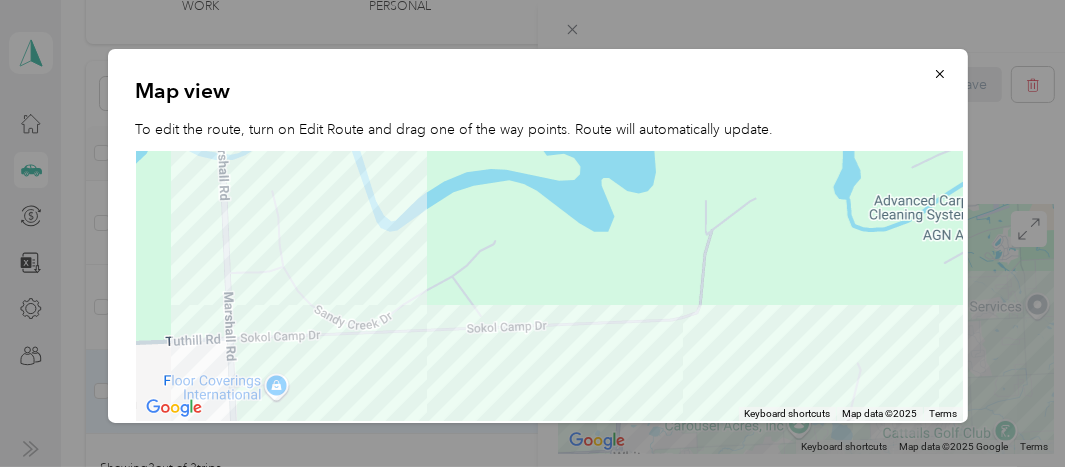 drag, startPoint x: 543, startPoint y: 359, endPoint x: 838, endPoint y: 292, distance: 302.51282 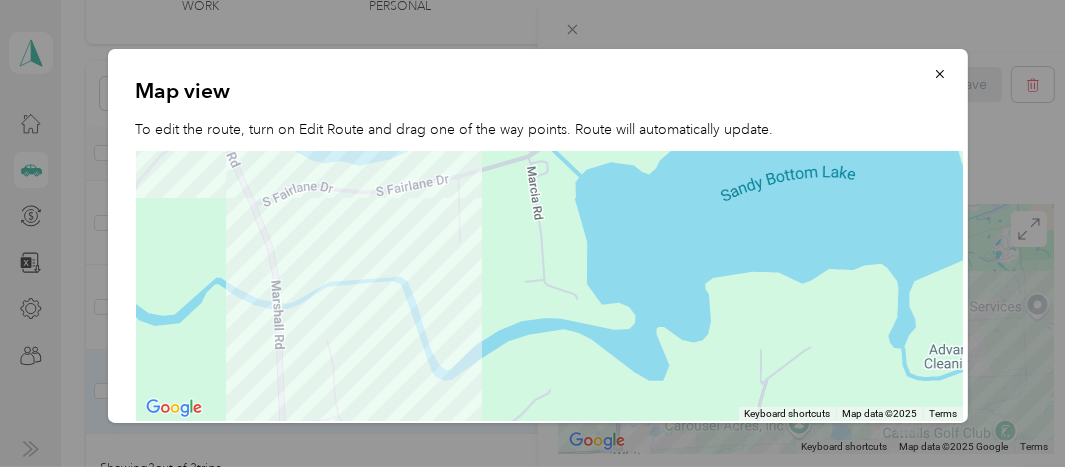 drag, startPoint x: 763, startPoint y: 247, endPoint x: 820, endPoint y: 397, distance: 160.46495 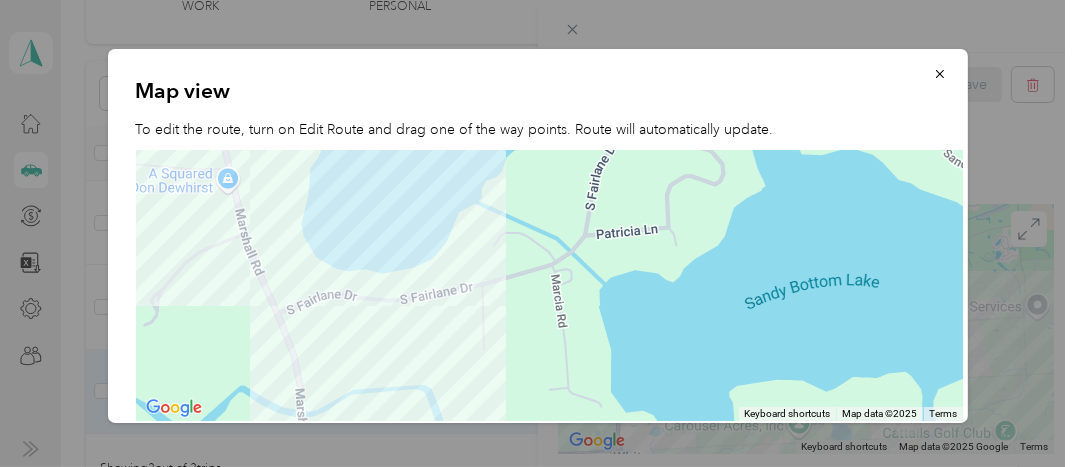 drag, startPoint x: 692, startPoint y: 289, endPoint x: 719, endPoint y: 400, distance: 114.236595 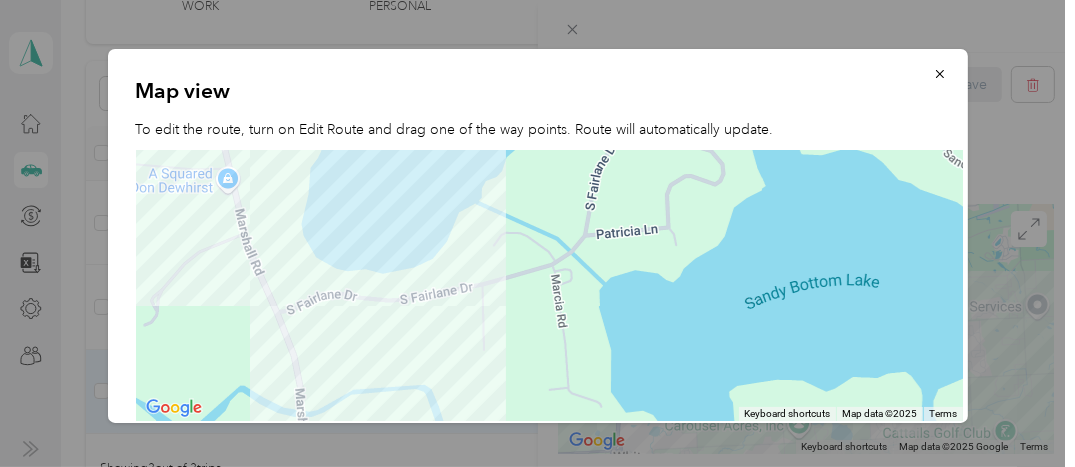 click at bounding box center [550, 286] 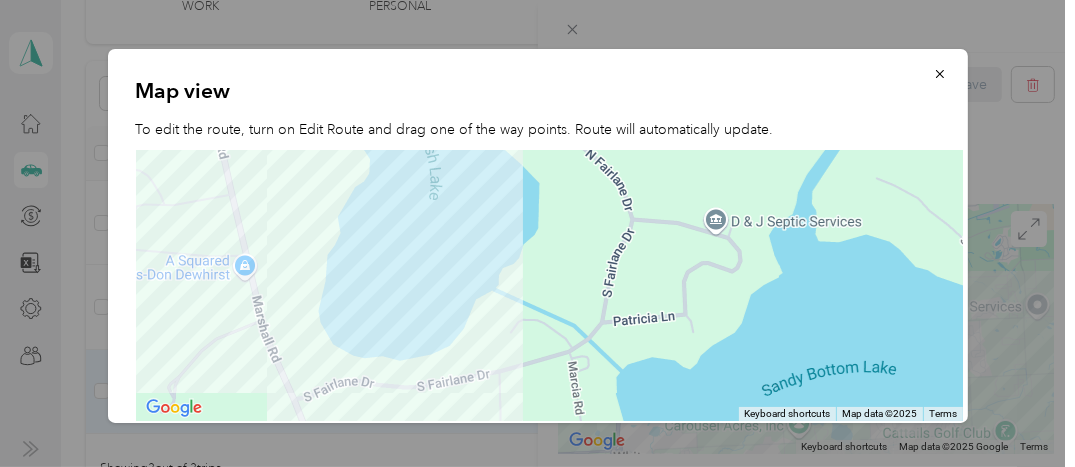 drag, startPoint x: 468, startPoint y: 265, endPoint x: 487, endPoint y: 354, distance: 91.00549 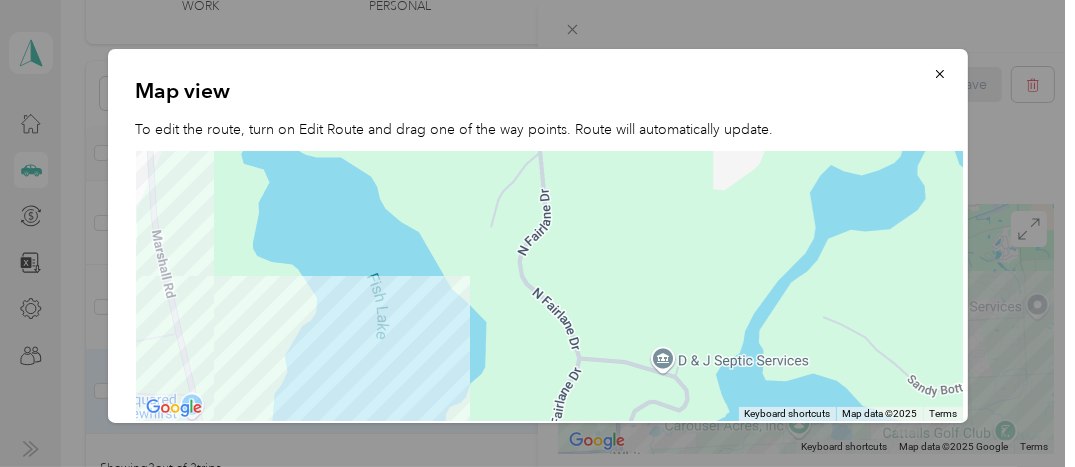 drag, startPoint x: 677, startPoint y: 250, endPoint x: 624, endPoint y: 401, distance: 160.03125 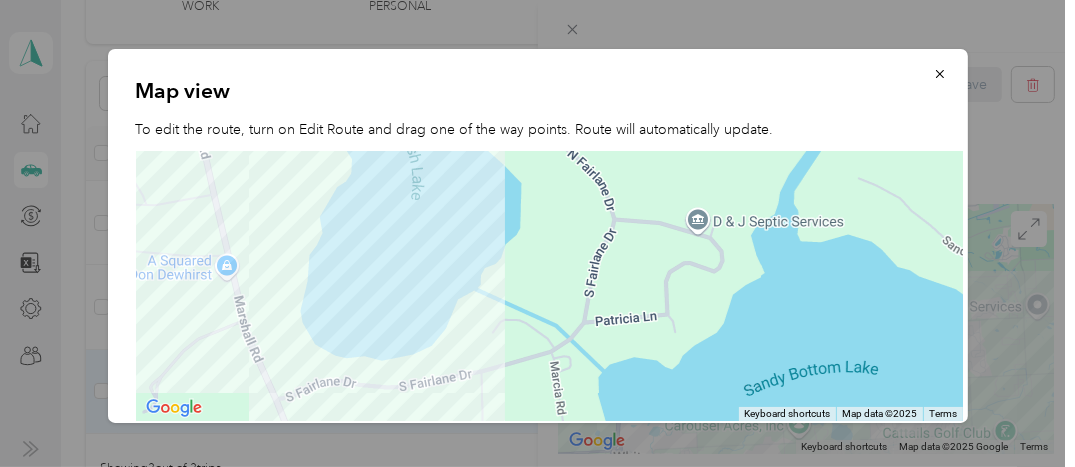 drag, startPoint x: 624, startPoint y: 204, endPoint x: 660, endPoint y: 137, distance: 76.05919 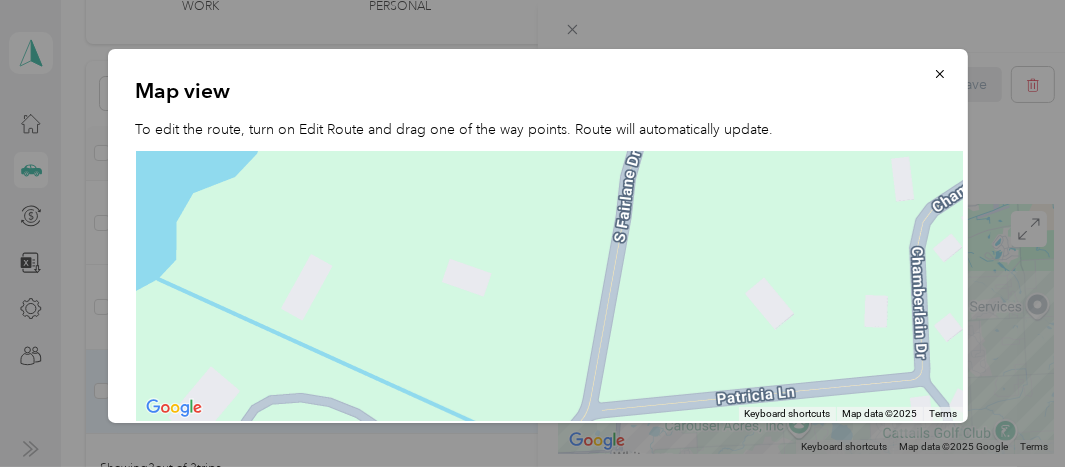 drag, startPoint x: 559, startPoint y: 336, endPoint x: 582, endPoint y: 287, distance: 54.129475 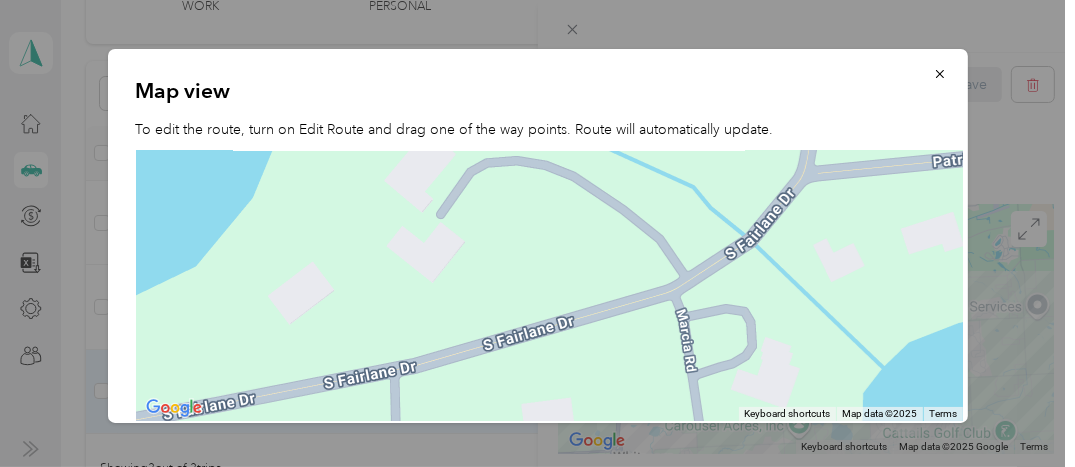drag, startPoint x: 646, startPoint y: 280, endPoint x: 780, endPoint y: 100, distance: 224.40143 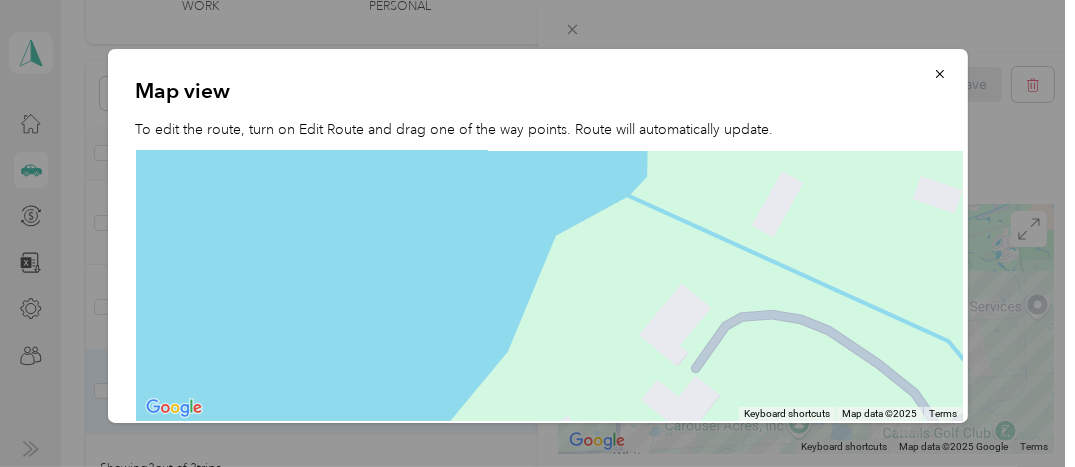 drag, startPoint x: 274, startPoint y: 359, endPoint x: 534, endPoint y: 509, distance: 300.16663 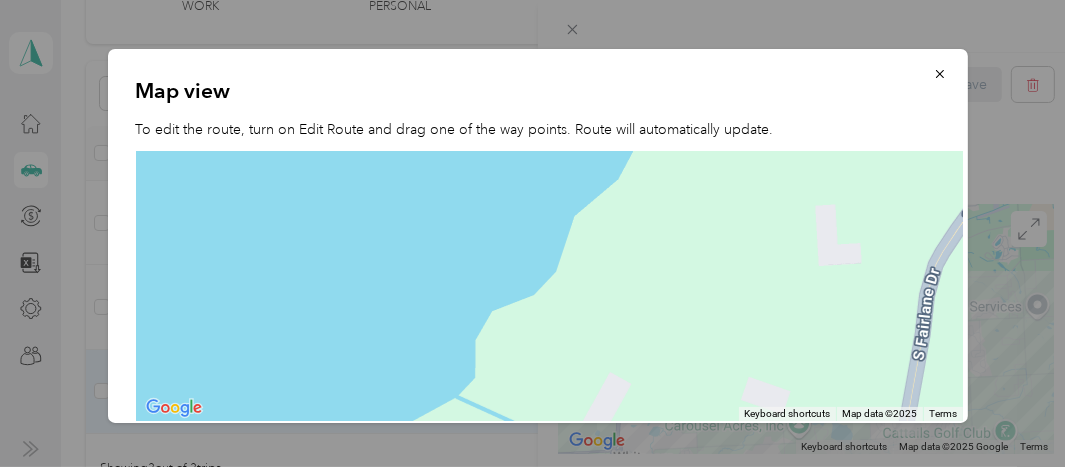 drag, startPoint x: 736, startPoint y: 211, endPoint x: 562, endPoint y: 422, distance: 273.4904 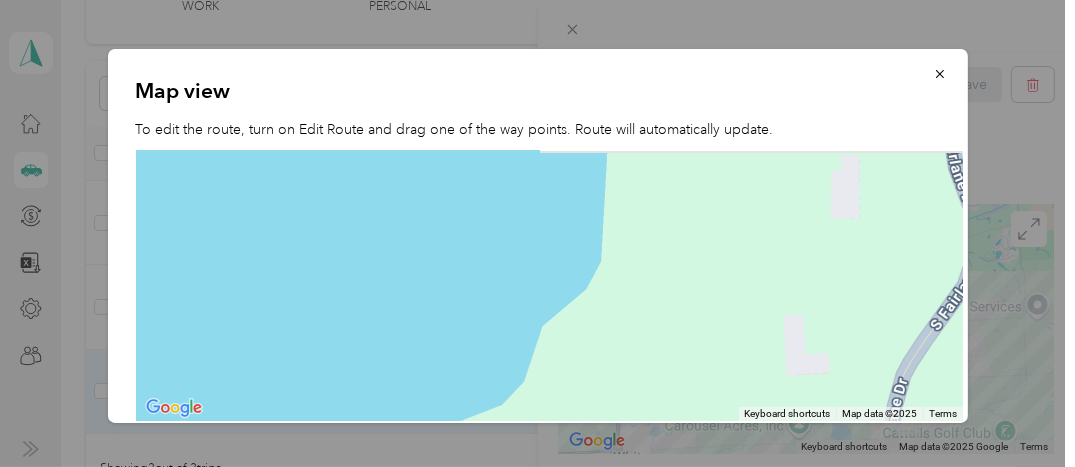 drag, startPoint x: 754, startPoint y: 184, endPoint x: 720, endPoint y: 315, distance: 135.34032 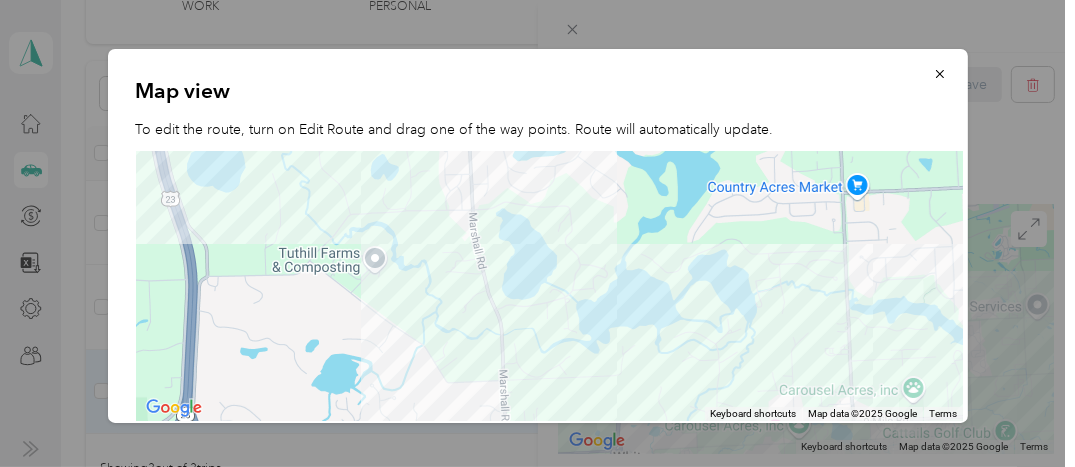 drag, startPoint x: 923, startPoint y: 261, endPoint x: 749, endPoint y: 267, distance: 174.10342 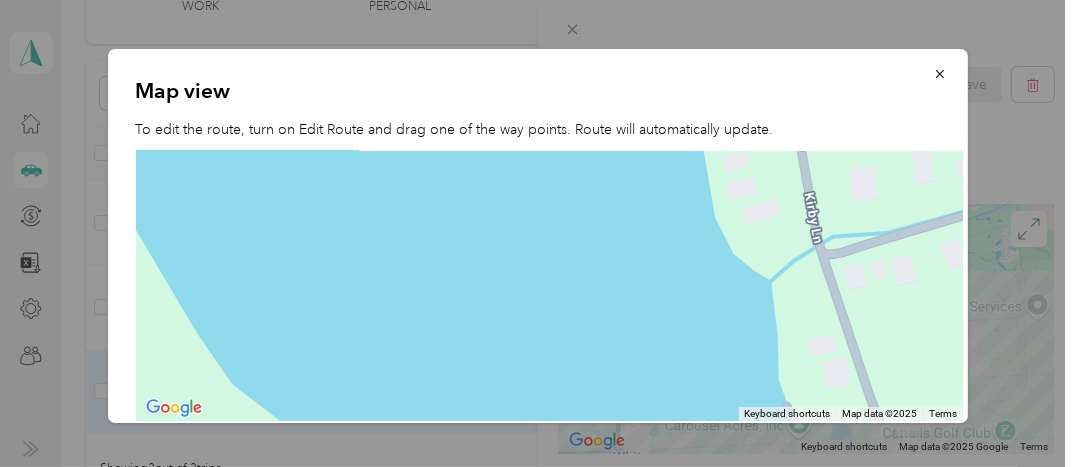 drag, startPoint x: 612, startPoint y: 374, endPoint x: 944, endPoint y: 128, distance: 413.20697 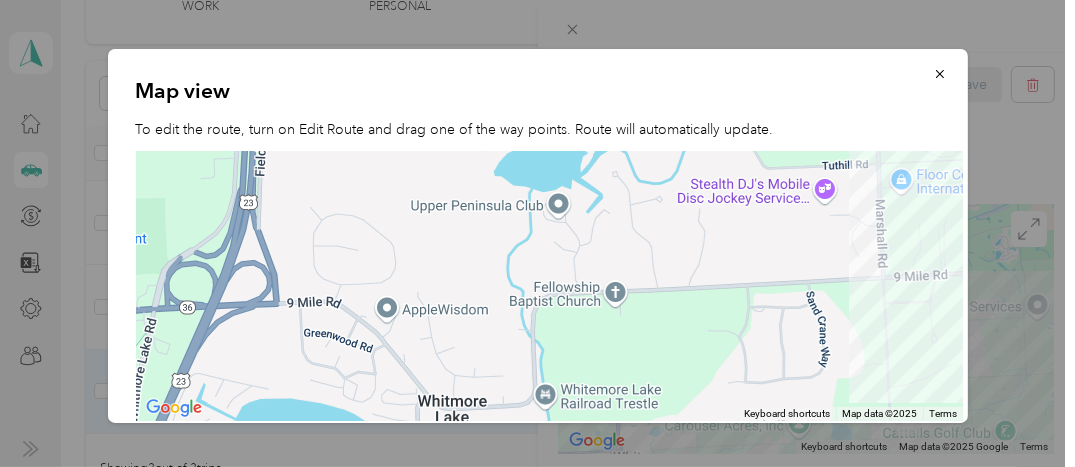 drag, startPoint x: 580, startPoint y: 376, endPoint x: 778, endPoint y: 252, distance: 233.62363 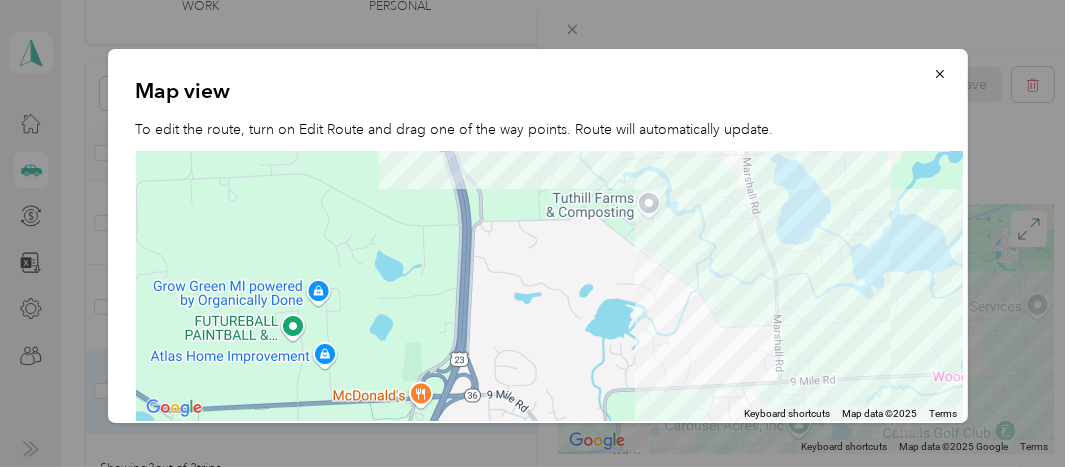 drag, startPoint x: 824, startPoint y: 178, endPoint x: 769, endPoint y: 295, distance: 129.28264 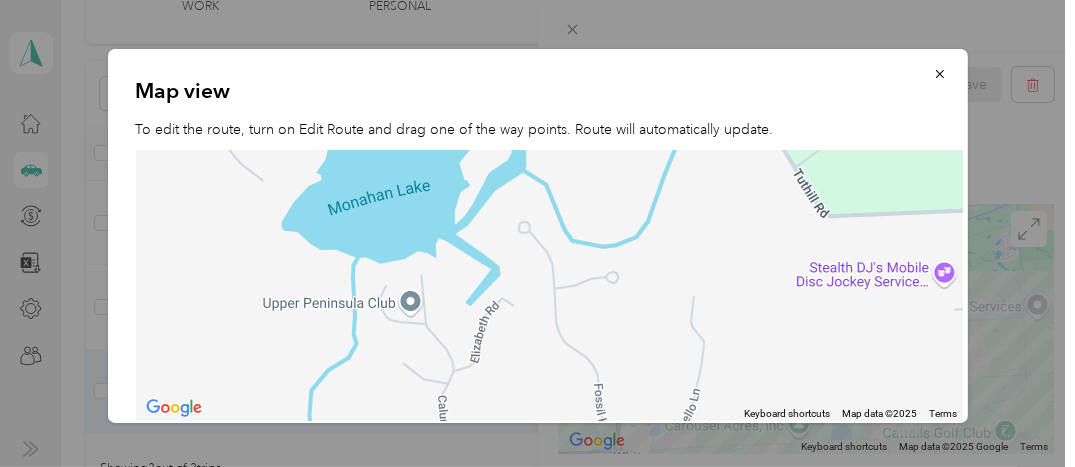 drag, startPoint x: 613, startPoint y: 355, endPoint x: 696, endPoint y: 215, distance: 162.75441 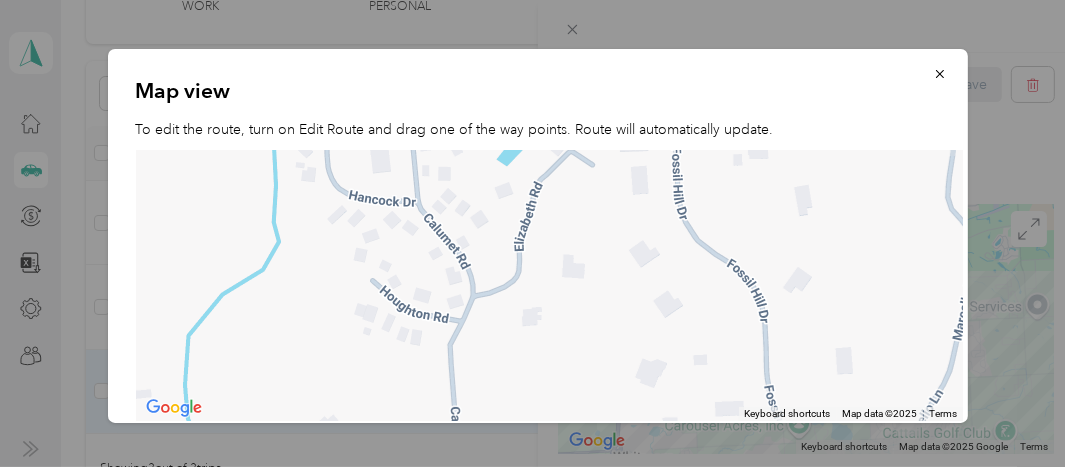 drag, startPoint x: 608, startPoint y: 360, endPoint x: 848, endPoint y: 217, distance: 279.3725 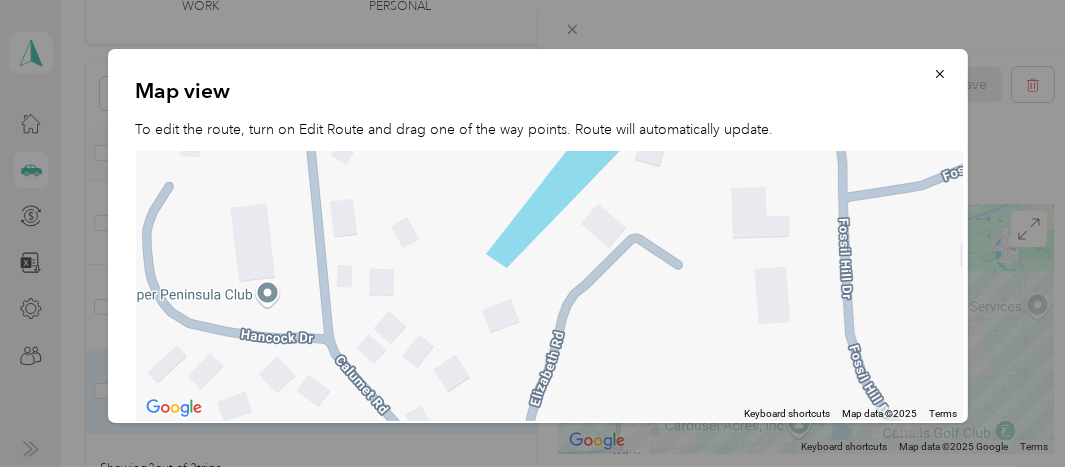 drag, startPoint x: 541, startPoint y: 228, endPoint x: 748, endPoint y: 437, distance: 294.15982 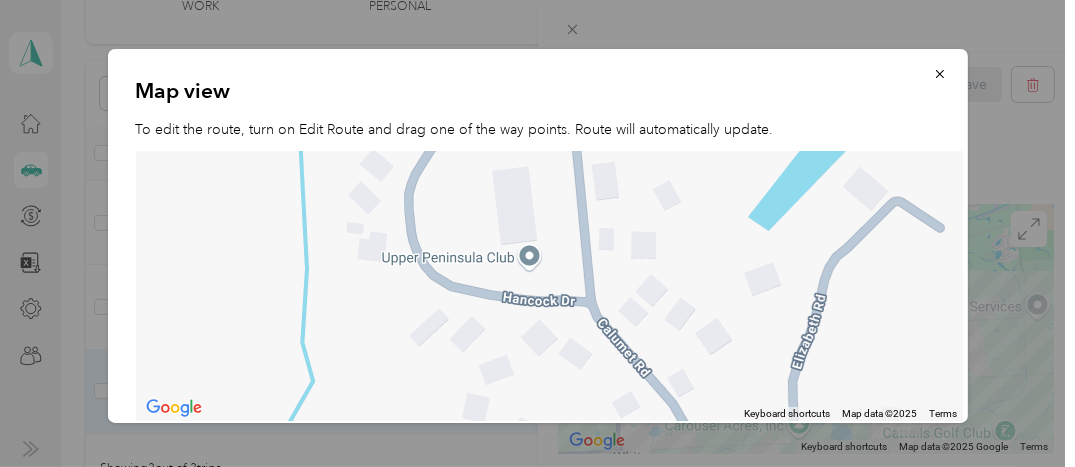 drag, startPoint x: 450, startPoint y: 288, endPoint x: 728, endPoint y: 249, distance: 280.7223 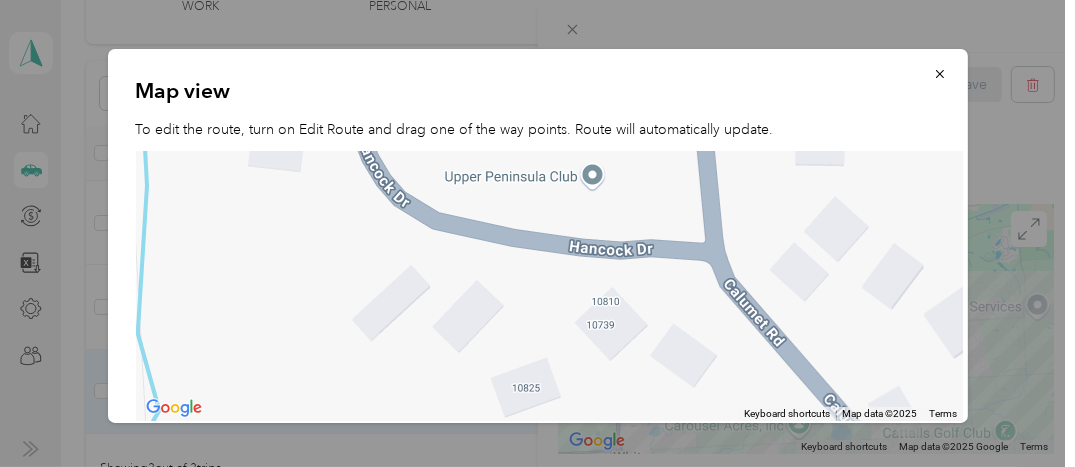 drag, startPoint x: 650, startPoint y: 240, endPoint x: 916, endPoint y: 139, distance: 284.52945 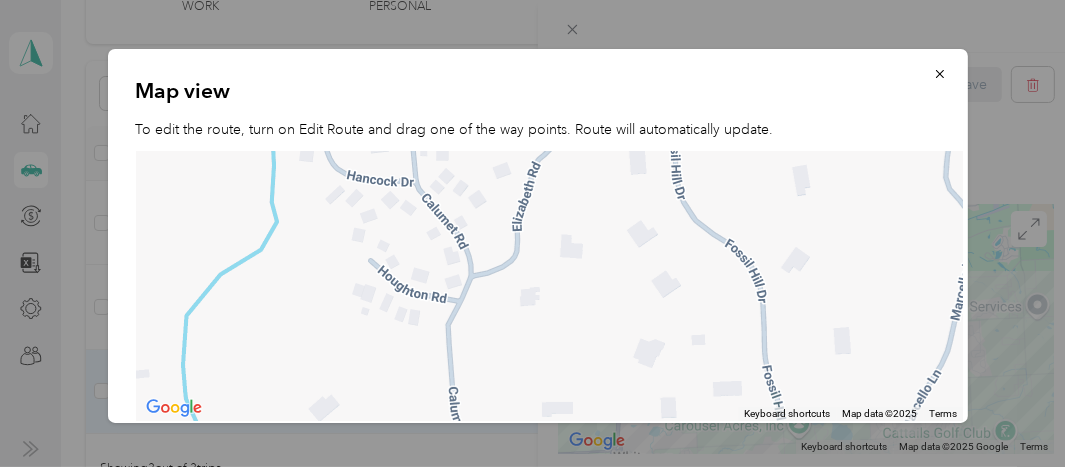 drag, startPoint x: 929, startPoint y: 357, endPoint x: 467, endPoint y: 291, distance: 466.6905 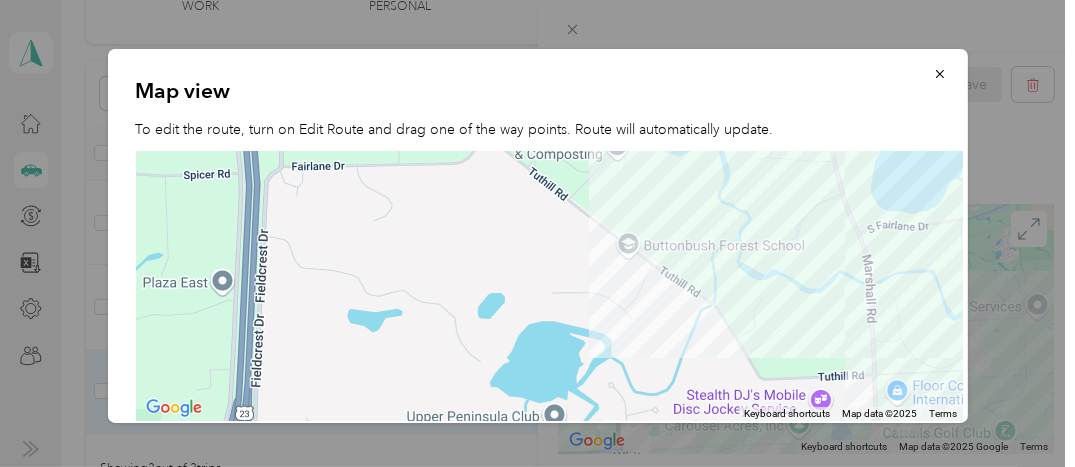 drag, startPoint x: 679, startPoint y: 178, endPoint x: 640, endPoint y: 346, distance: 172.46739 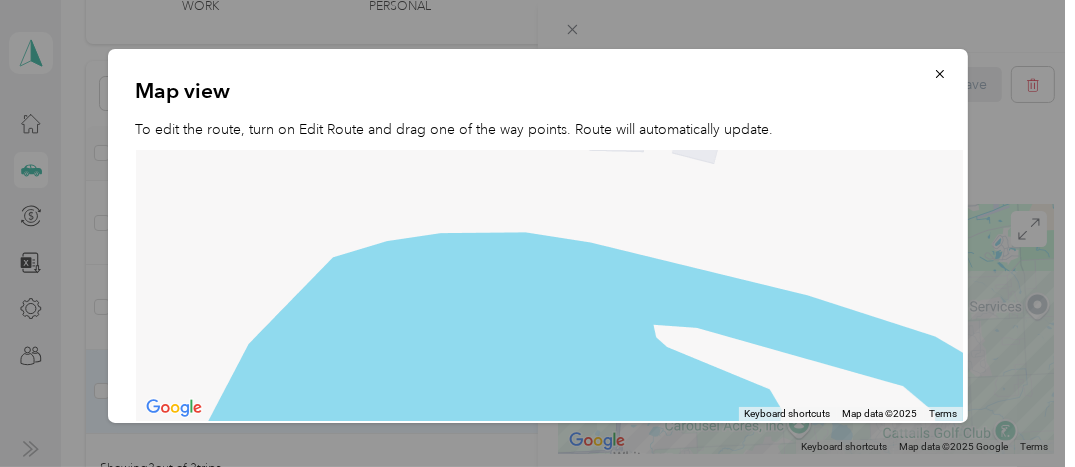 drag, startPoint x: 290, startPoint y: 322, endPoint x: 1024, endPoint y: 271, distance: 735.76965 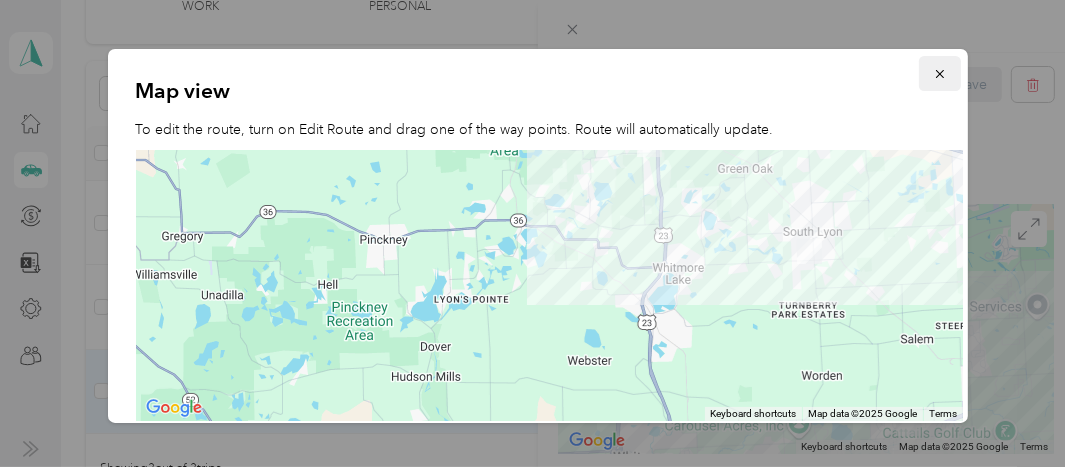 click 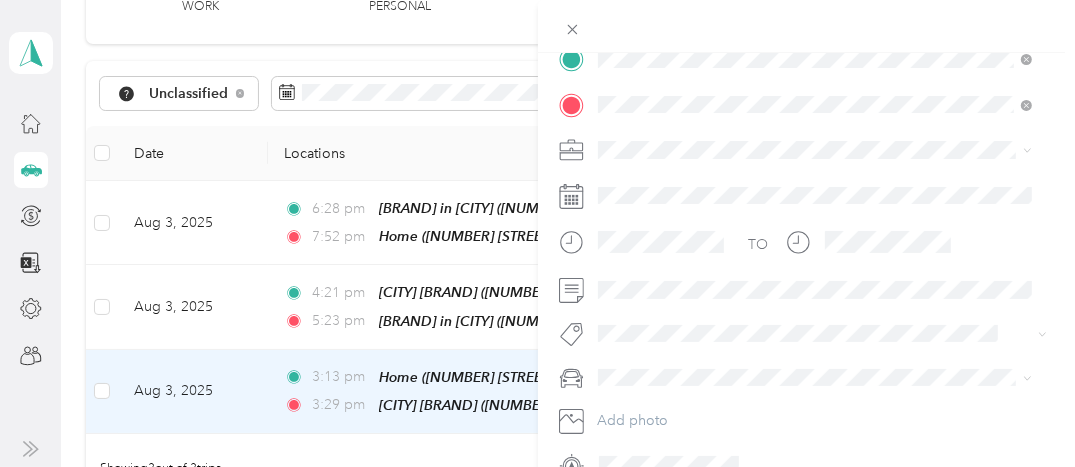 scroll, scrollTop: 458, scrollLeft: 0, axis: vertical 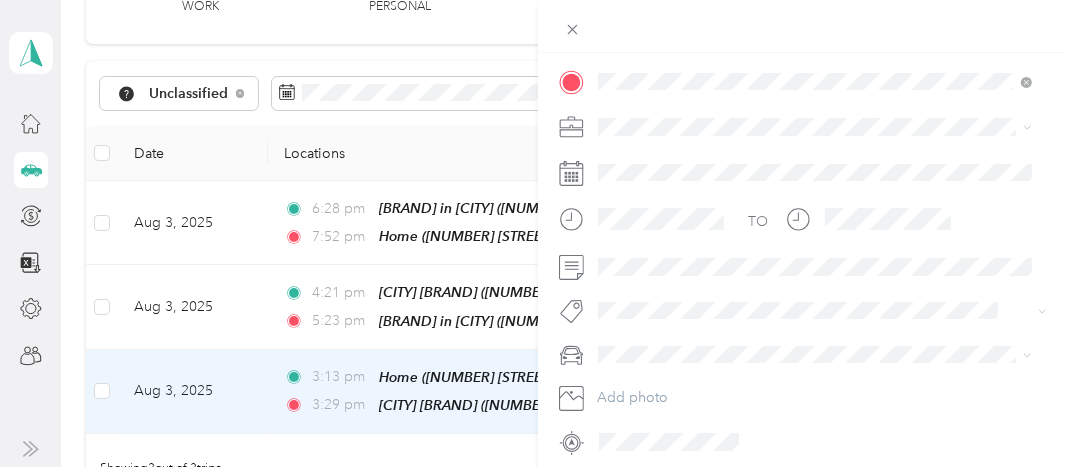 click on "Instacart" at bounding box center (631, 230) 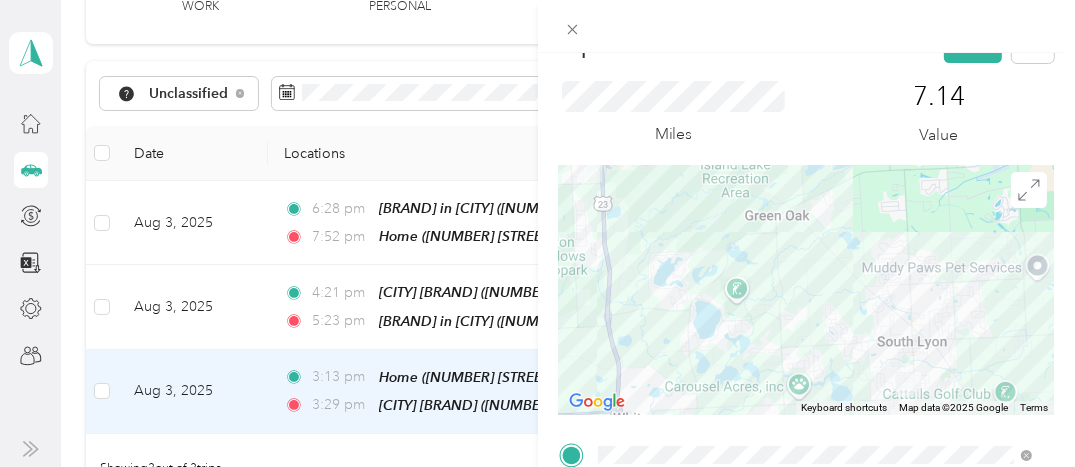 scroll, scrollTop: 0, scrollLeft: 0, axis: both 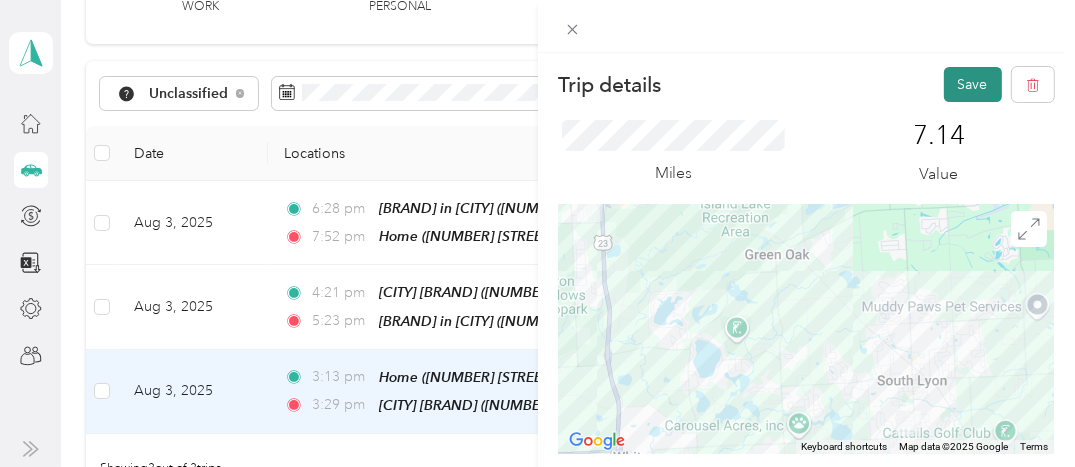 click on "Save" at bounding box center (973, 84) 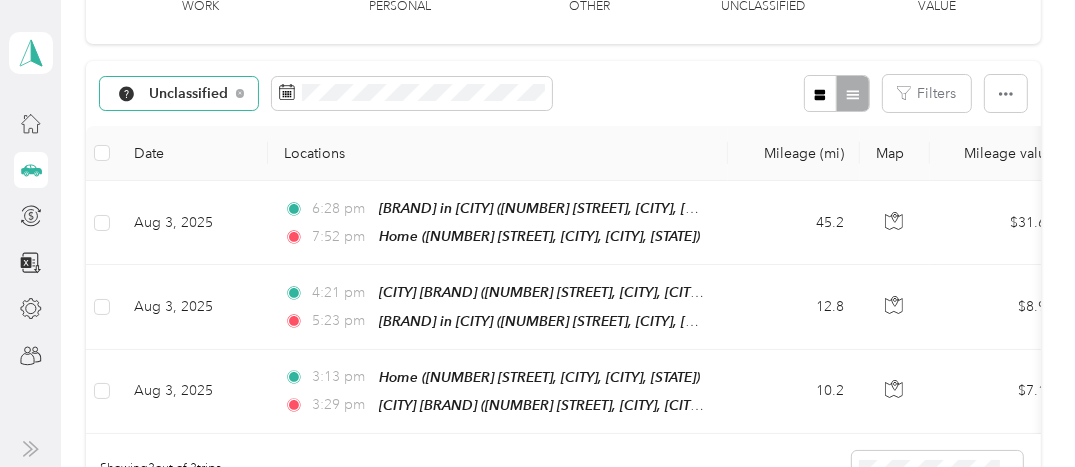click on "Unclassified" at bounding box center [189, 94] 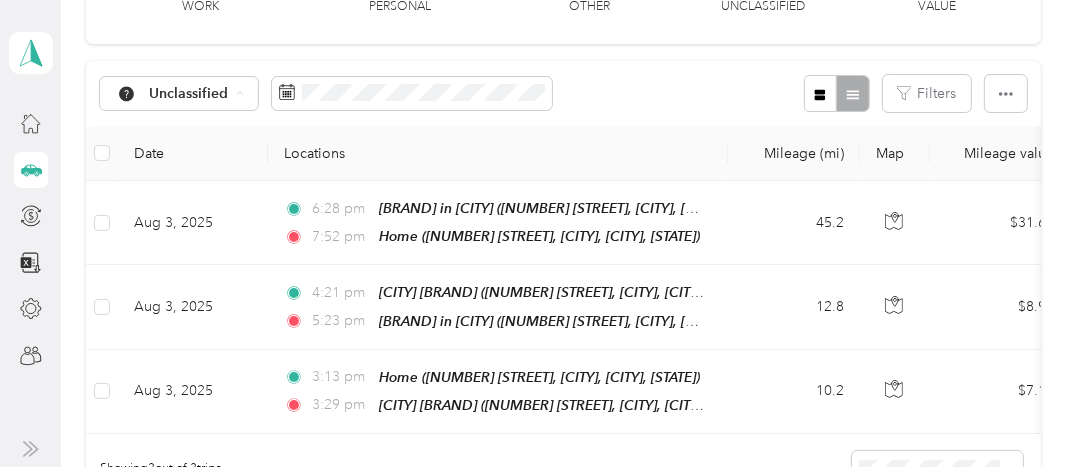 click on "Instacart" at bounding box center (201, 268) 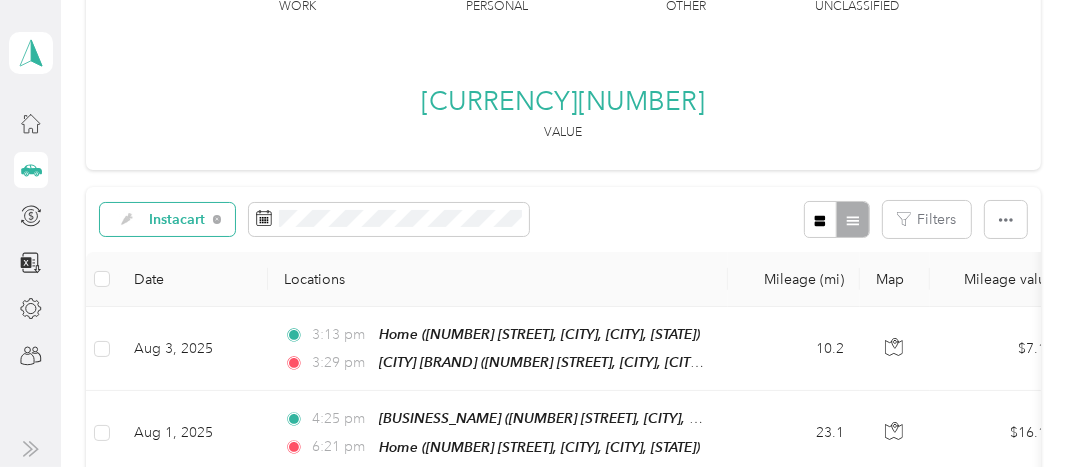 click on "Instacart" at bounding box center (177, 220) 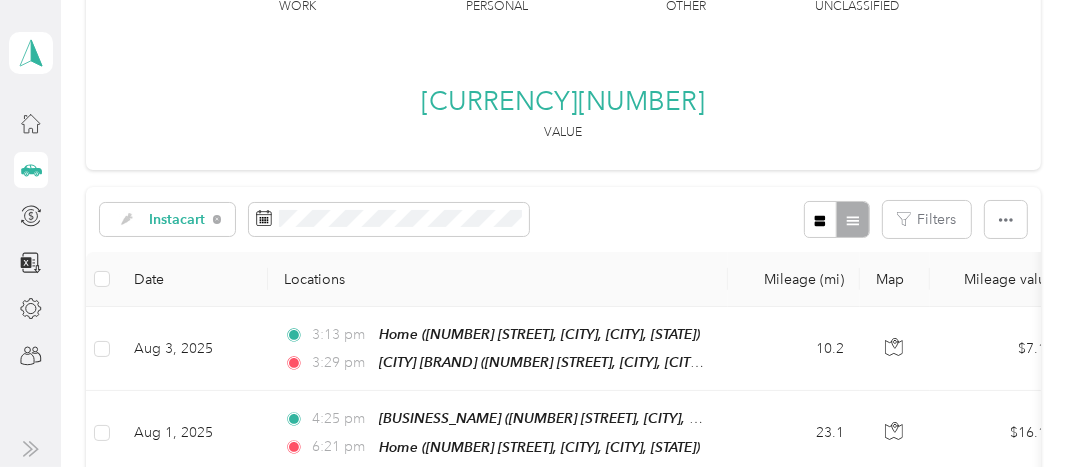 click on "Unclassified" at bounding box center (190, 163) 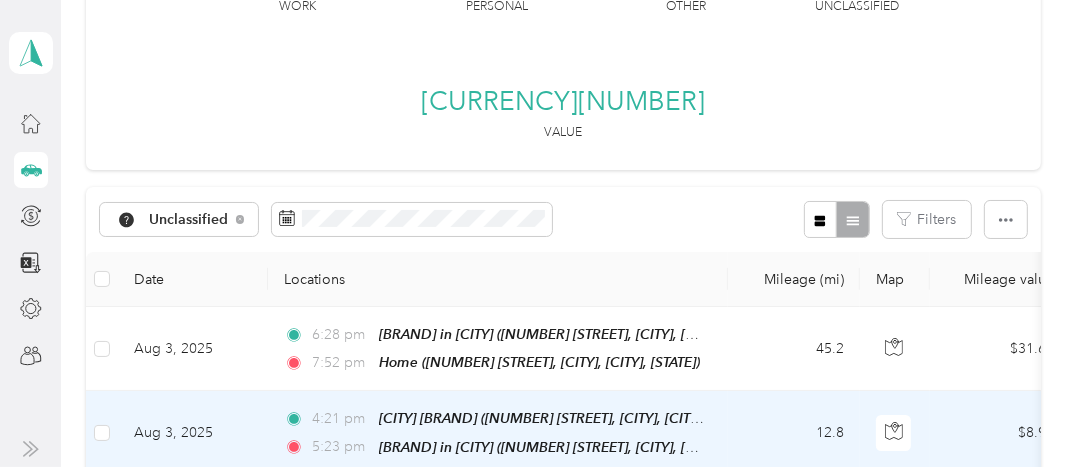 click on "Aug 3, 2025" at bounding box center [193, 433] 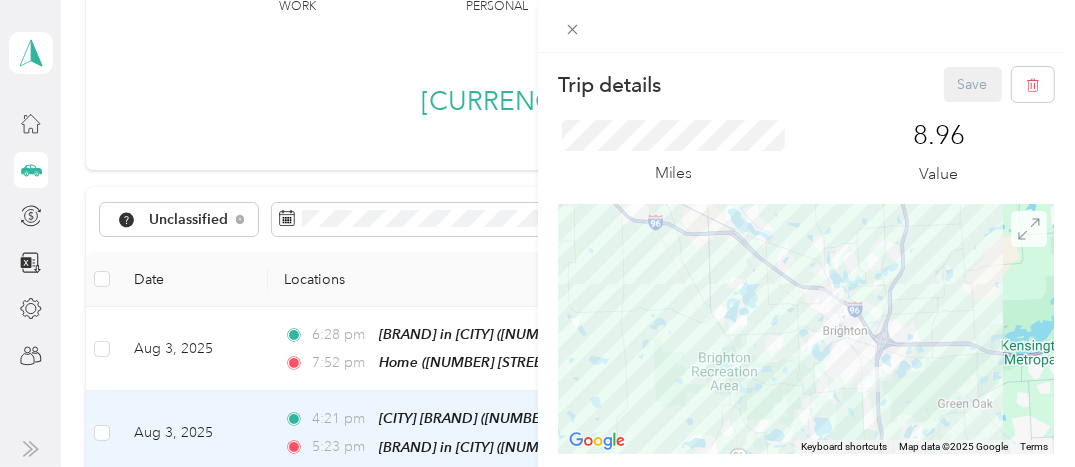 click 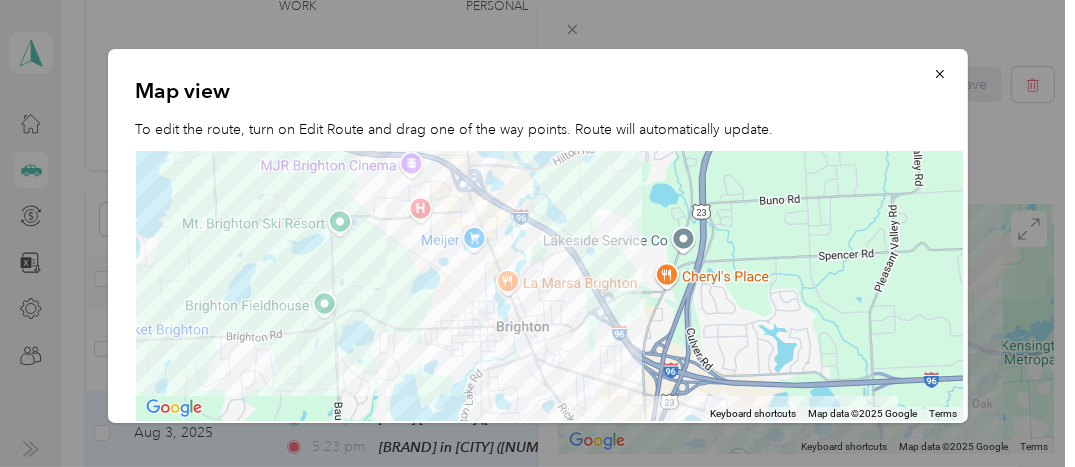 drag, startPoint x: 233, startPoint y: 334, endPoint x: 752, endPoint y: 137, distance: 555.1306 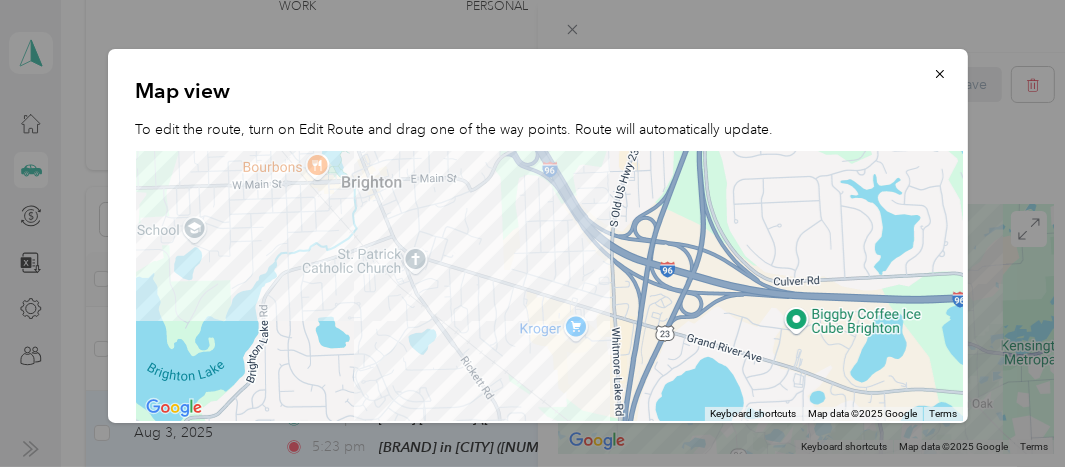 drag, startPoint x: 680, startPoint y: 350, endPoint x: 877, endPoint y: 160, distance: 273.6951 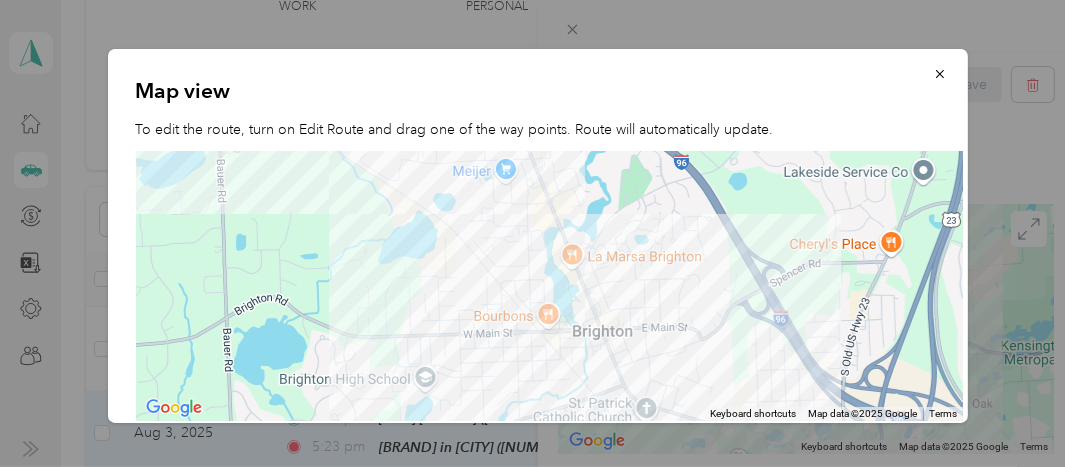 drag, startPoint x: 531, startPoint y: 233, endPoint x: 770, endPoint y: 404, distance: 293.8741 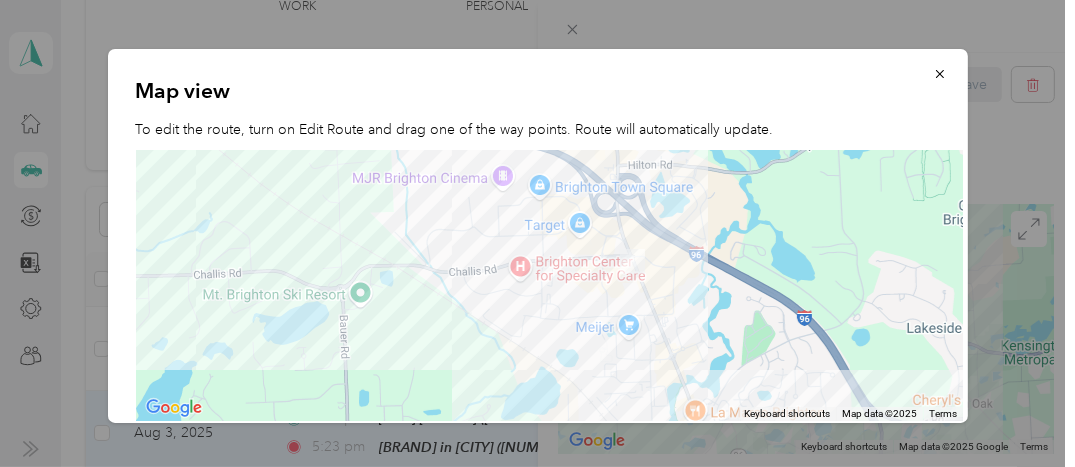 drag, startPoint x: 624, startPoint y: 198, endPoint x: 747, endPoint y: 356, distance: 200.23236 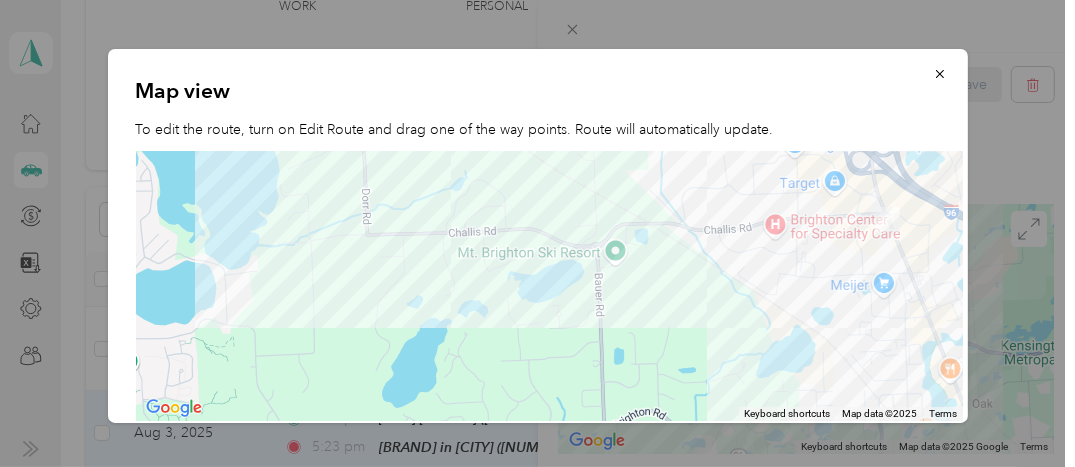 drag, startPoint x: 253, startPoint y: 370, endPoint x: 543, endPoint y: 320, distance: 294.27878 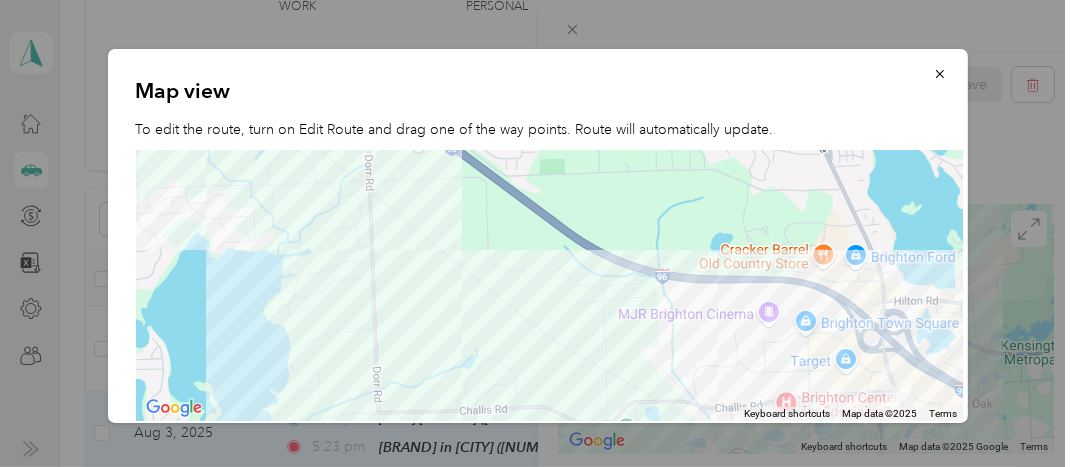 drag, startPoint x: 326, startPoint y: 212, endPoint x: 336, endPoint y: 393, distance: 181.27603 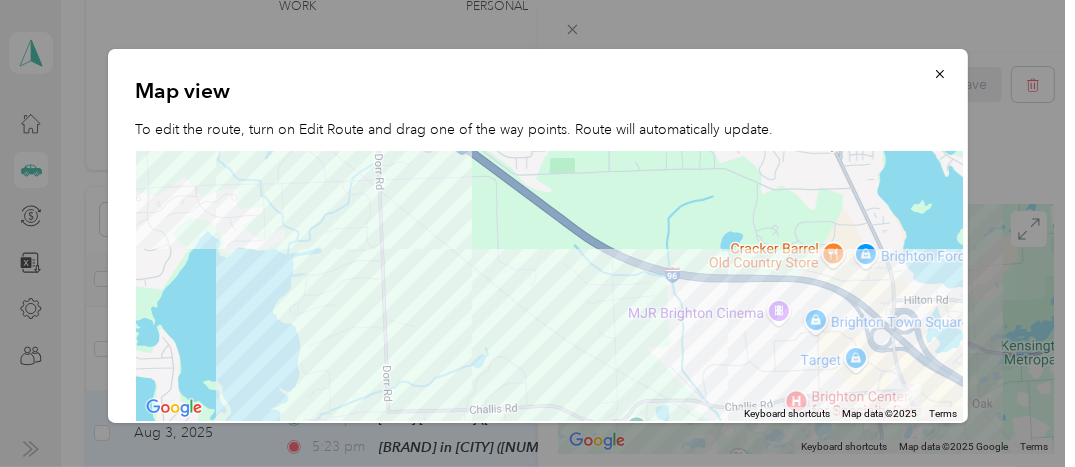 drag, startPoint x: 403, startPoint y: 297, endPoint x: 436, endPoint y: 290, distance: 33.734257 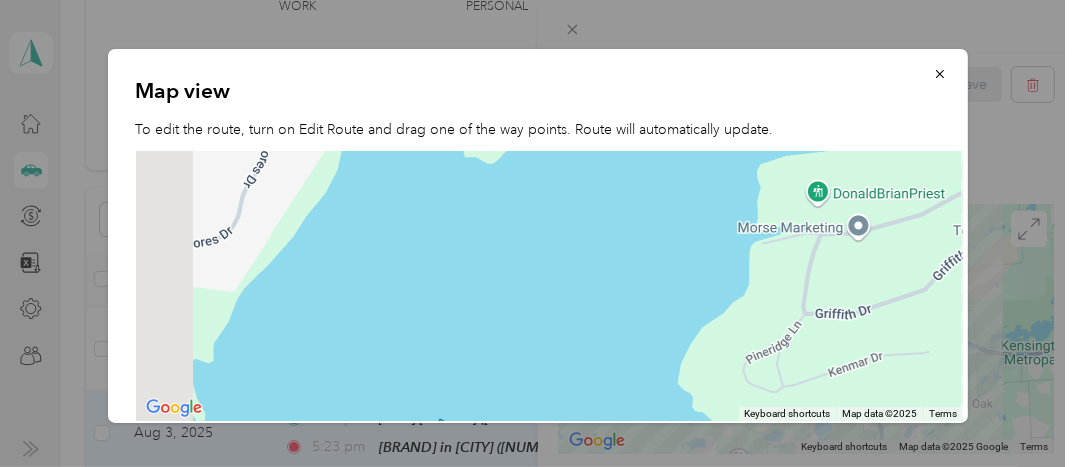 drag, startPoint x: 427, startPoint y: 318, endPoint x: 1088, endPoint y: 409, distance: 667.2346 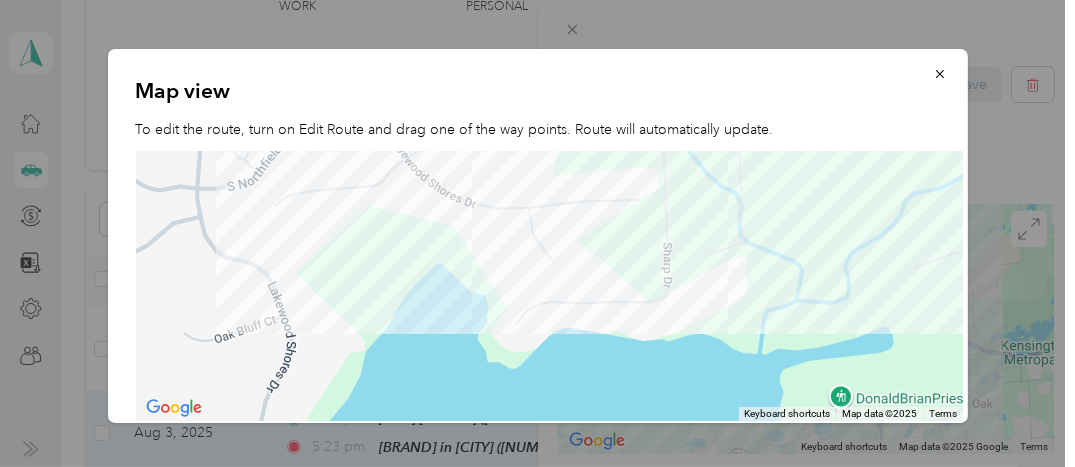 drag, startPoint x: 399, startPoint y: 237, endPoint x: 304, endPoint y: 440, distance: 224.12943 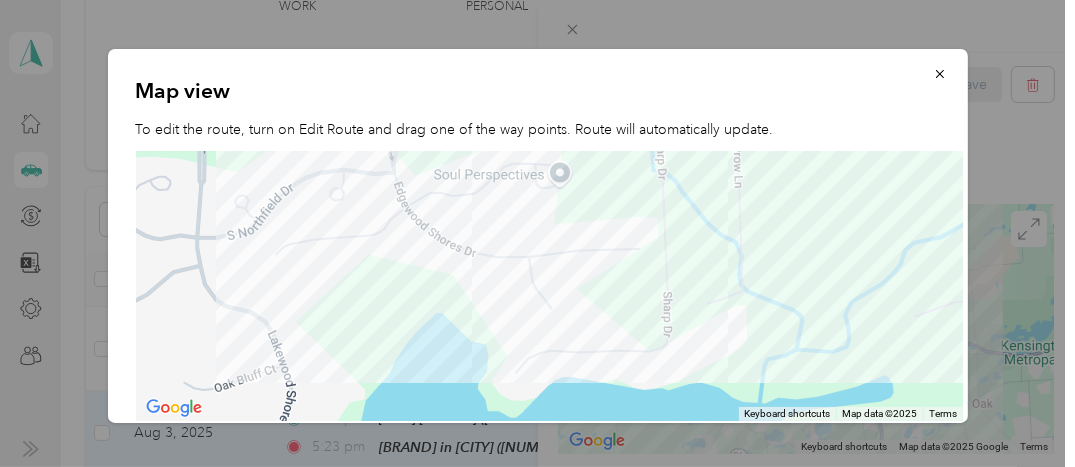 drag, startPoint x: 352, startPoint y: 264, endPoint x: 352, endPoint y: 325, distance: 61 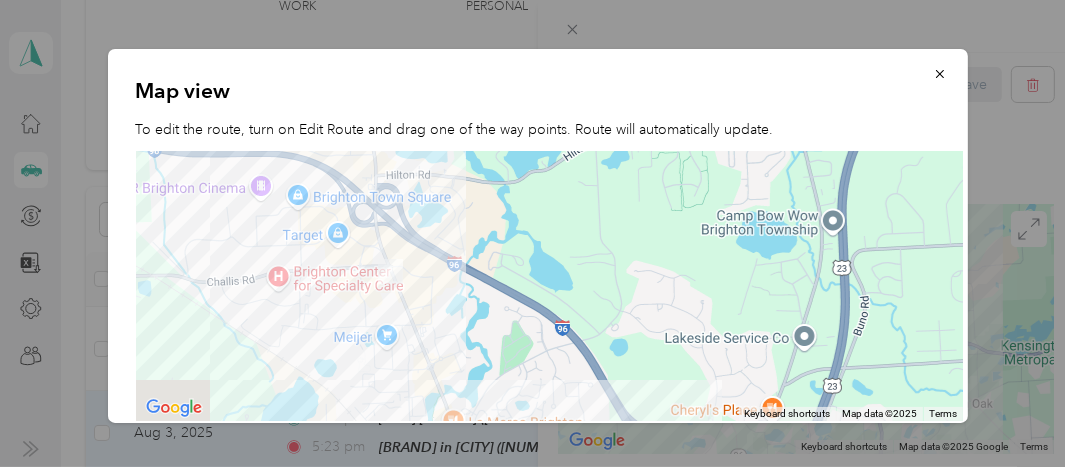 drag, startPoint x: 669, startPoint y: 332, endPoint x: 503, endPoint y: 46, distance: 330.68414 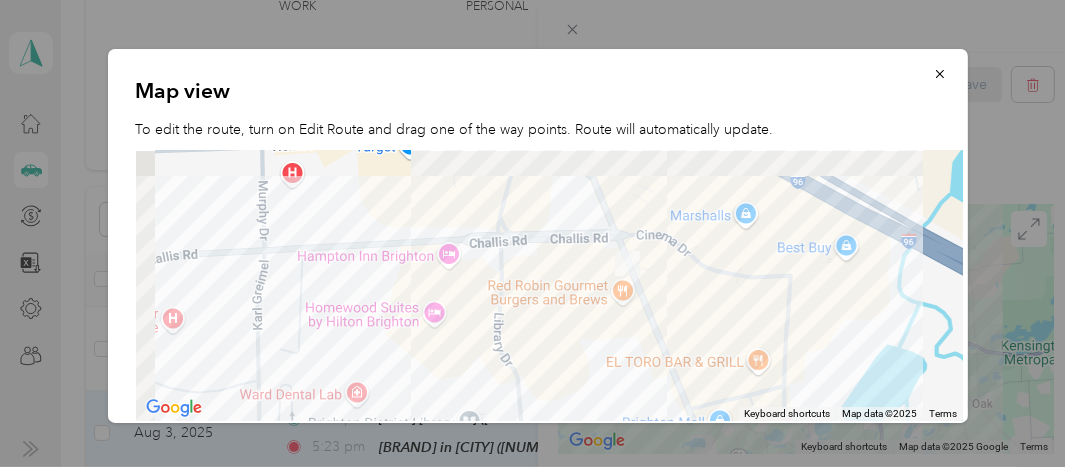 drag, startPoint x: 359, startPoint y: 264, endPoint x: 838, endPoint y: 349, distance: 486.4833 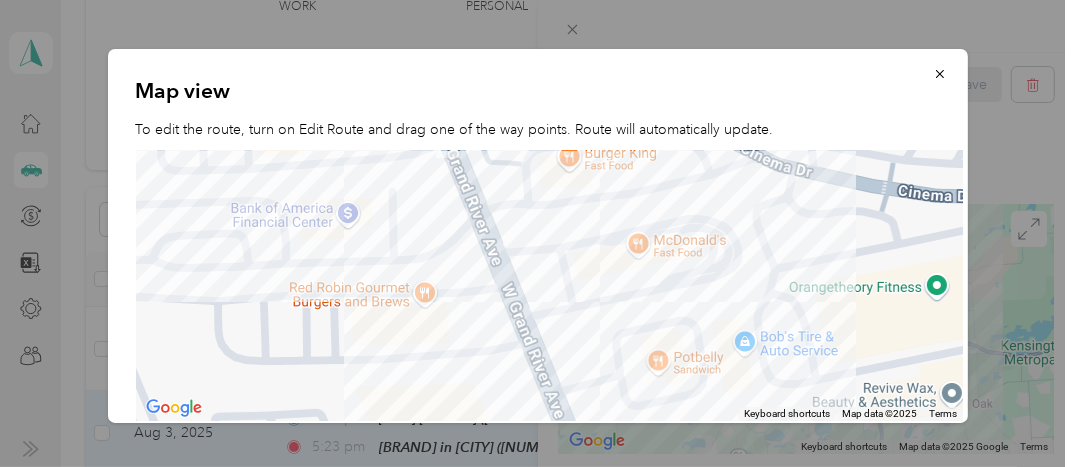 drag, startPoint x: 188, startPoint y: 294, endPoint x: 737, endPoint y: 450, distance: 570.73376 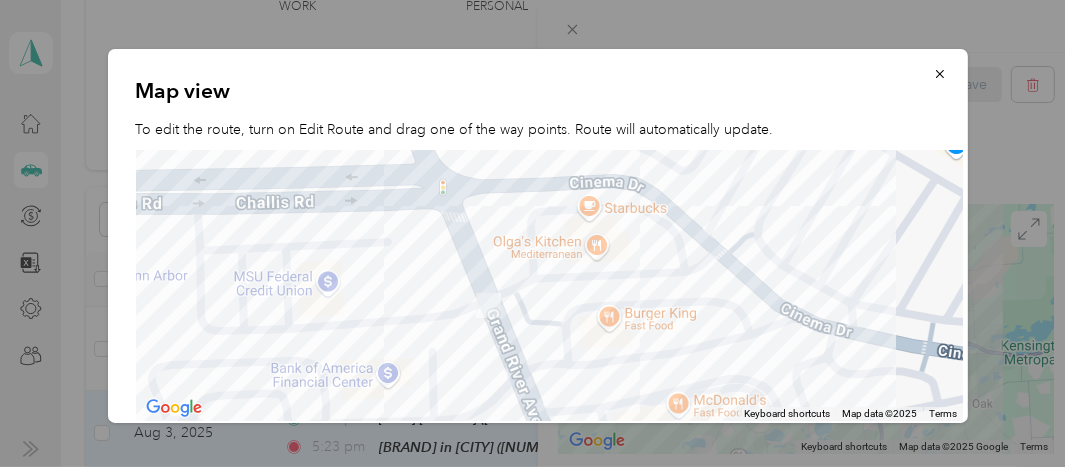 drag, startPoint x: 414, startPoint y: 212, endPoint x: 452, endPoint y: 390, distance: 182.01099 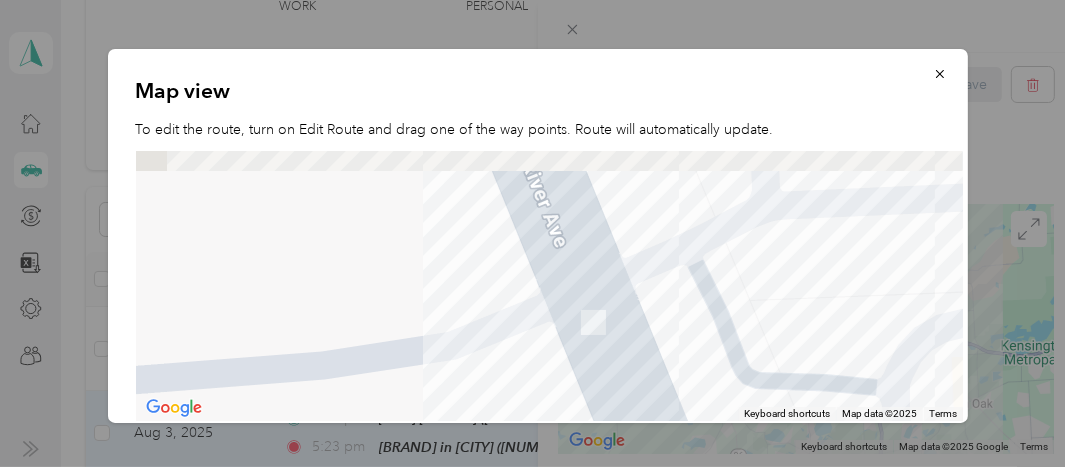 drag, startPoint x: 464, startPoint y: 205, endPoint x: 461, endPoint y: 467, distance: 262.01718 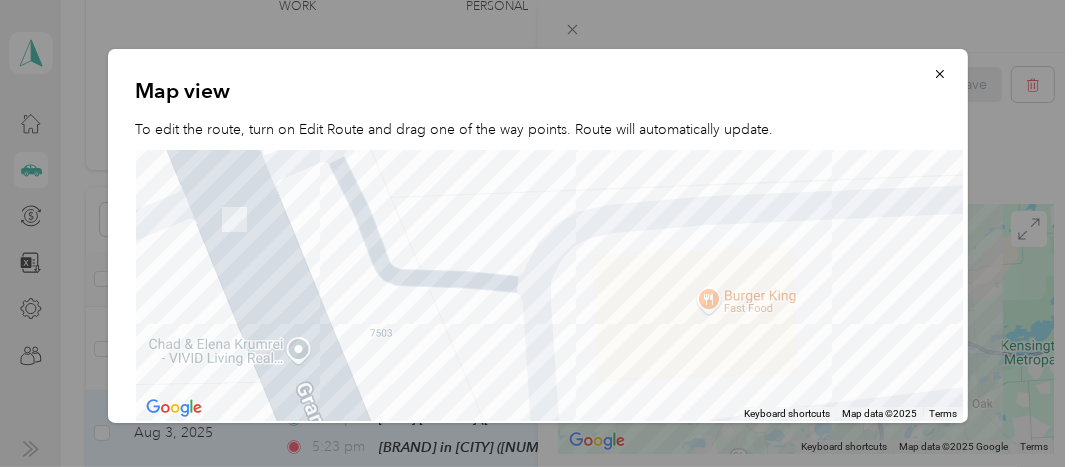 drag, startPoint x: 400, startPoint y: 204, endPoint x: 39, endPoint y: 102, distance: 375.1333 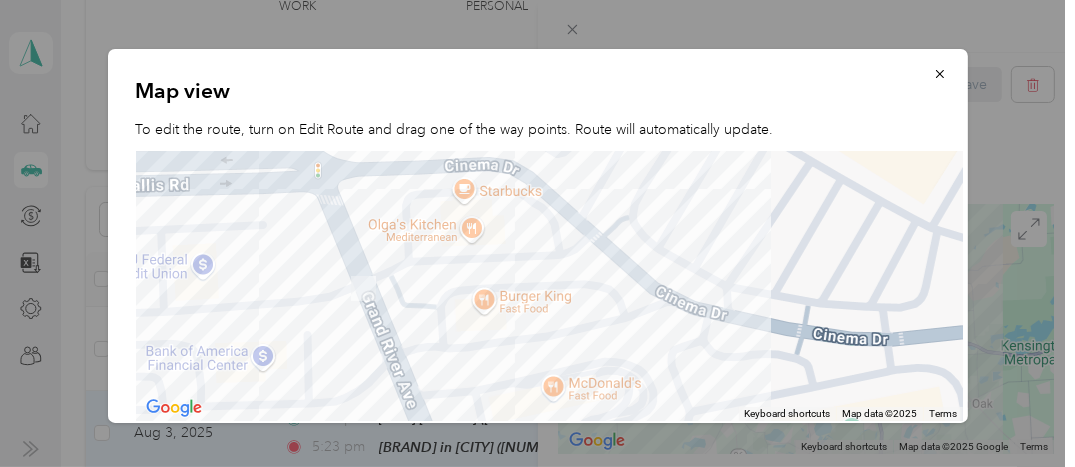 drag, startPoint x: 924, startPoint y: 288, endPoint x: 548, endPoint y: 348, distance: 380.75714 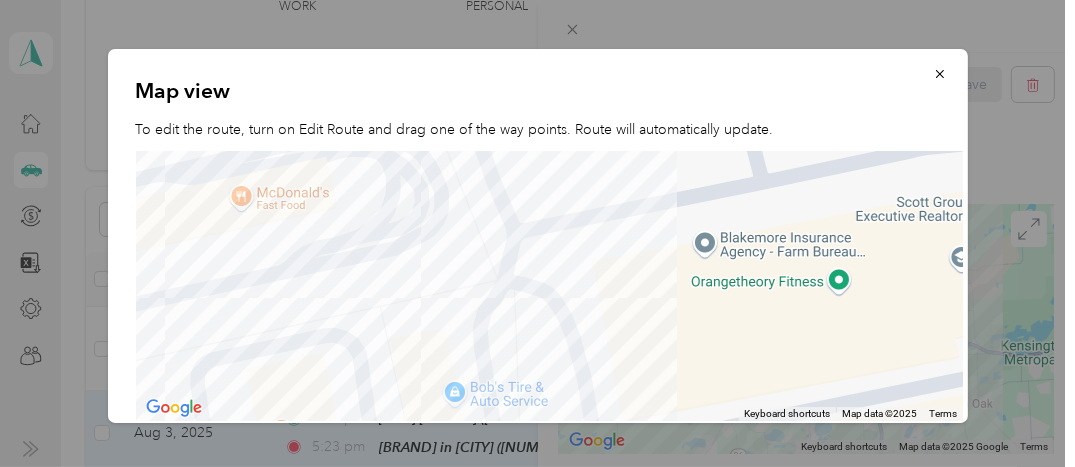 drag, startPoint x: 664, startPoint y: 359, endPoint x: 378, endPoint y: 68, distance: 408.01593 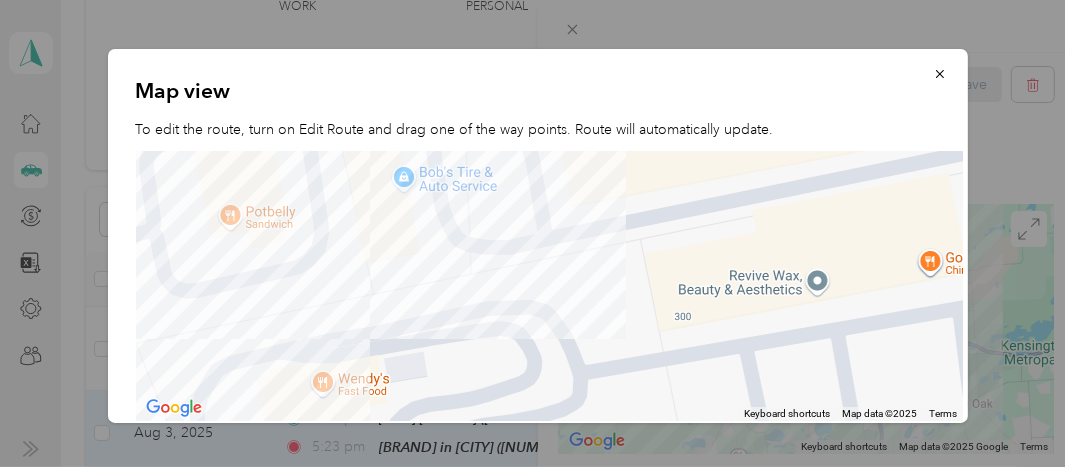drag, startPoint x: 891, startPoint y: 332, endPoint x: 820, endPoint y: 117, distance: 226.41997 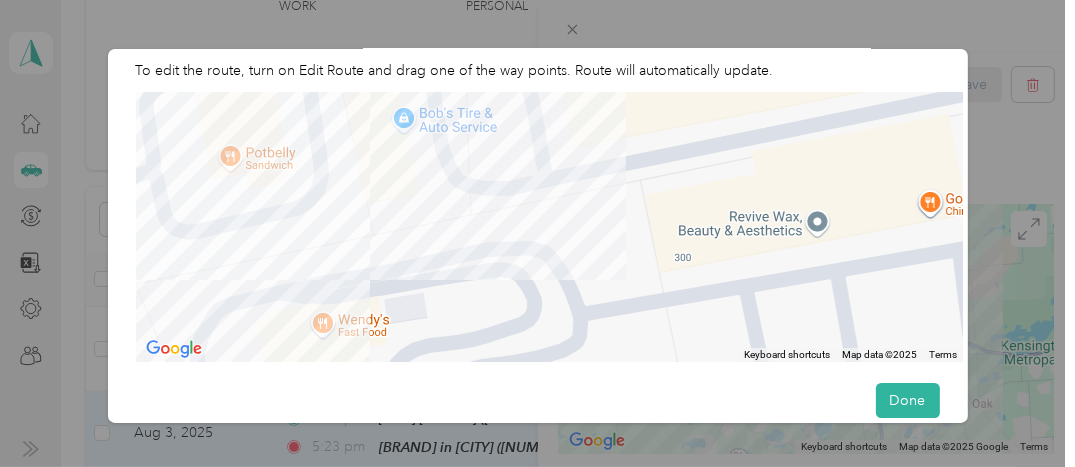 scroll, scrollTop: 91, scrollLeft: 0, axis: vertical 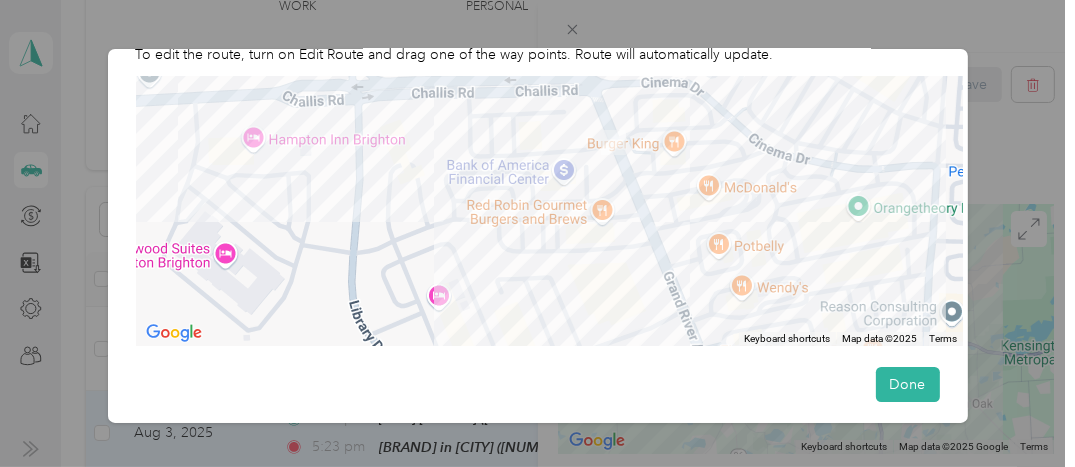 drag, startPoint x: 542, startPoint y: 174, endPoint x: 560, endPoint y: 311, distance: 138.17743 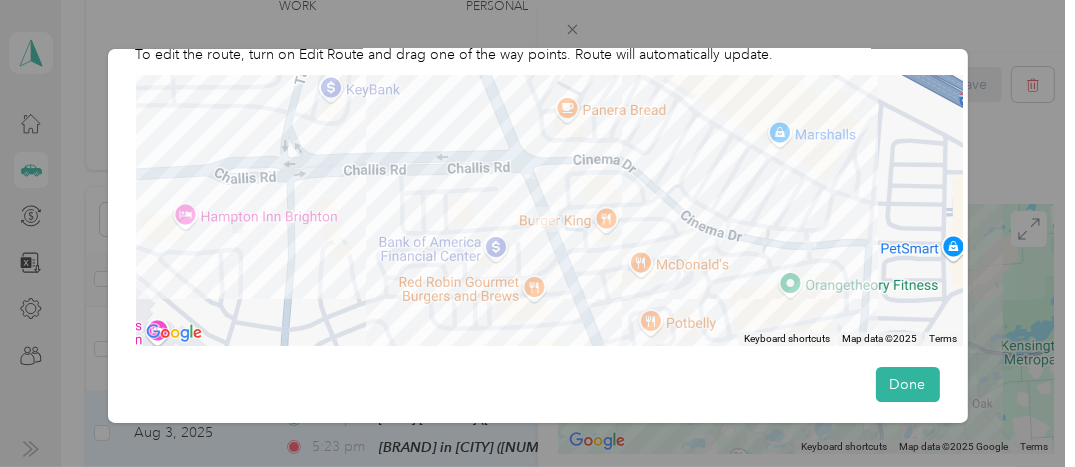 drag, startPoint x: 556, startPoint y: 108, endPoint x: 488, endPoint y: 197, distance: 112.00446 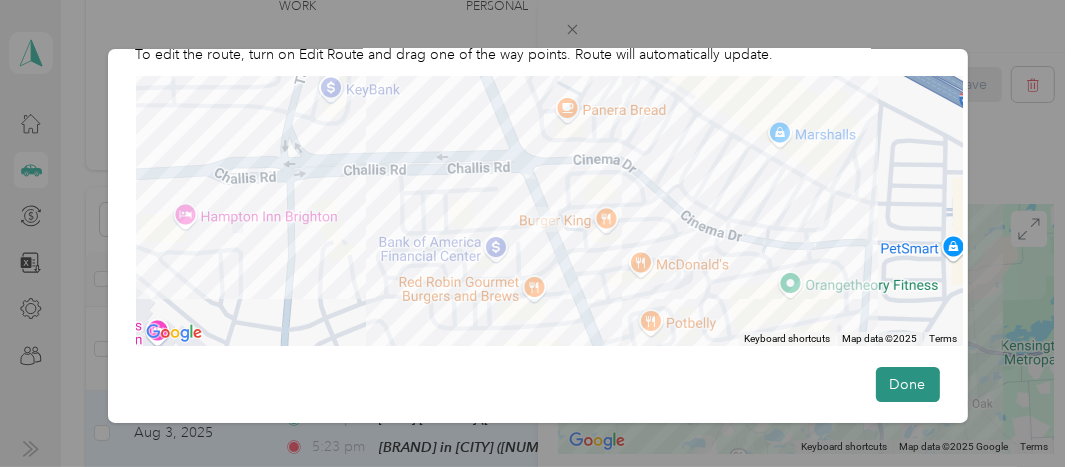 click on "Done" at bounding box center [908, 384] 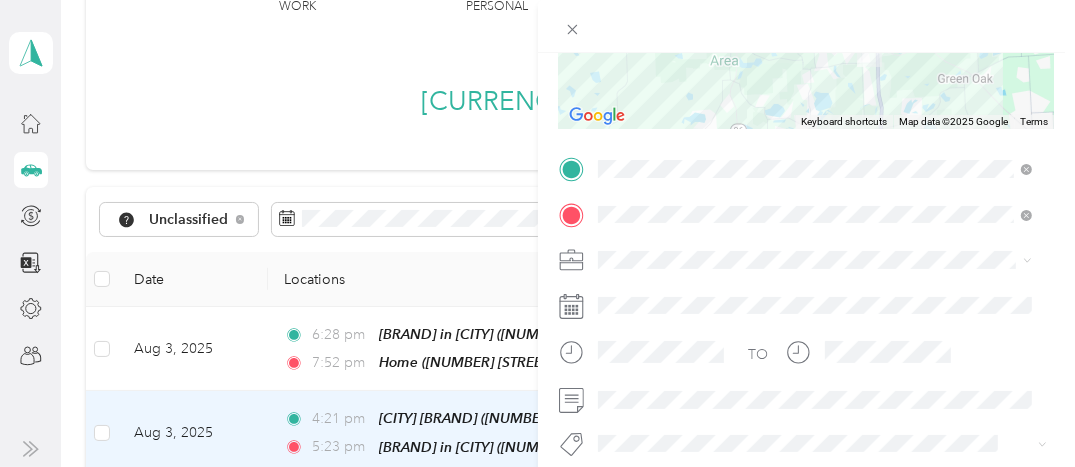 scroll, scrollTop: 536, scrollLeft: 0, axis: vertical 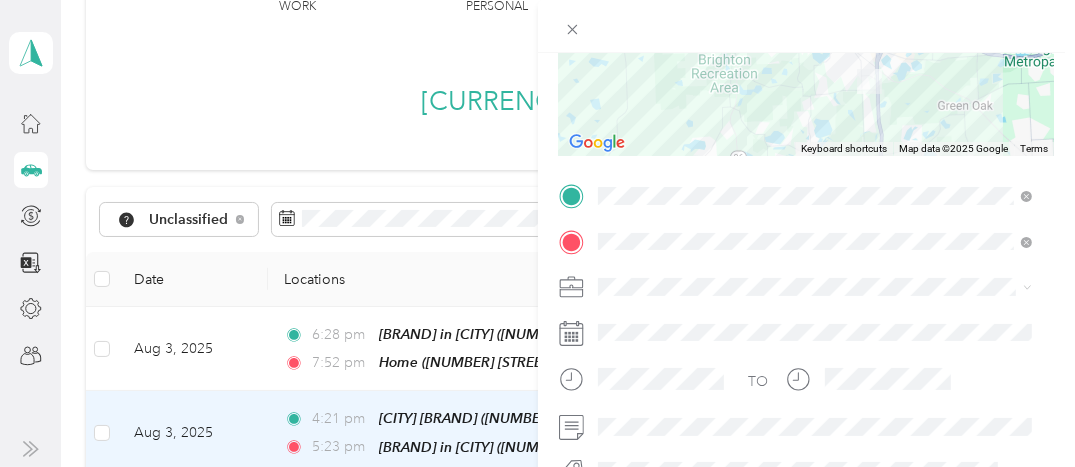 click on "Instacart" at bounding box center (631, 70) 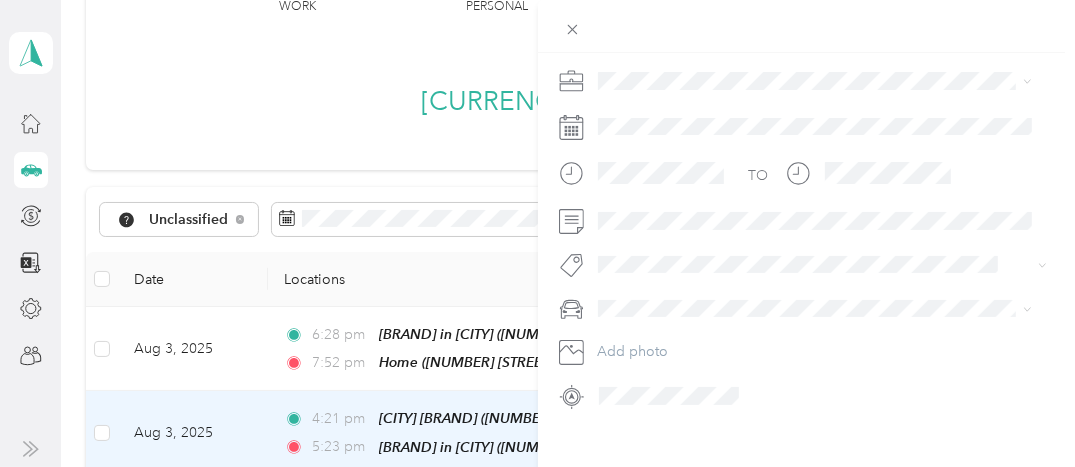 scroll, scrollTop: 536, scrollLeft: 0, axis: vertical 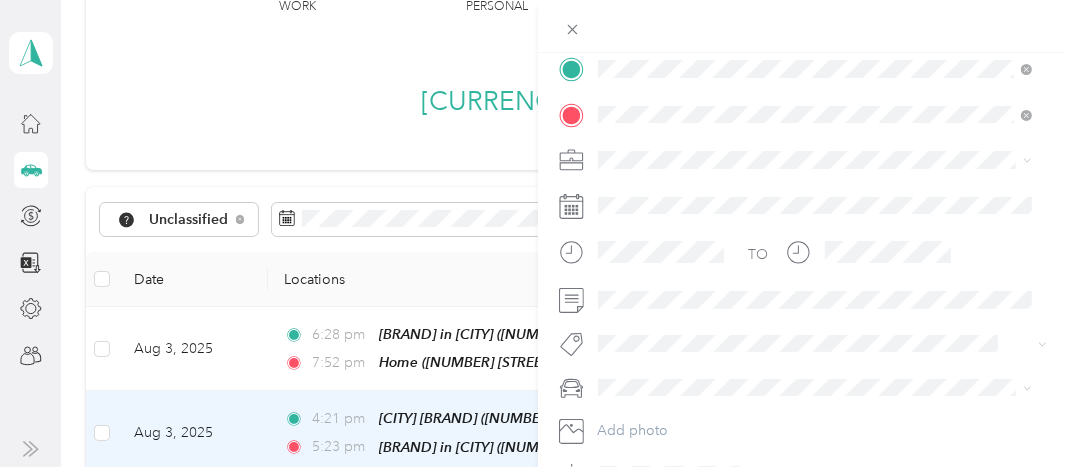 click on "TO Add photo" at bounding box center [807, 272] 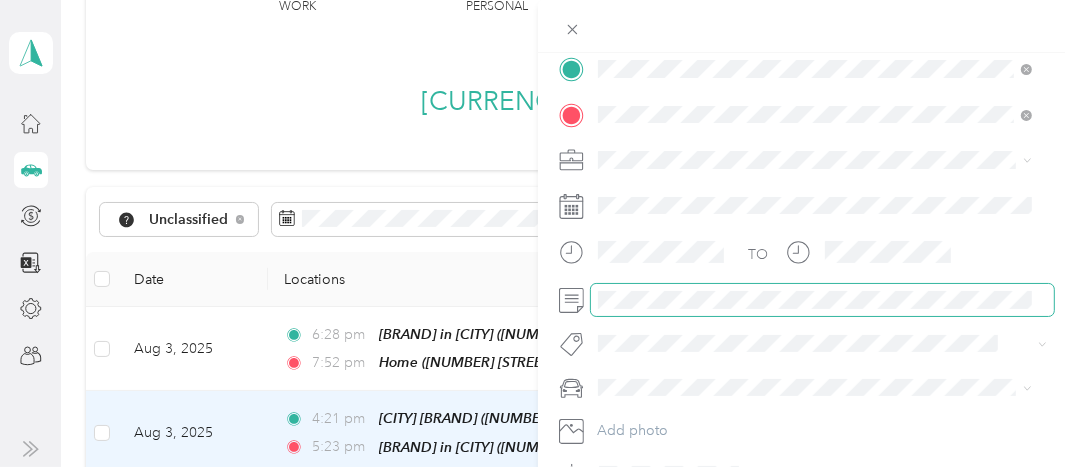 scroll, scrollTop: 0, scrollLeft: 379, axis: horizontal 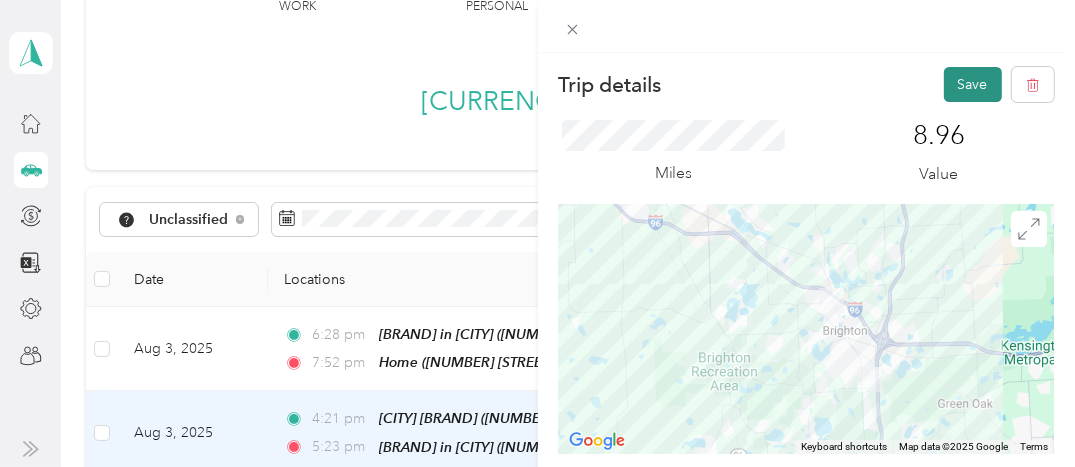 click on "Save" at bounding box center (973, 84) 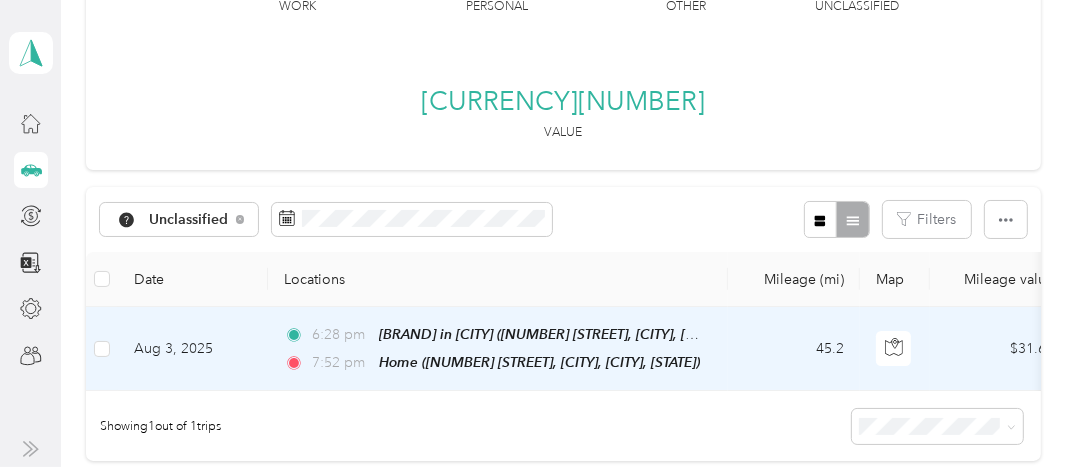 click on "Aug 3, 2025" at bounding box center [193, 349] 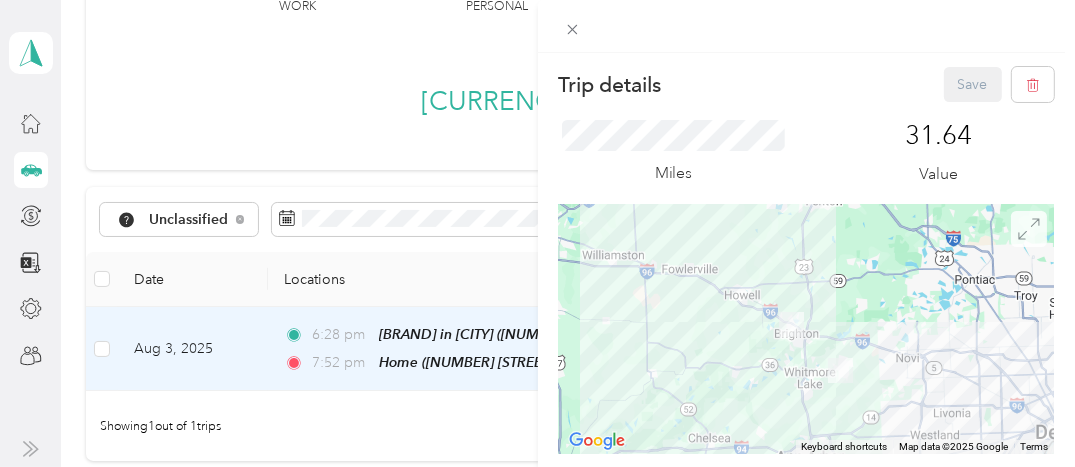 click 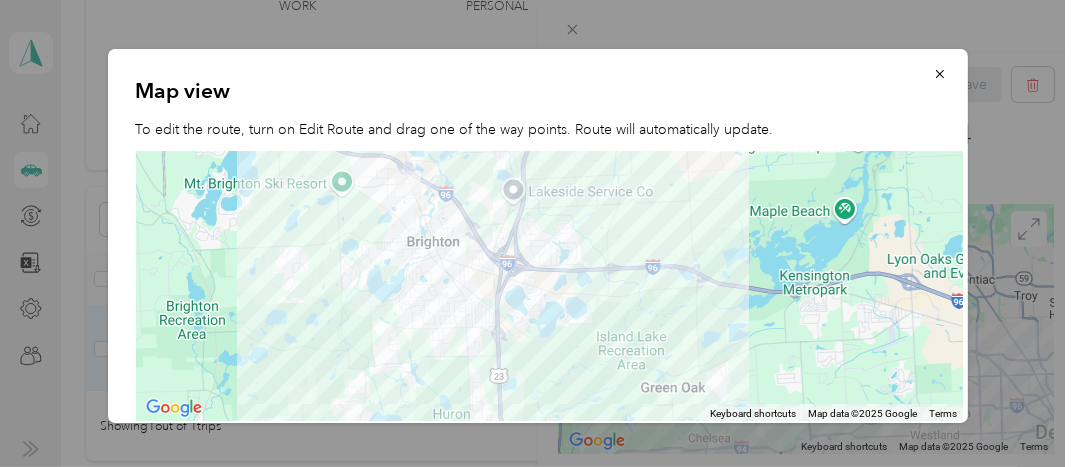 drag, startPoint x: 275, startPoint y: 277, endPoint x: 884, endPoint y: 364, distance: 615.1829 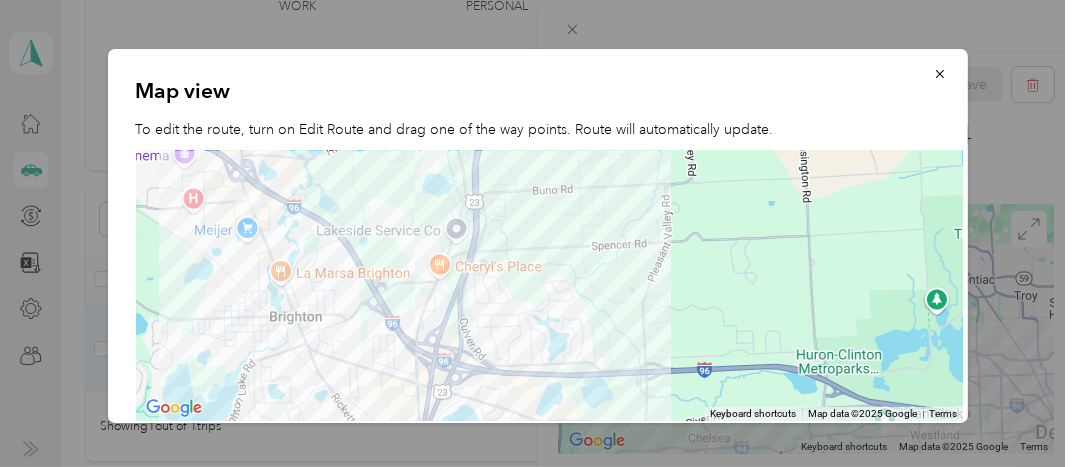 drag, startPoint x: 406, startPoint y: 300, endPoint x: 672, endPoint y: 509, distance: 338.28537 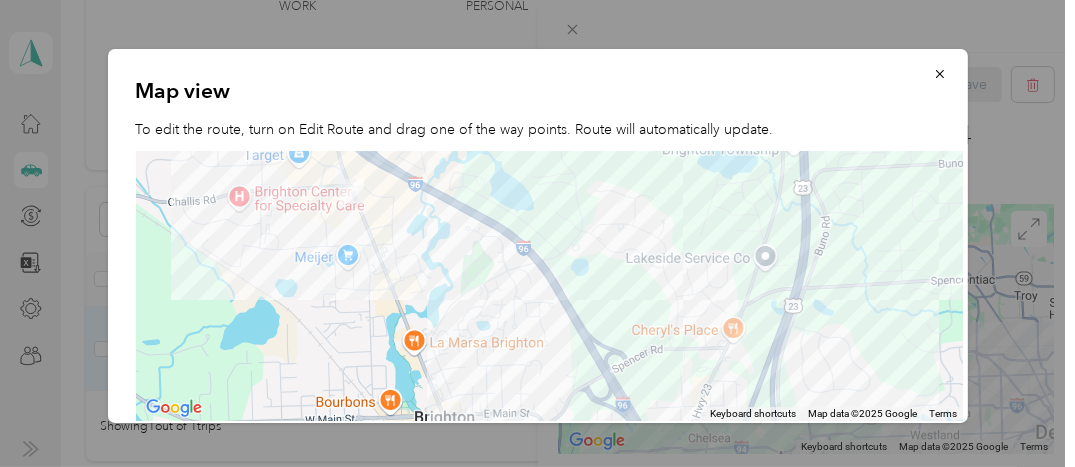 drag, startPoint x: 346, startPoint y: 285, endPoint x: 934, endPoint y: 415, distance: 602.1993 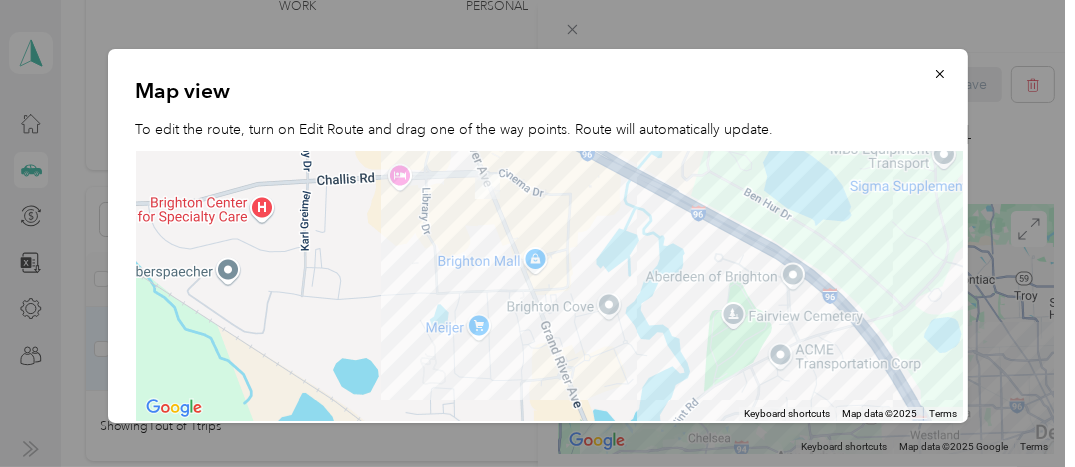 drag, startPoint x: 195, startPoint y: 231, endPoint x: 562, endPoint y: 452, distance: 428.40402 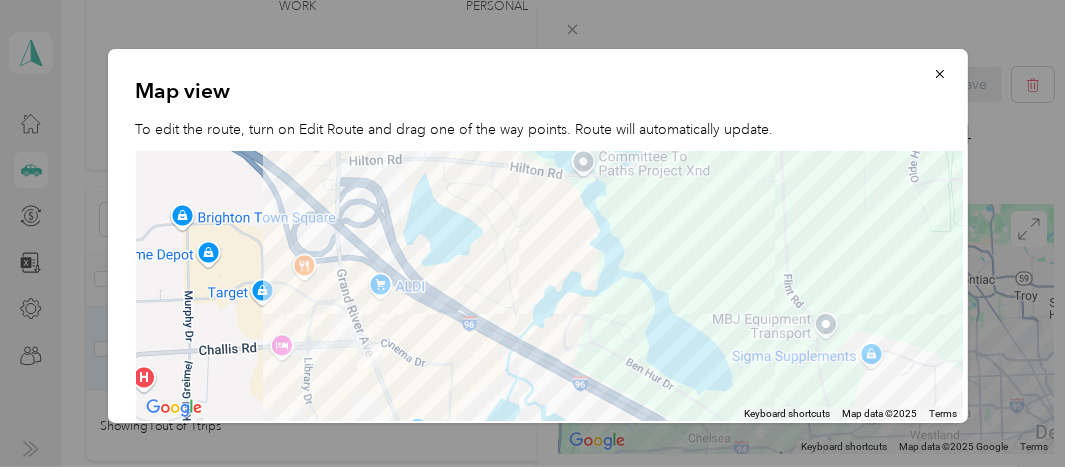 drag, startPoint x: 460, startPoint y: 308, endPoint x: 340, endPoint y: 481, distance: 210.54453 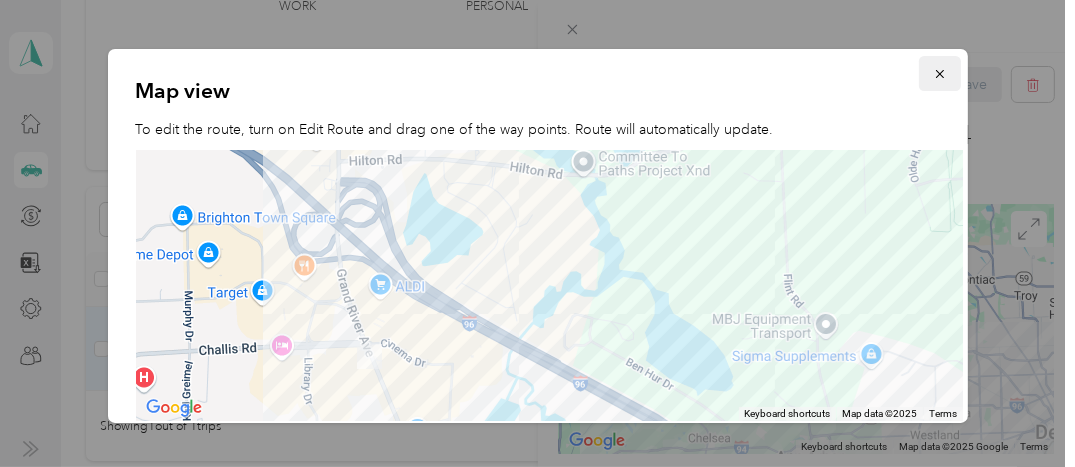 click 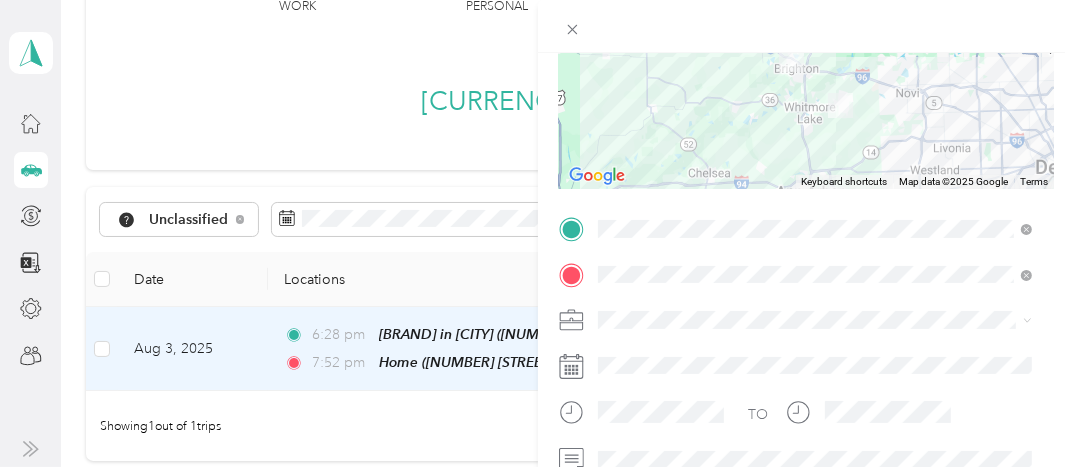 scroll, scrollTop: 283, scrollLeft: 0, axis: vertical 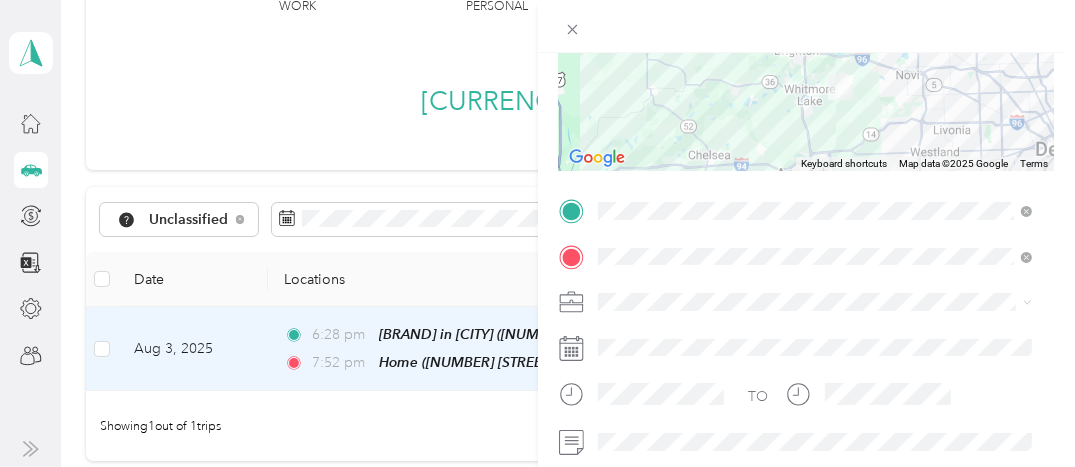click on "Instacart" at bounding box center [815, 90] 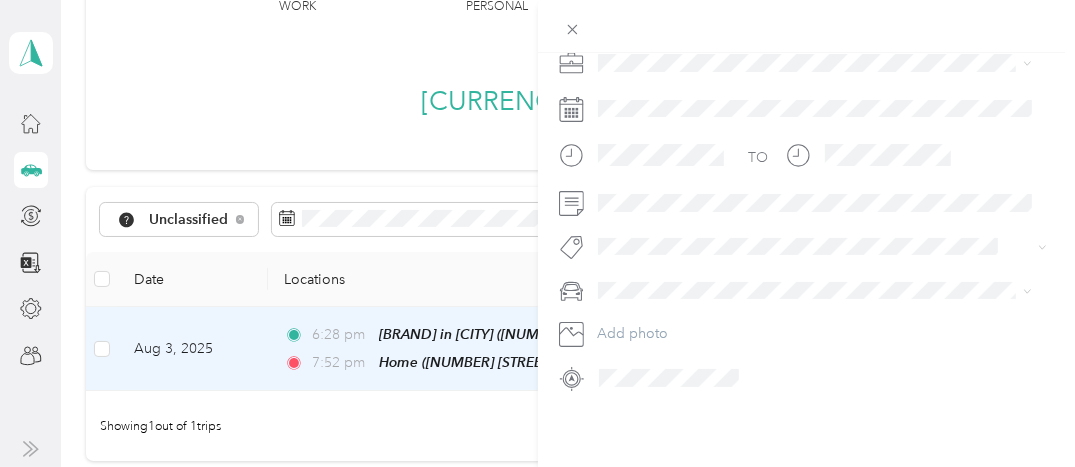 scroll, scrollTop: 536, scrollLeft: 0, axis: vertical 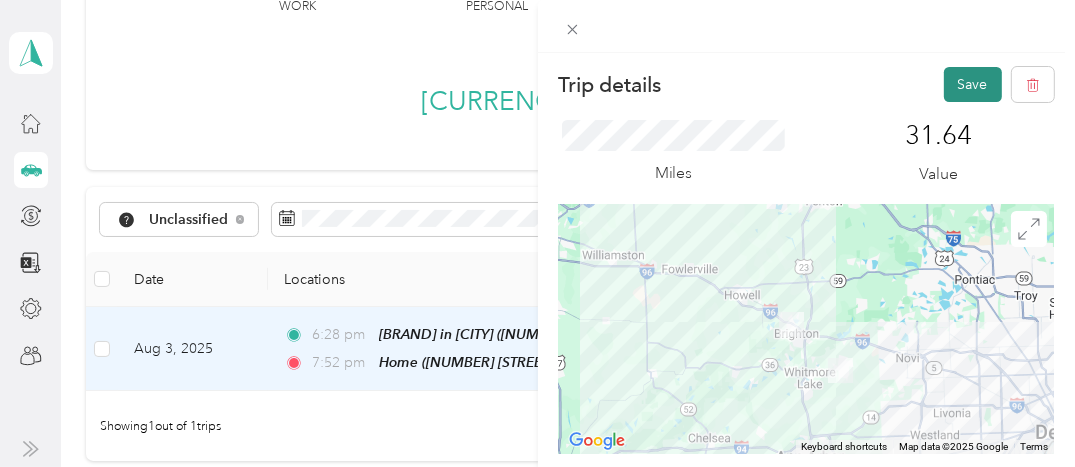 click on "Save" at bounding box center (973, 84) 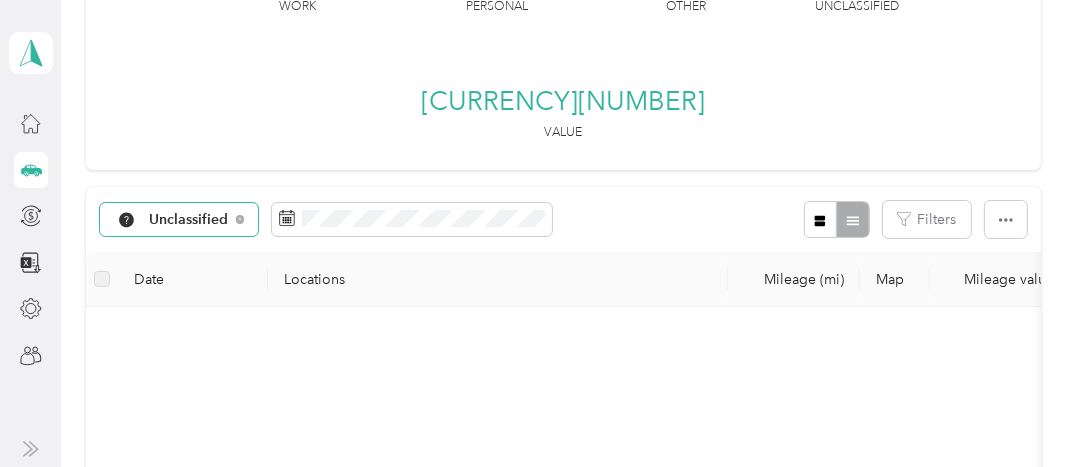 click on "Unclassified" at bounding box center [189, 220] 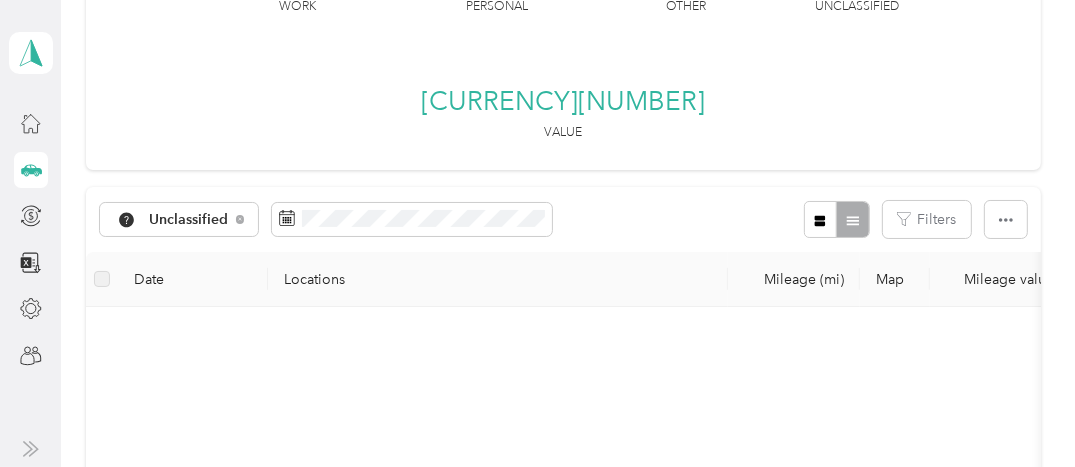 click on "Instacart" at bounding box center (183, 268) 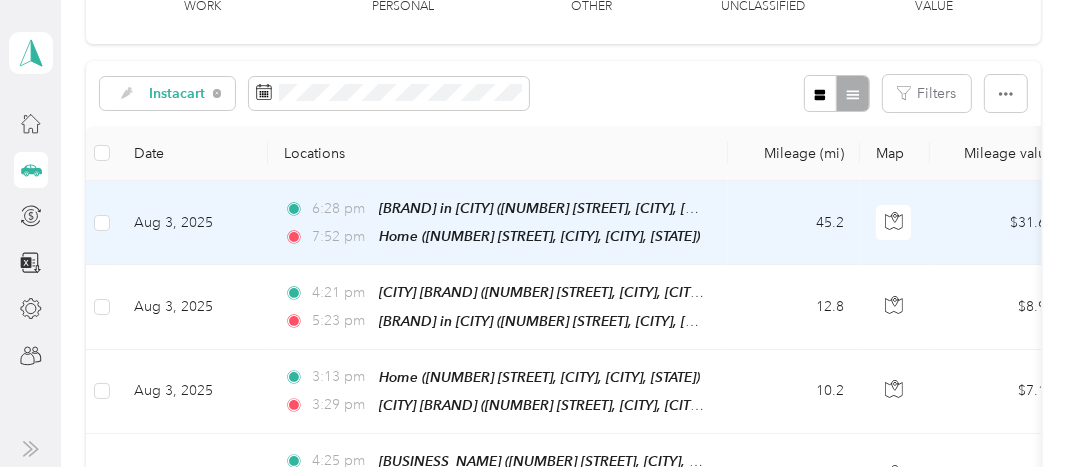 click on "Aug 3, 2025" at bounding box center (193, 223) 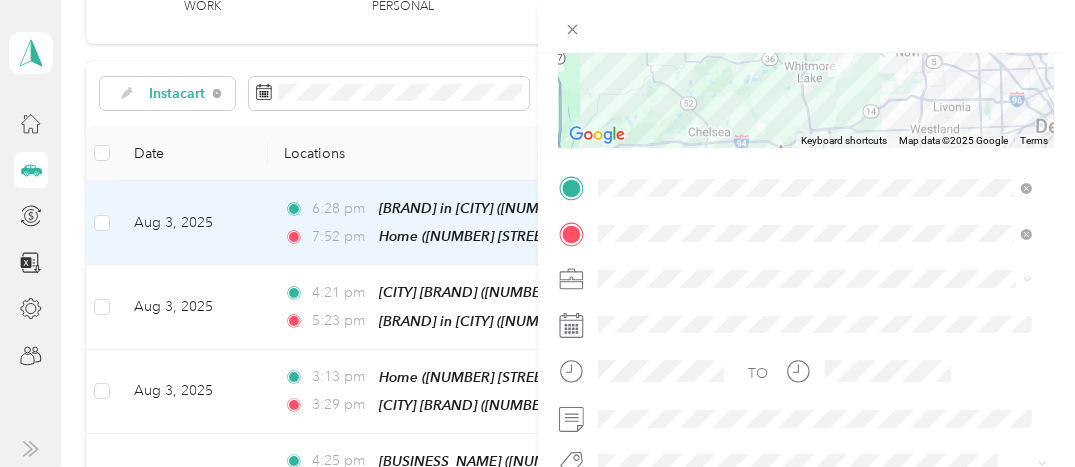 scroll, scrollTop: 310, scrollLeft: 0, axis: vertical 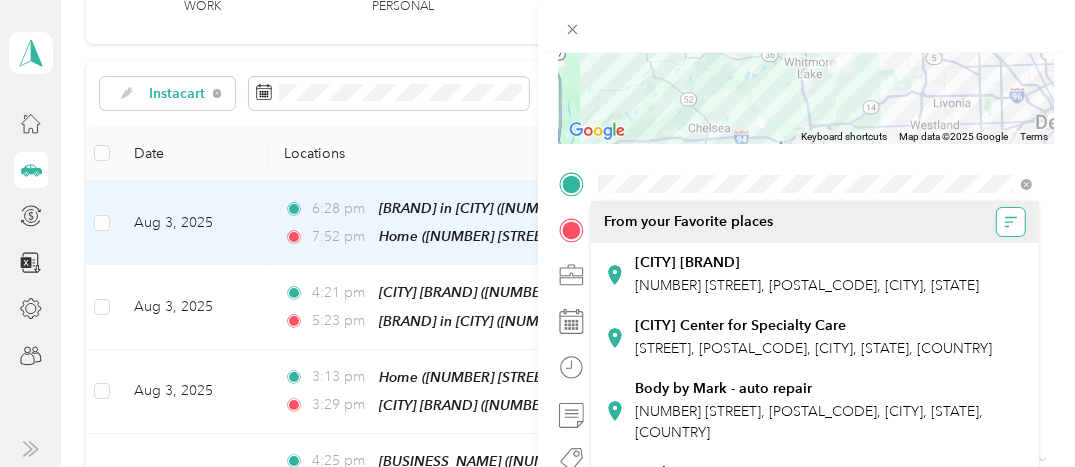 click 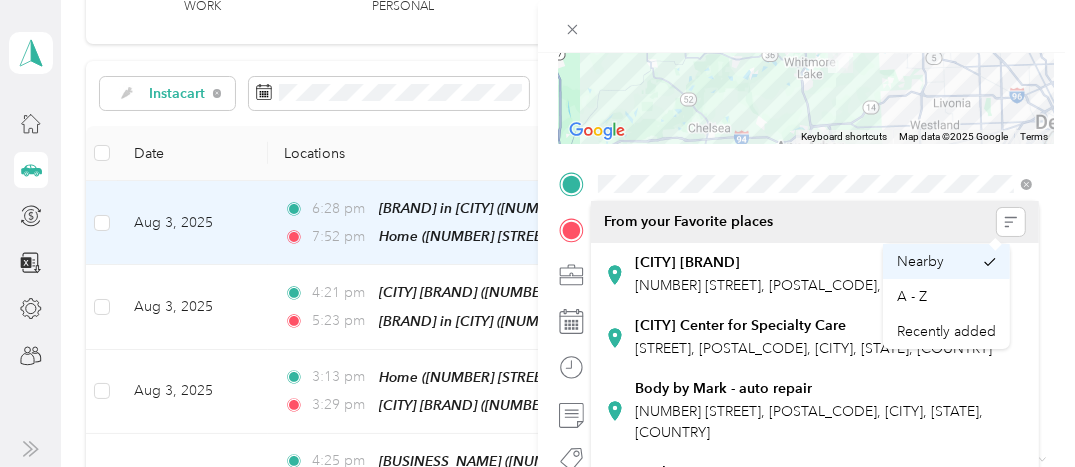 click on "Nearby" at bounding box center [920, 261] 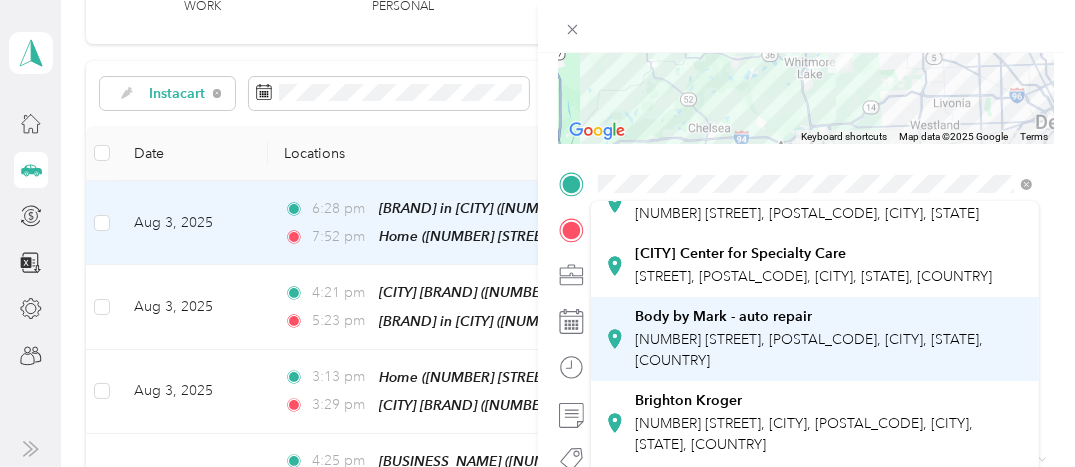 scroll, scrollTop: 0, scrollLeft: 0, axis: both 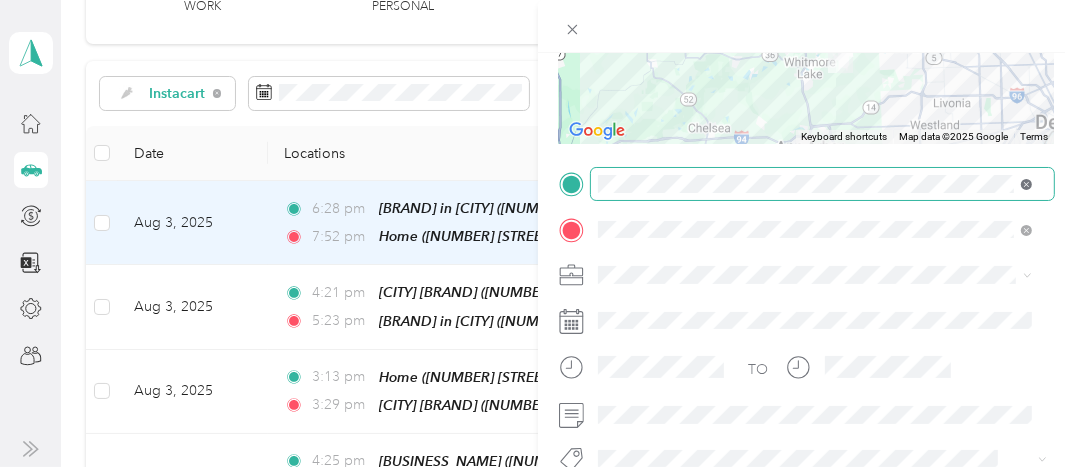 click 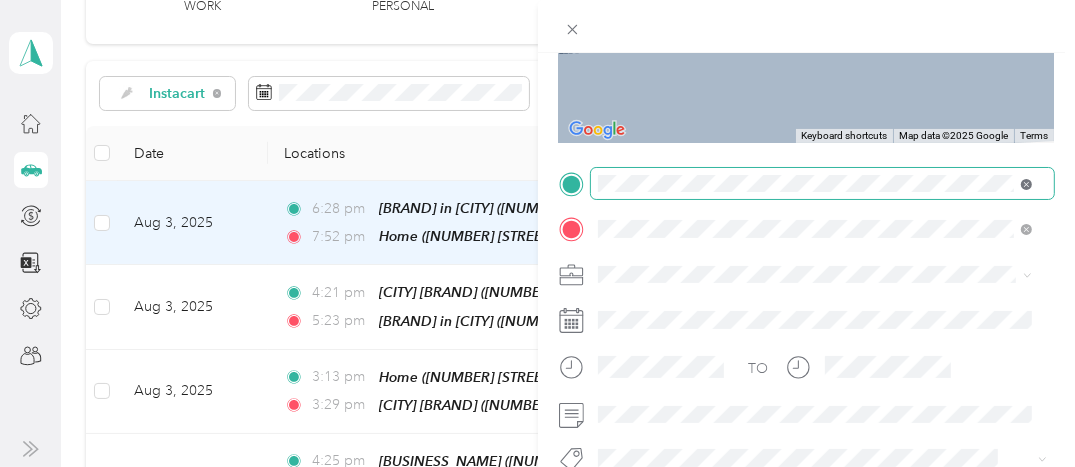 click 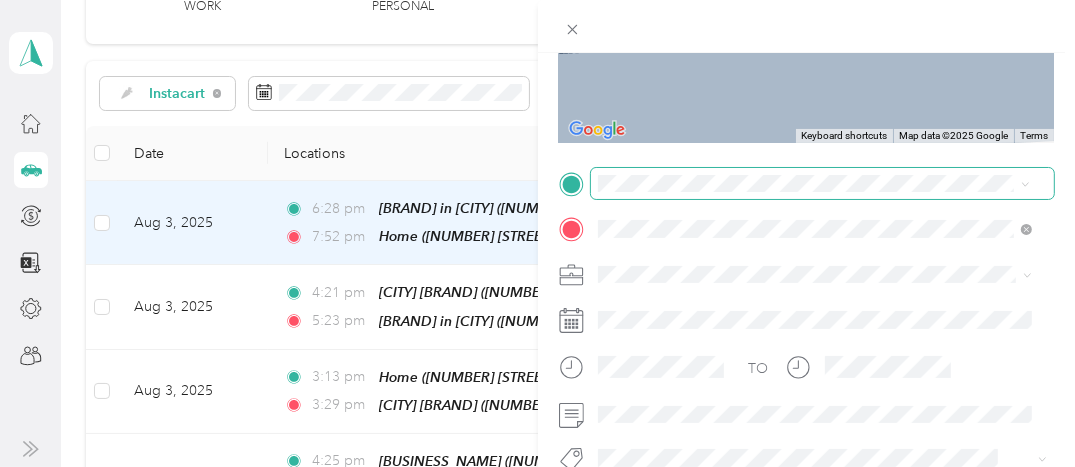 click on "[NUMBER] [STREET]
[CITY], [STATE] [POSTAL_CODE], [COUNTRY]" at bounding box center (779, 263) 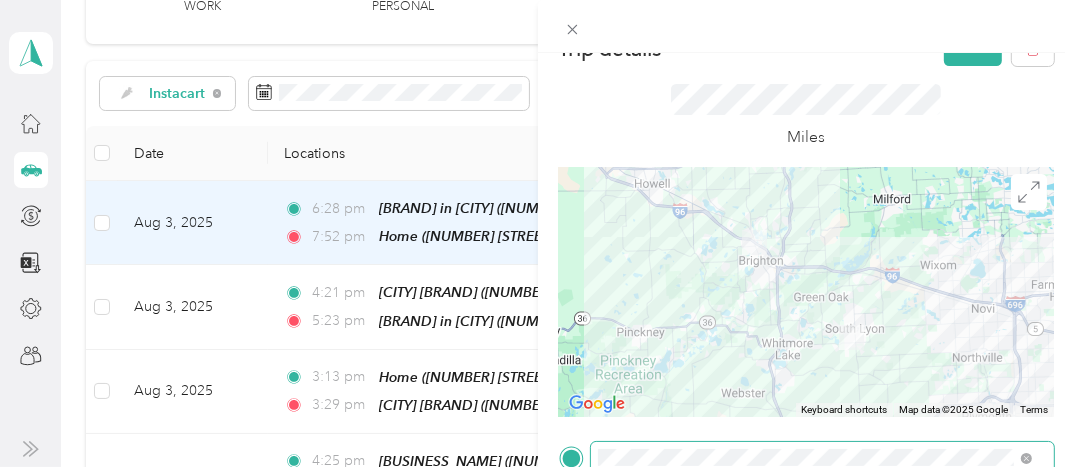 scroll, scrollTop: 0, scrollLeft: 0, axis: both 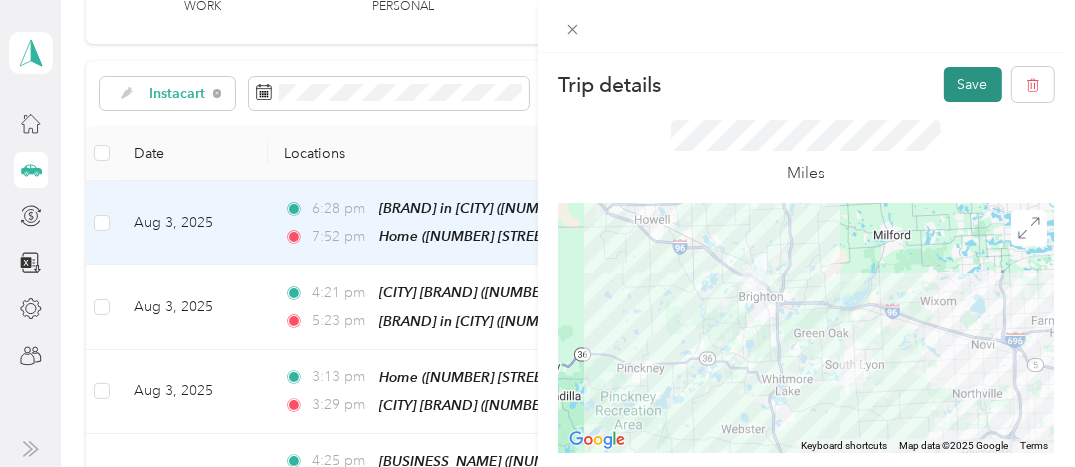 click on "Save" at bounding box center [973, 84] 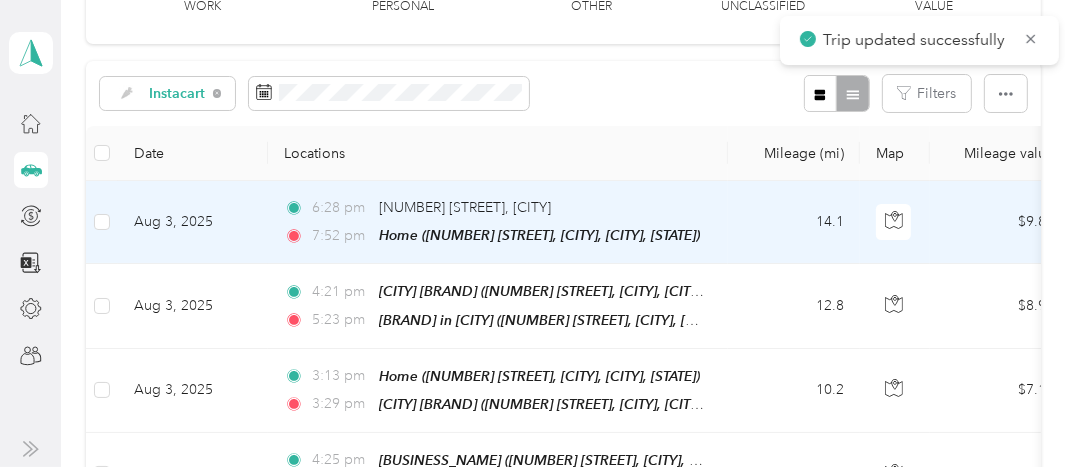 click on "Aug 3, 2025" at bounding box center [193, 222] 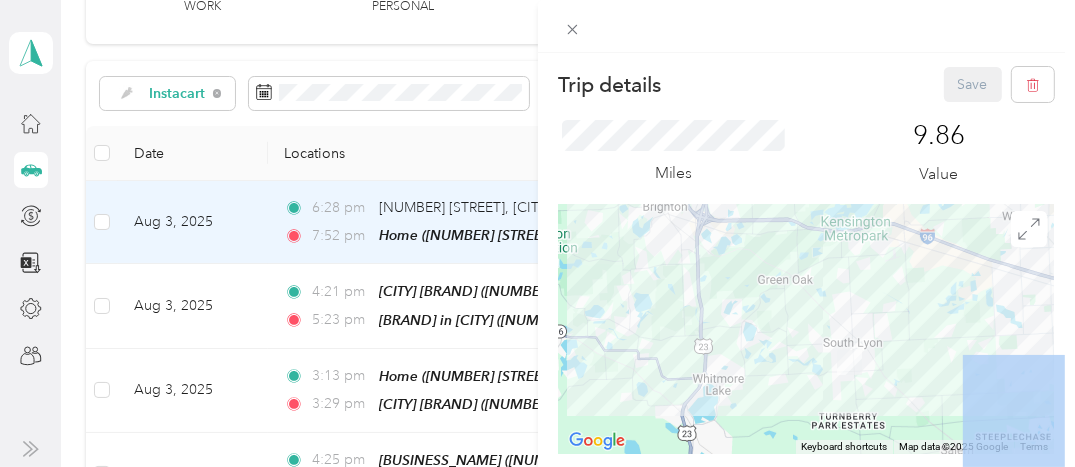 scroll, scrollTop: 395, scrollLeft: 0, axis: vertical 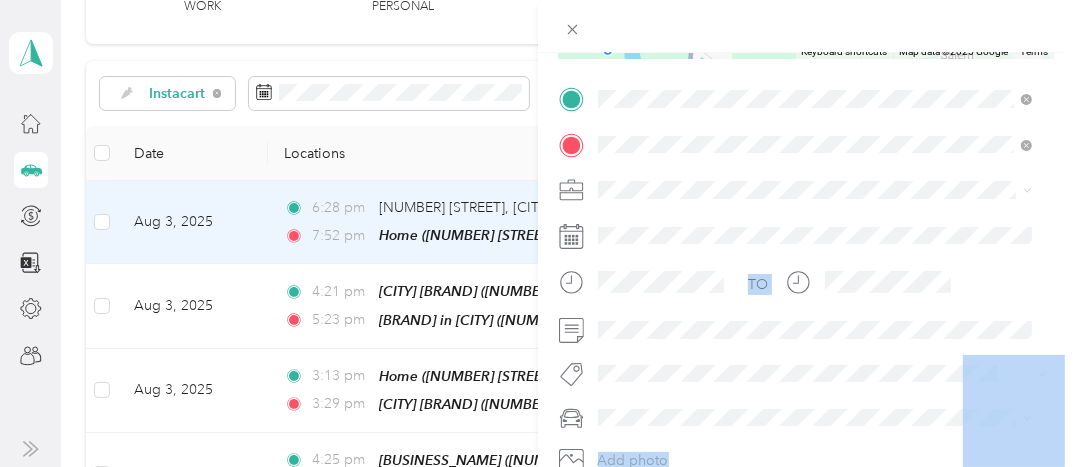 click at bounding box center [823, 236] 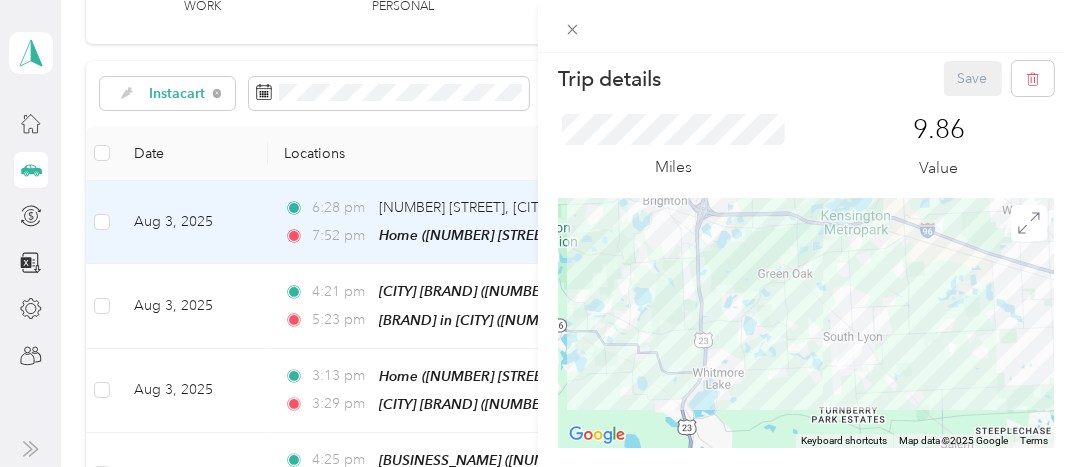 scroll, scrollTop: 0, scrollLeft: 0, axis: both 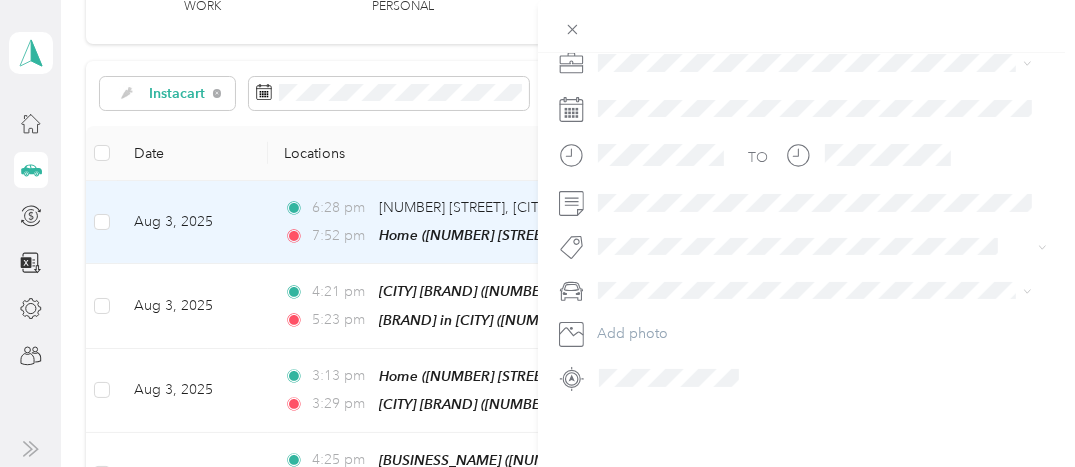 click 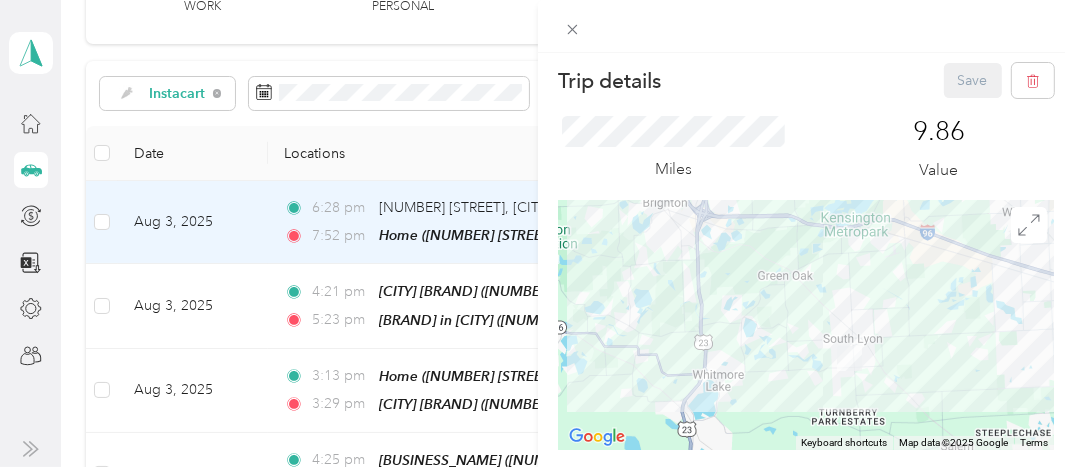 scroll, scrollTop: 0, scrollLeft: 0, axis: both 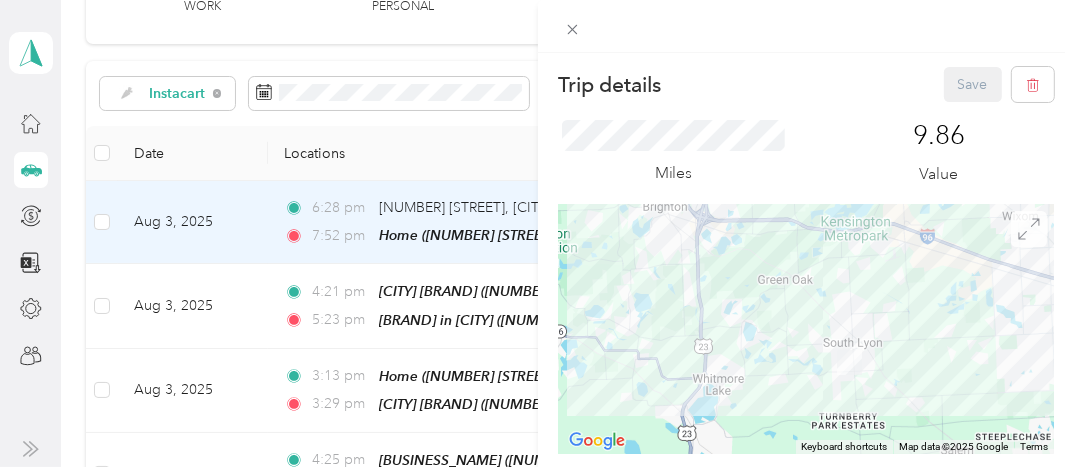 click at bounding box center [1029, 229] 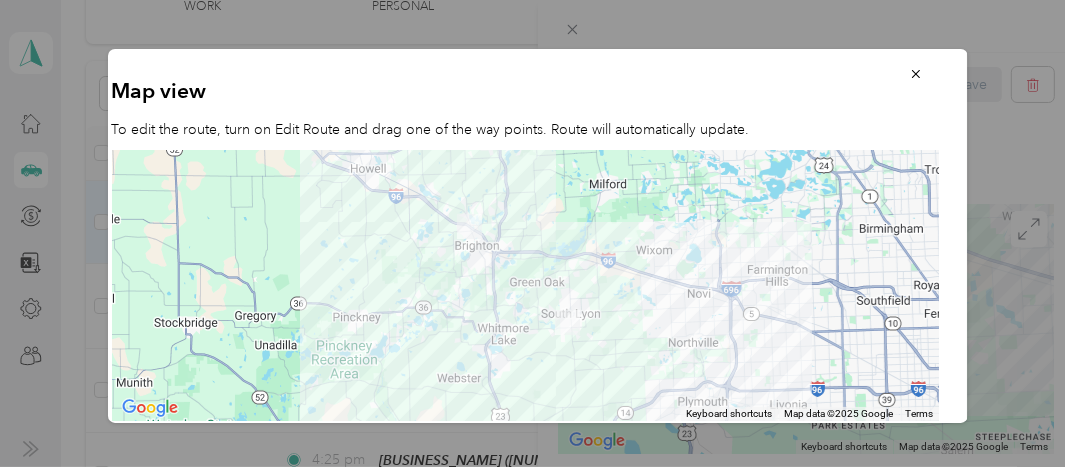 scroll, scrollTop: 0, scrollLeft: 38, axis: horizontal 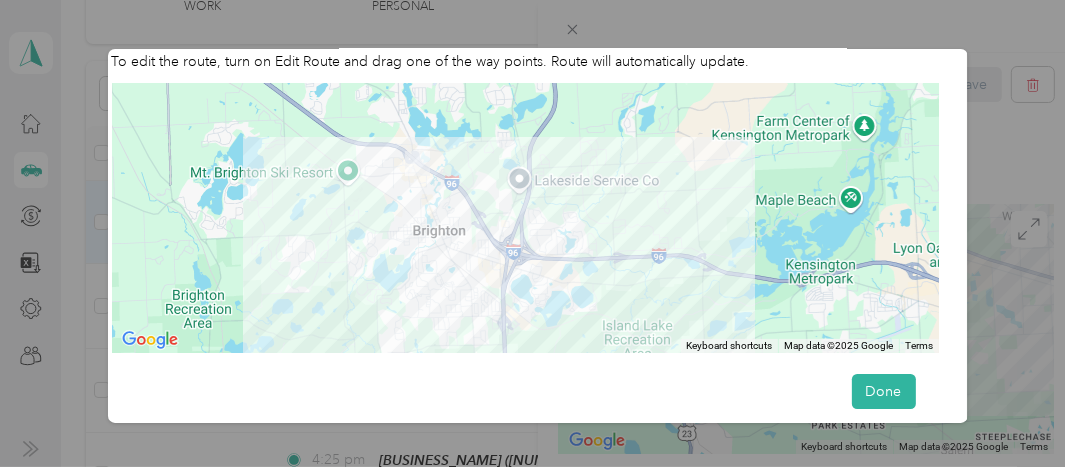 drag, startPoint x: 230, startPoint y: 168, endPoint x: 577, endPoint y: 352, distance: 392.76584 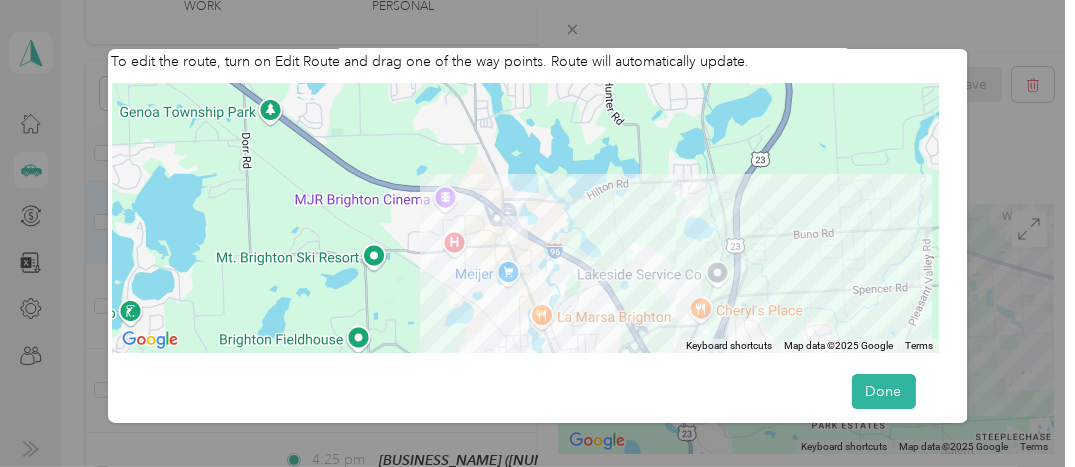 drag, startPoint x: 535, startPoint y: 192, endPoint x: 903, endPoint y: 401, distance: 423.20798 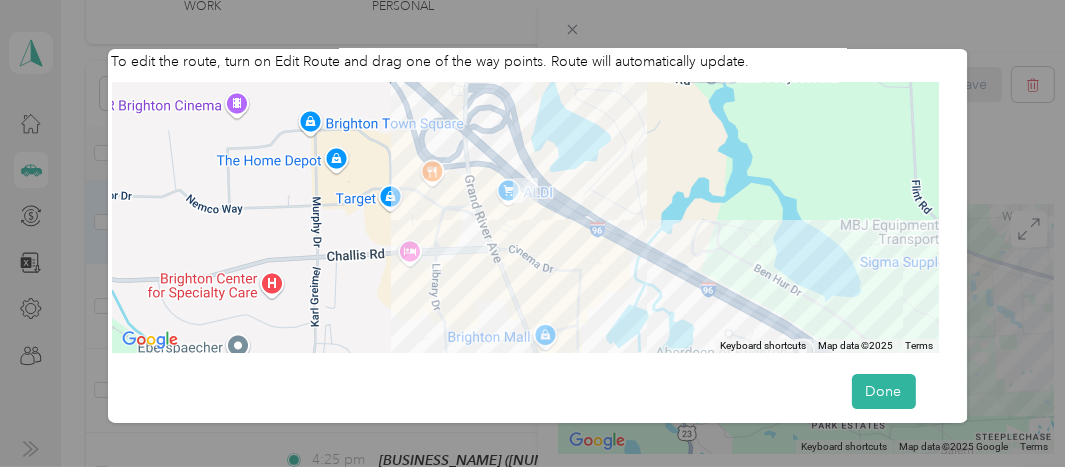 drag, startPoint x: 677, startPoint y: 276, endPoint x: 344, endPoint y: 401, distance: 355.68808 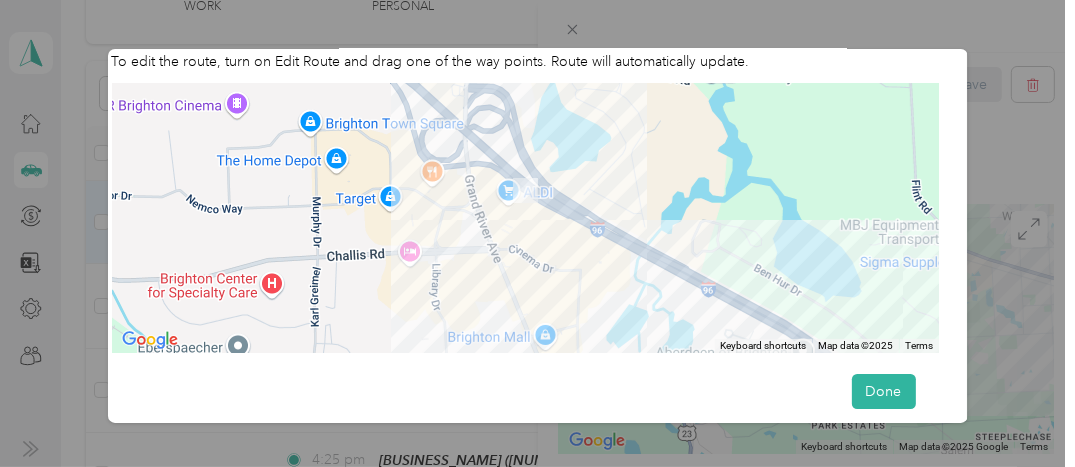 scroll, scrollTop: 0, scrollLeft: 38, axis: horizontal 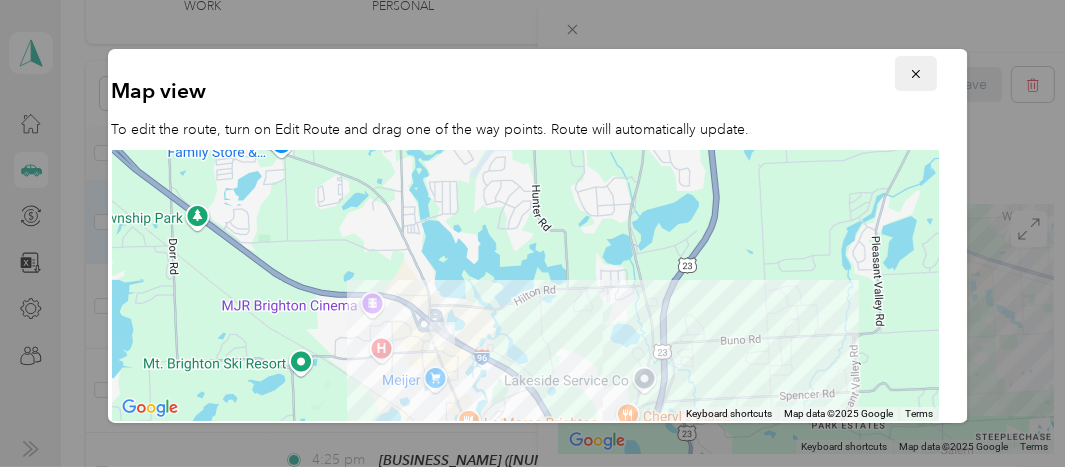 click 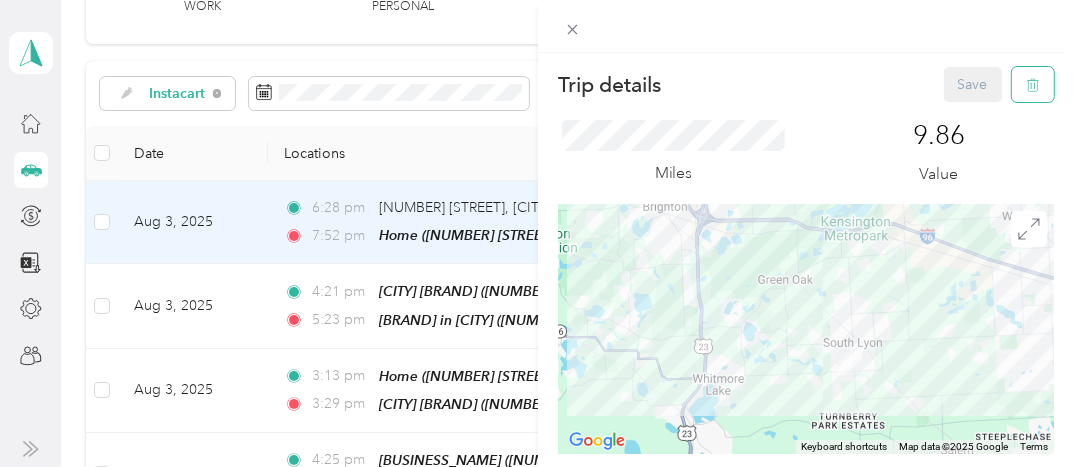 click at bounding box center [1033, 84] 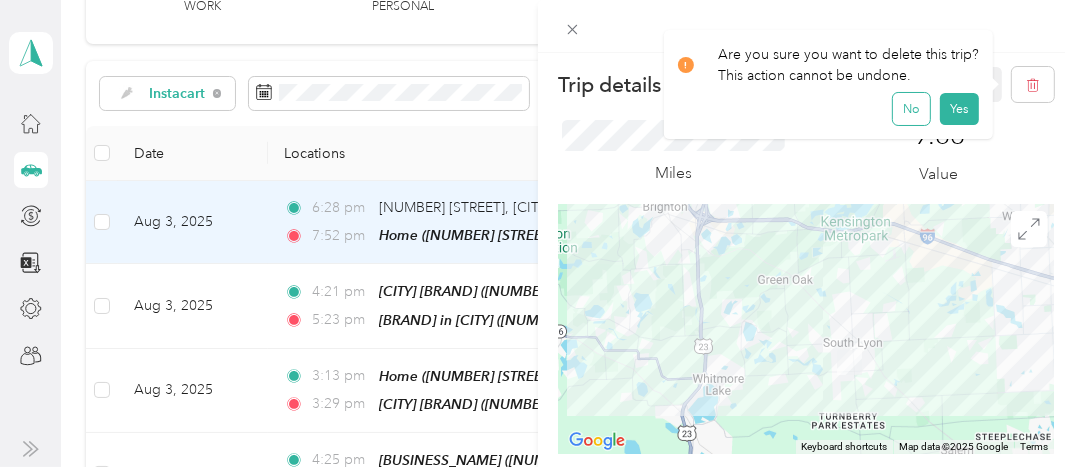 click on "No" at bounding box center (911, 109) 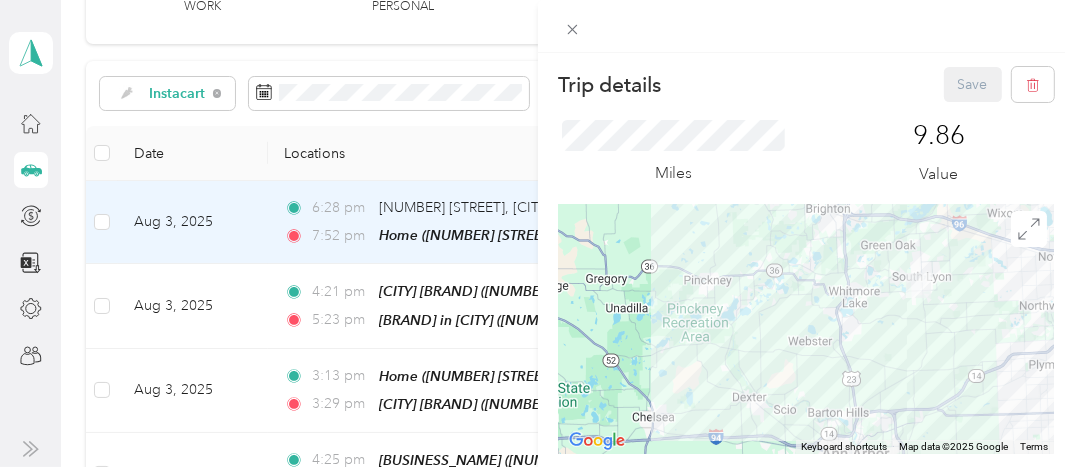 scroll, scrollTop: 536, scrollLeft: 0, axis: vertical 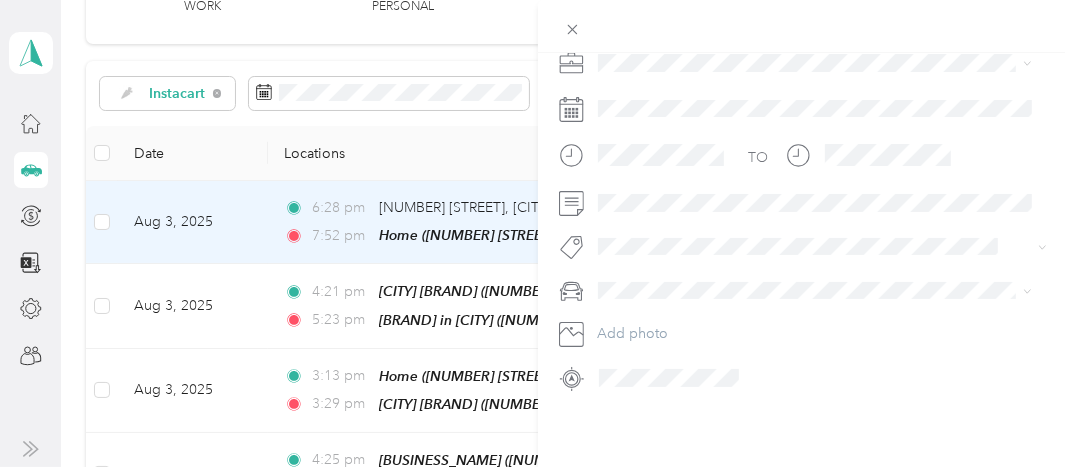 click 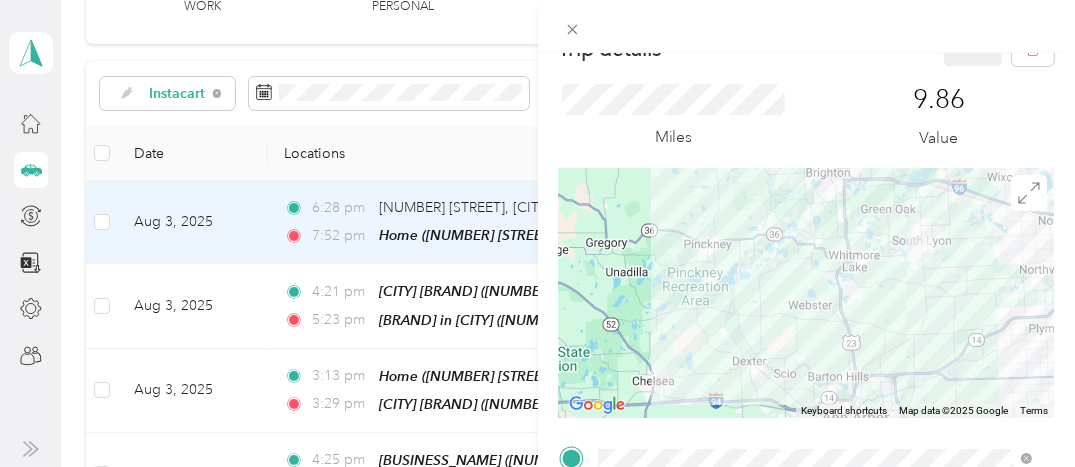 scroll, scrollTop: 0, scrollLeft: 0, axis: both 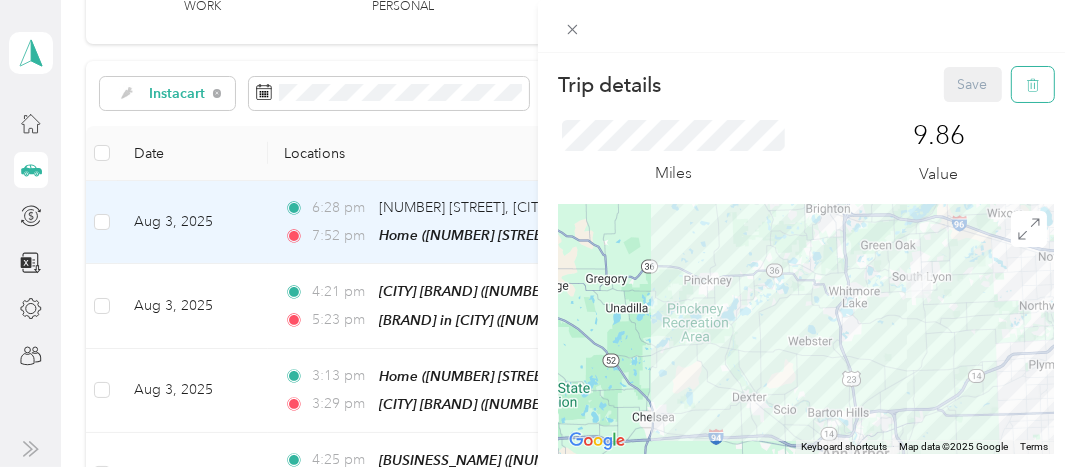click 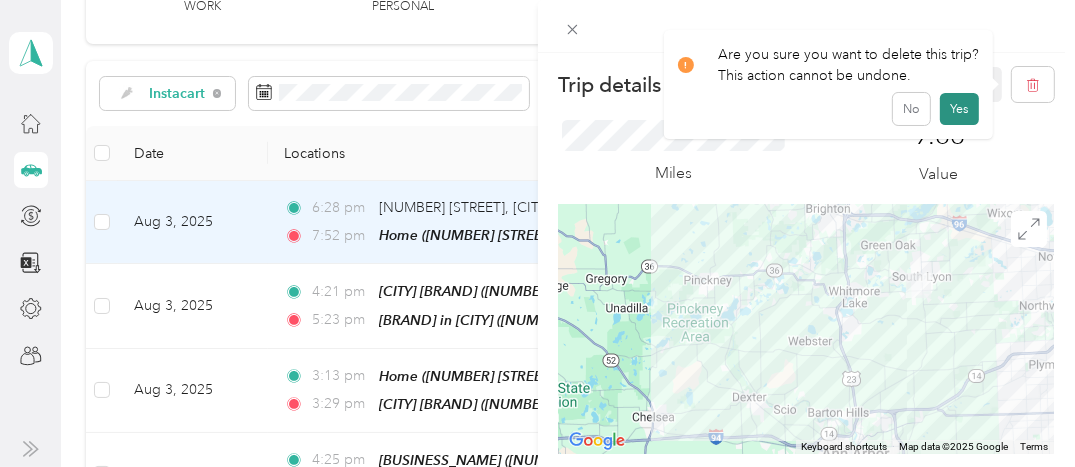 click on "Yes" at bounding box center (959, 109) 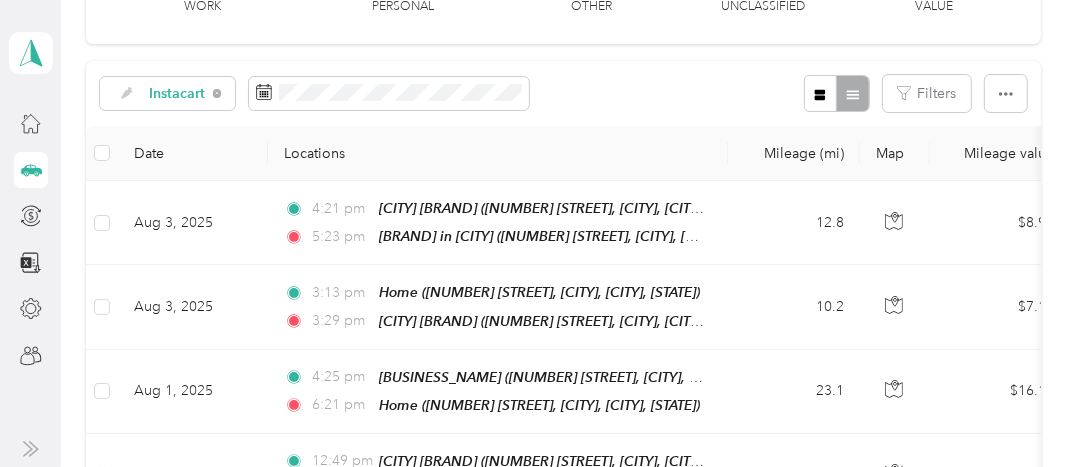 scroll, scrollTop: 0, scrollLeft: 0, axis: both 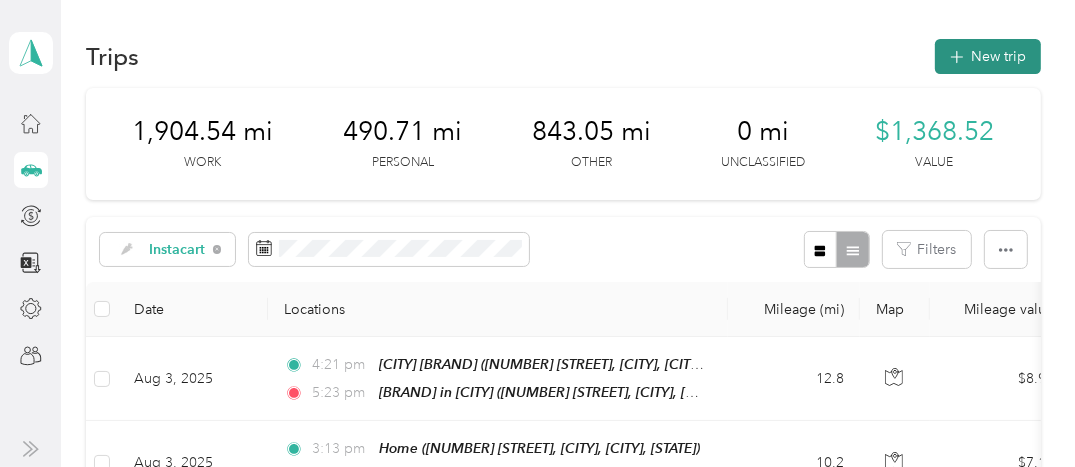 click on "New trip" at bounding box center (988, 56) 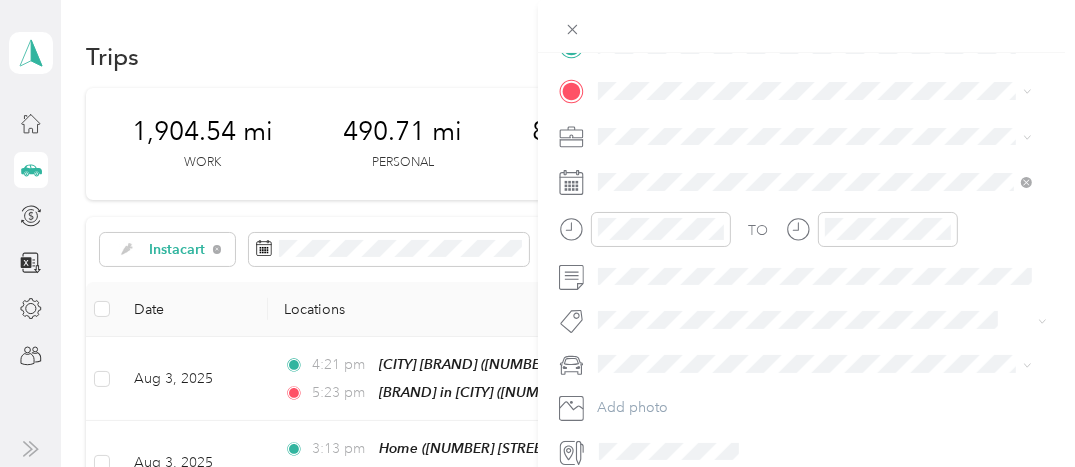 scroll, scrollTop: 455, scrollLeft: 0, axis: vertical 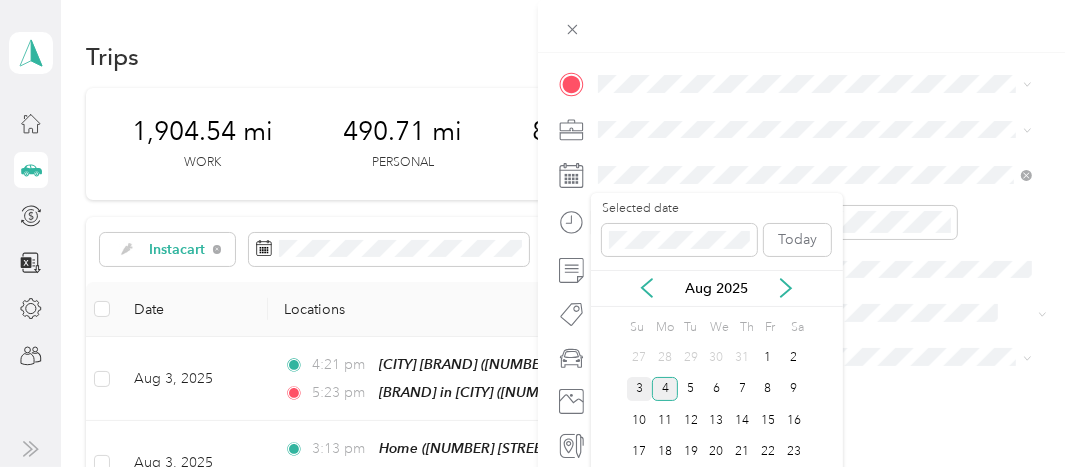 click on "3" at bounding box center (640, 389) 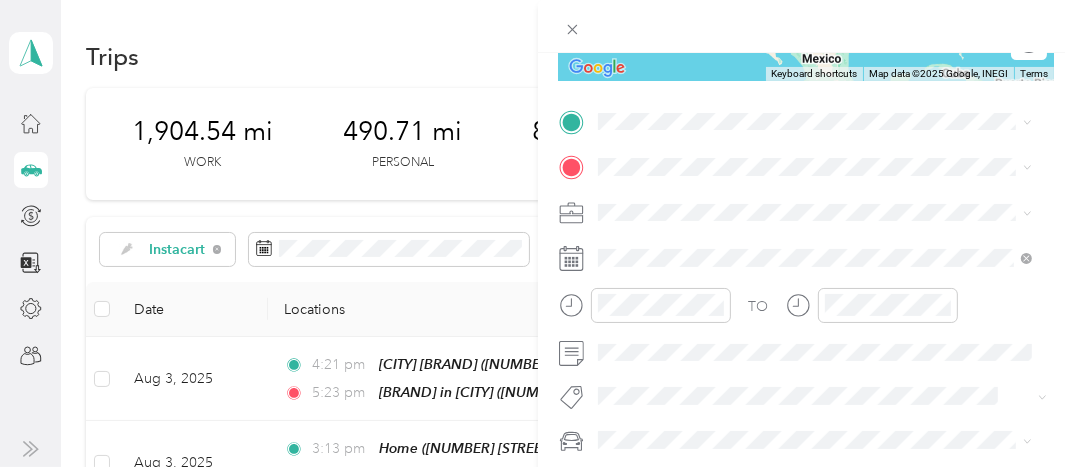 scroll, scrollTop: 355, scrollLeft: 0, axis: vertical 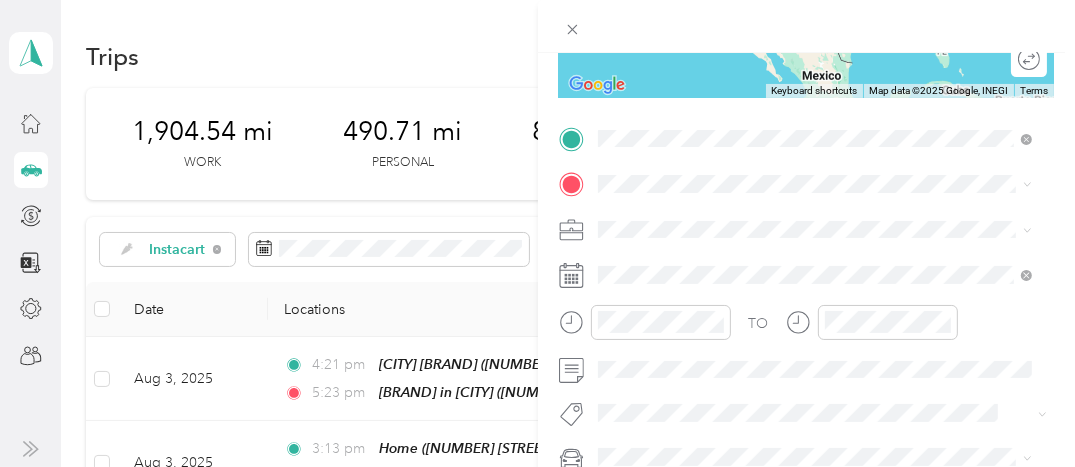 click on "[NUMBER] [STREET]
[CITY], [STATE] [POSTAL_CODE], [COUNTRY]" at bounding box center (779, 219) 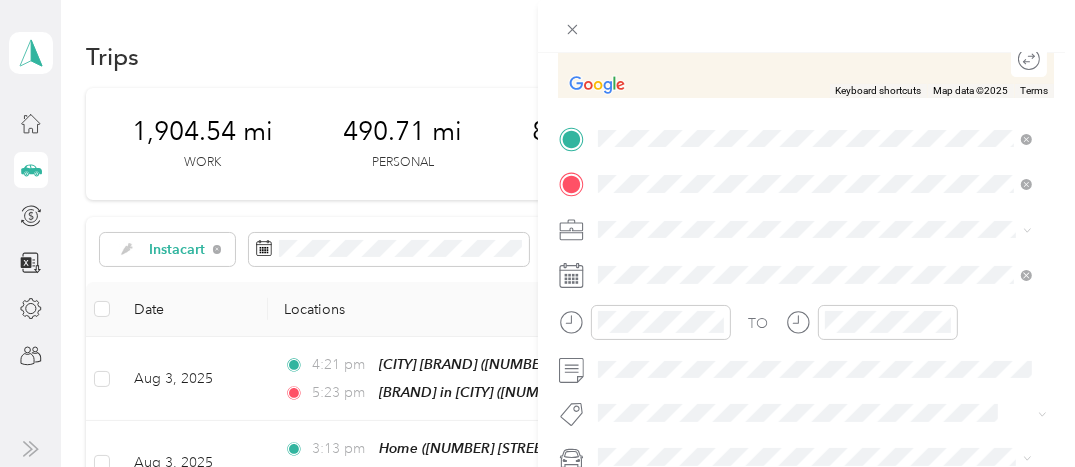 click 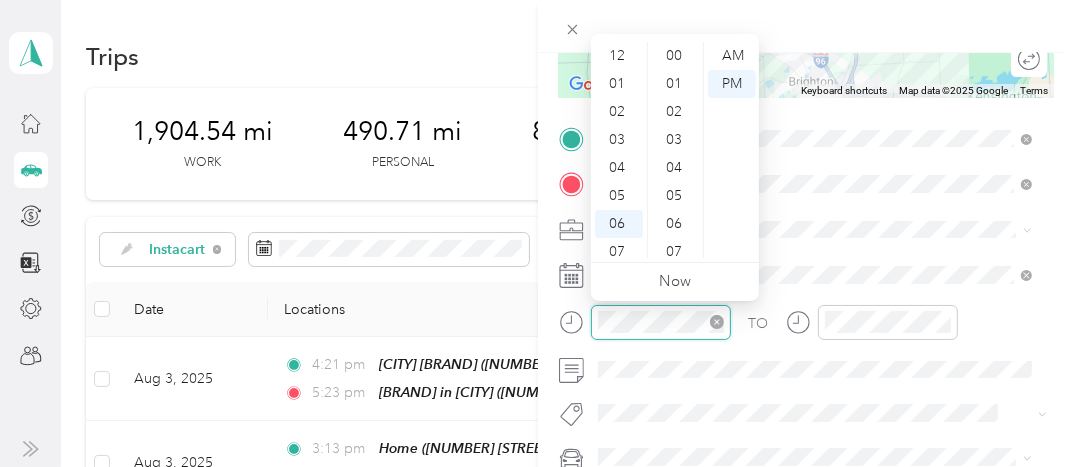 scroll, scrollTop: 280, scrollLeft: 0, axis: vertical 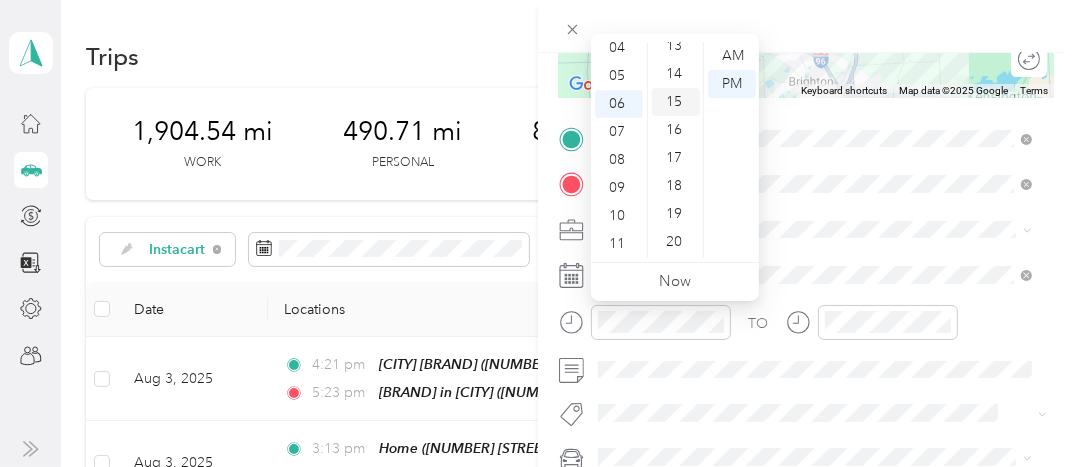 click on "15" at bounding box center (676, 102) 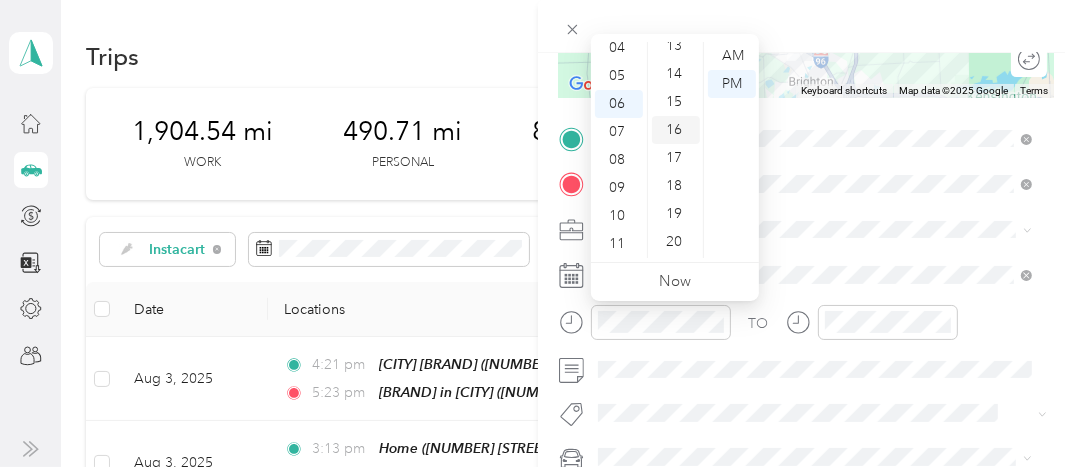 scroll, scrollTop: 420, scrollLeft: 0, axis: vertical 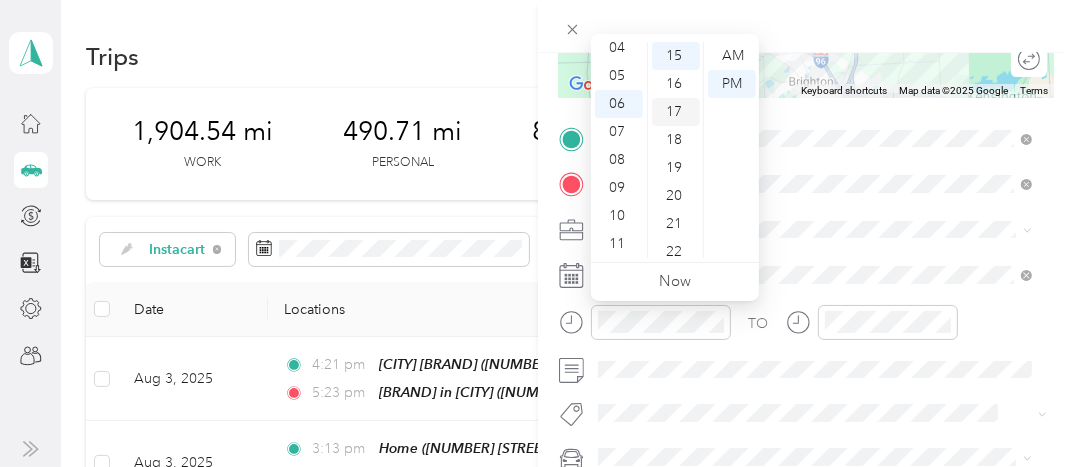 click on "17" at bounding box center [676, 112] 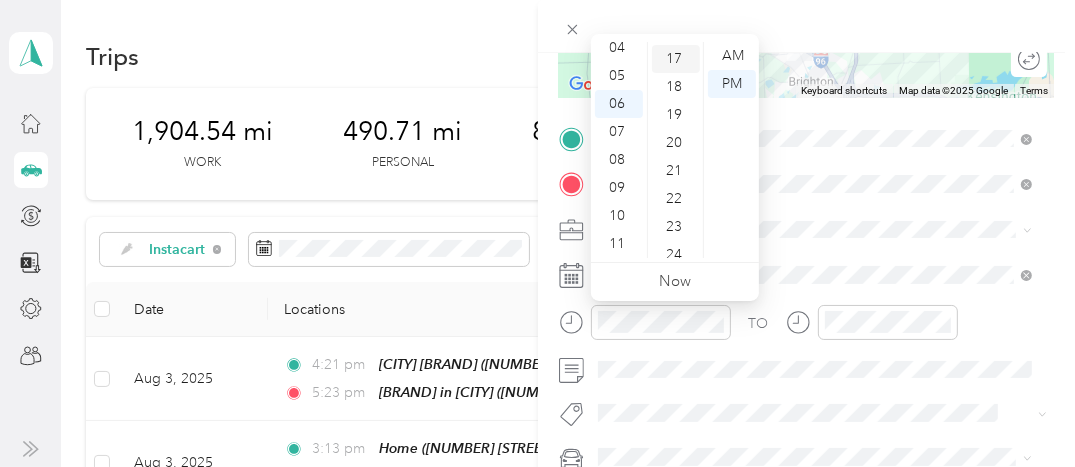scroll, scrollTop: 476, scrollLeft: 0, axis: vertical 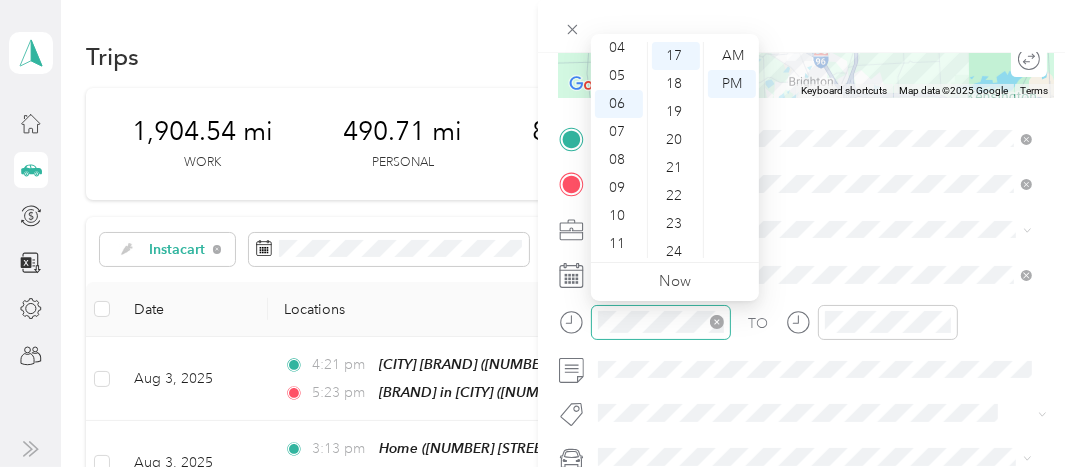 click 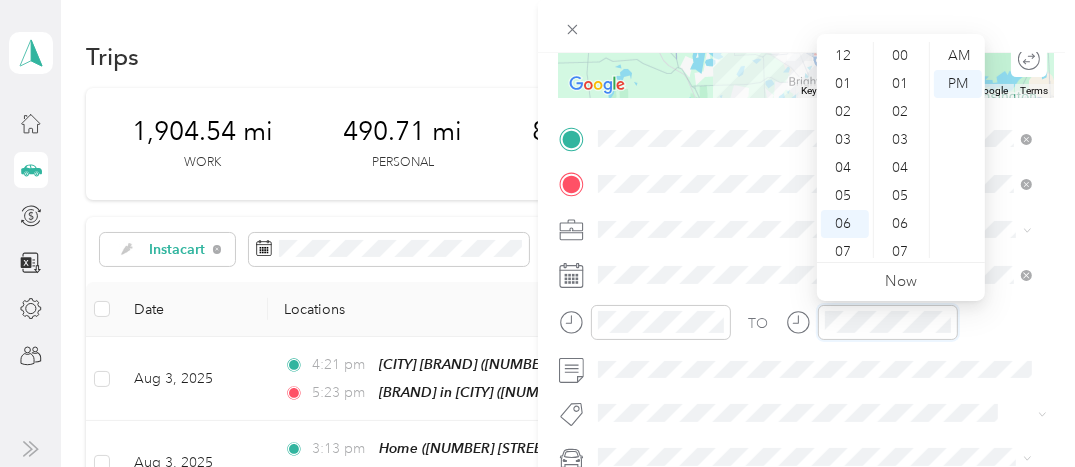 scroll, scrollTop: 280, scrollLeft: 0, axis: vertical 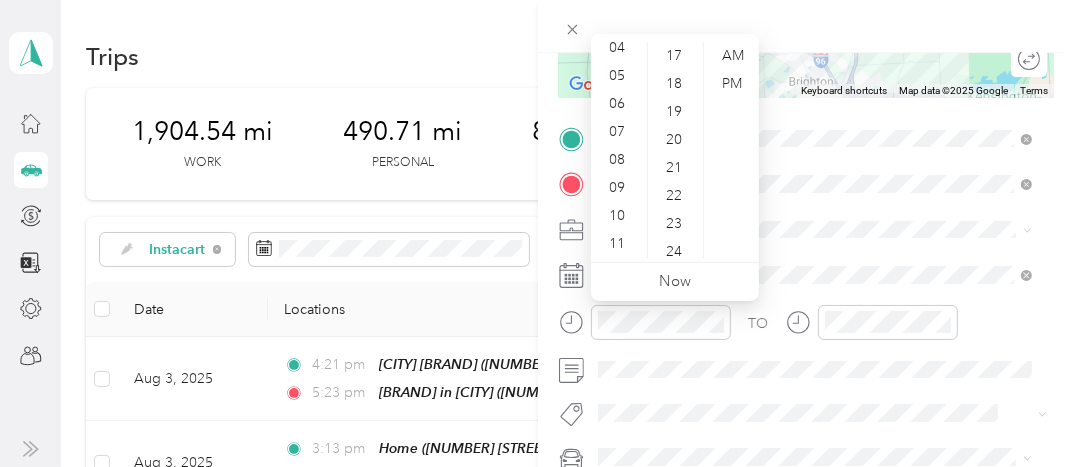click 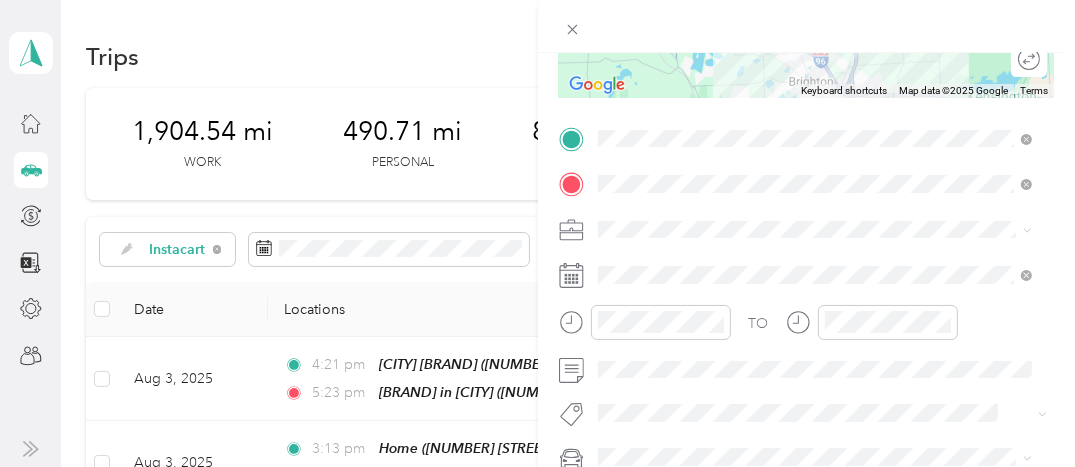 click 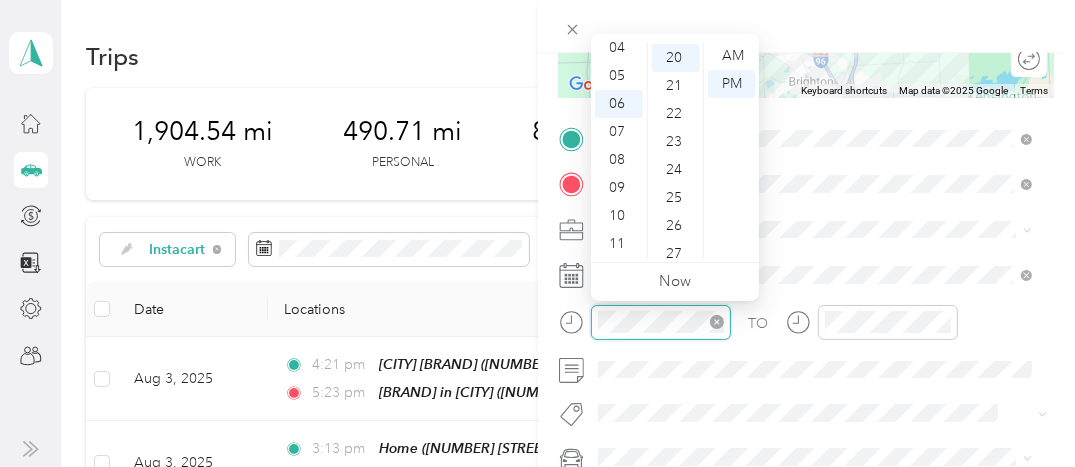 scroll, scrollTop: 560, scrollLeft: 0, axis: vertical 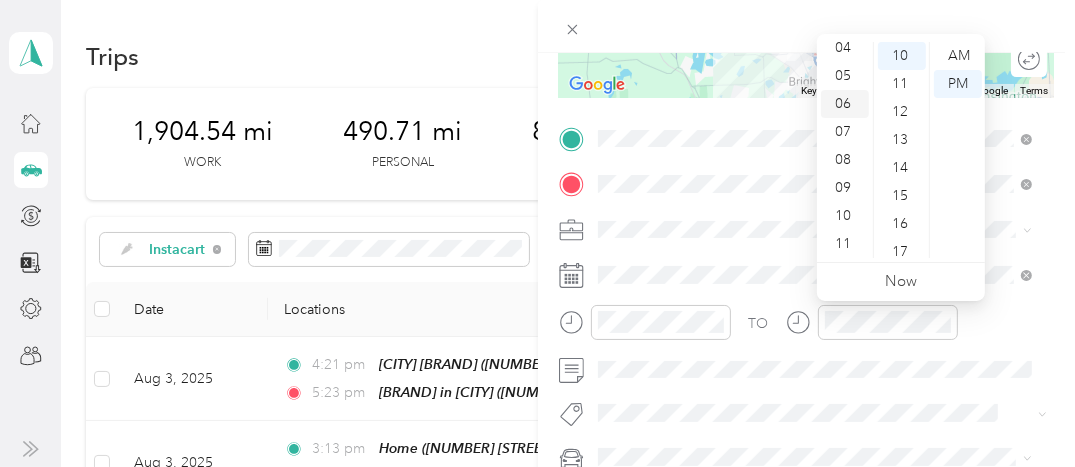 click on "06" at bounding box center [845, 104] 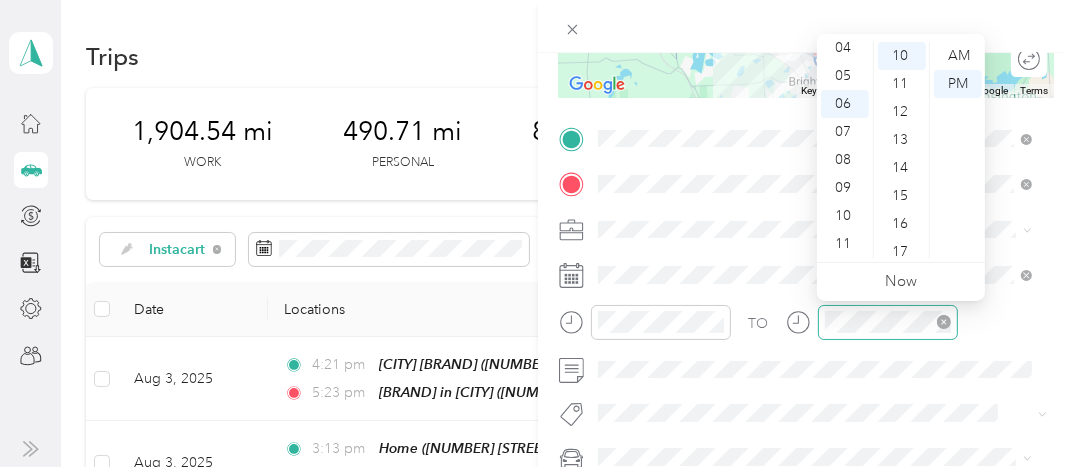 click 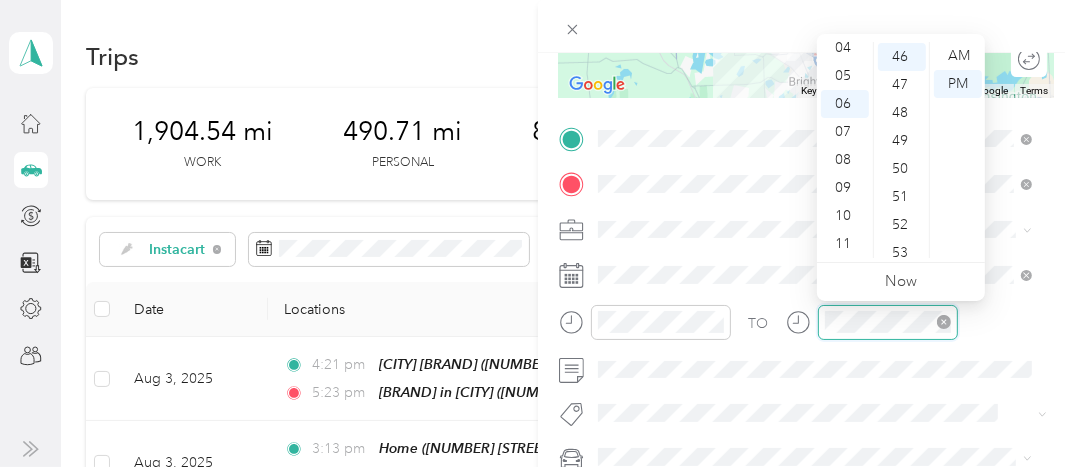 scroll, scrollTop: 1288, scrollLeft: 0, axis: vertical 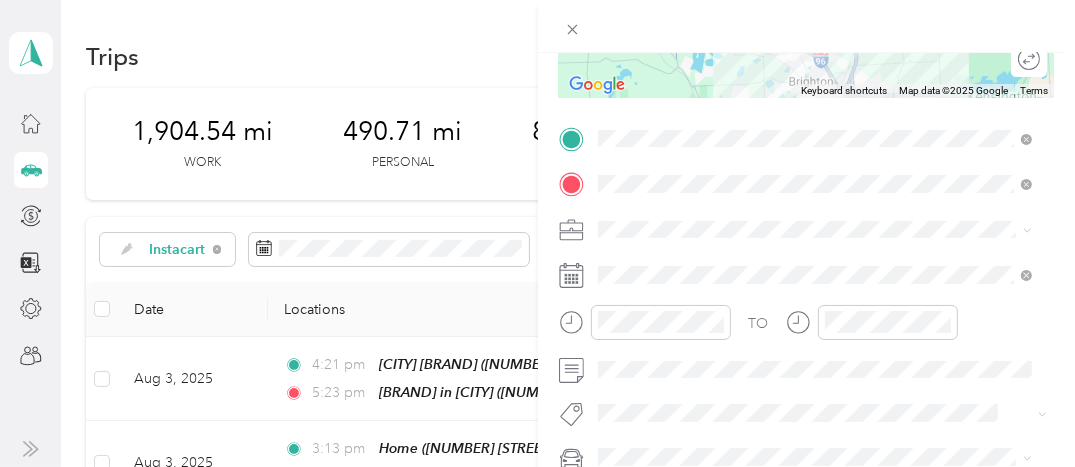 click on "Instacart" at bounding box center (815, 331) 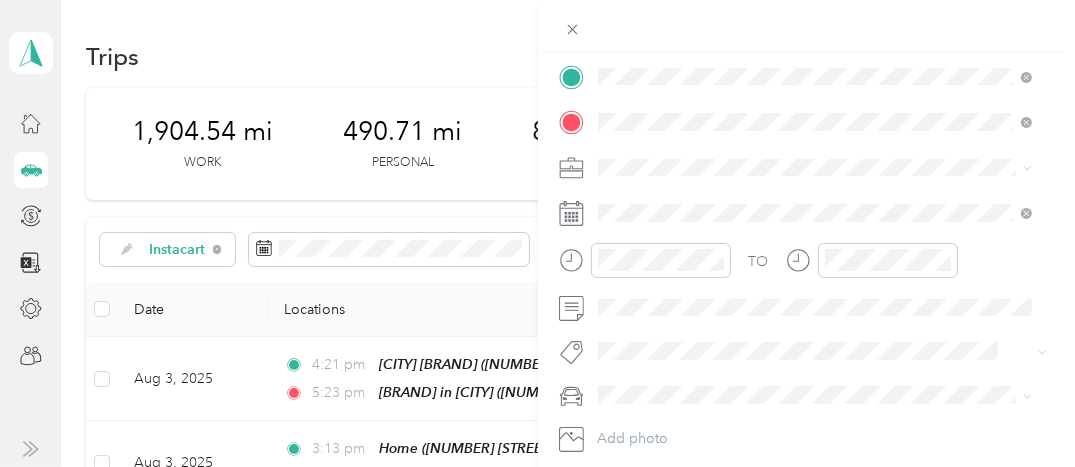 scroll, scrollTop: 536, scrollLeft: 0, axis: vertical 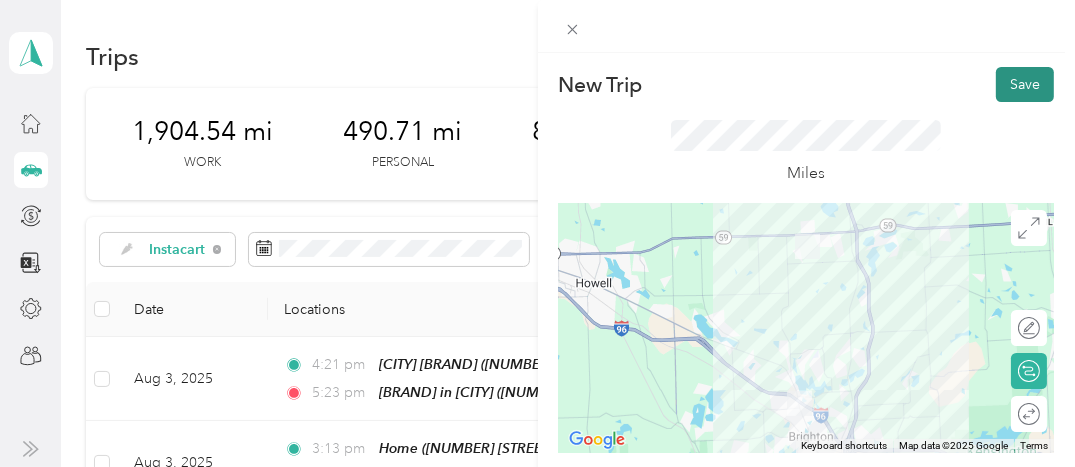 click on "Save" at bounding box center (1025, 84) 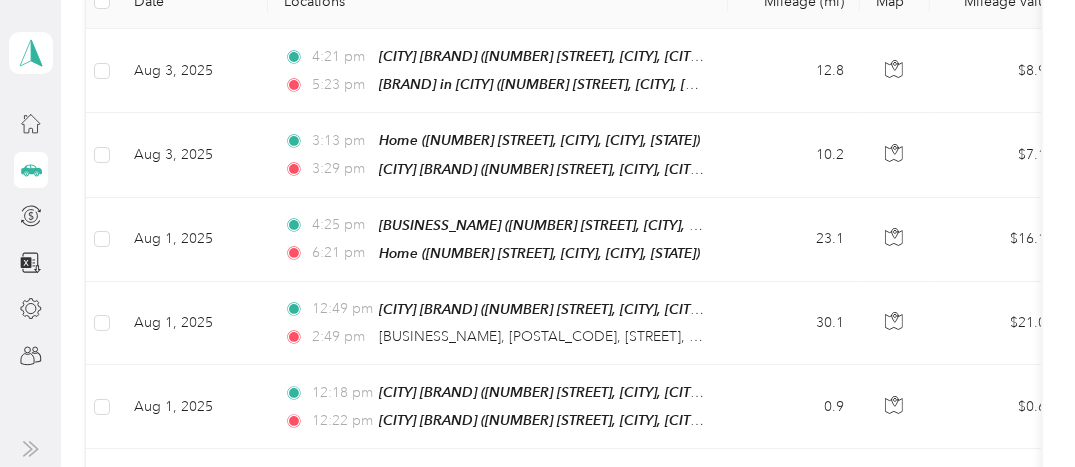 scroll, scrollTop: 287, scrollLeft: 0, axis: vertical 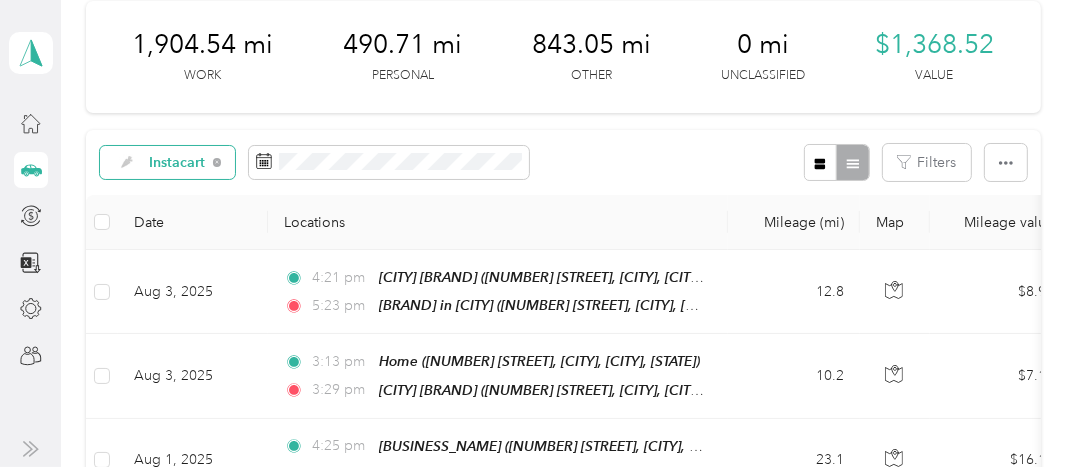 click on "Instacart" at bounding box center (177, 163) 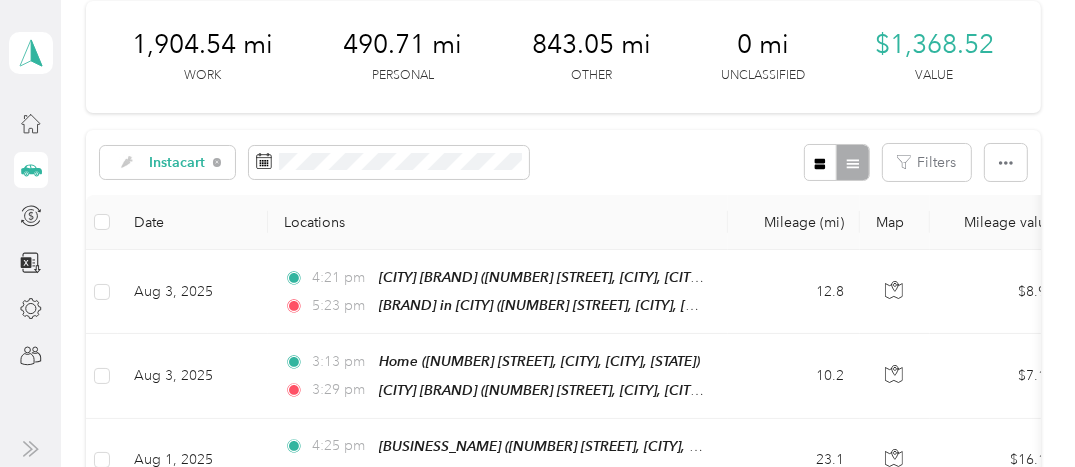 click on "Unclassified" at bounding box center [190, 224] 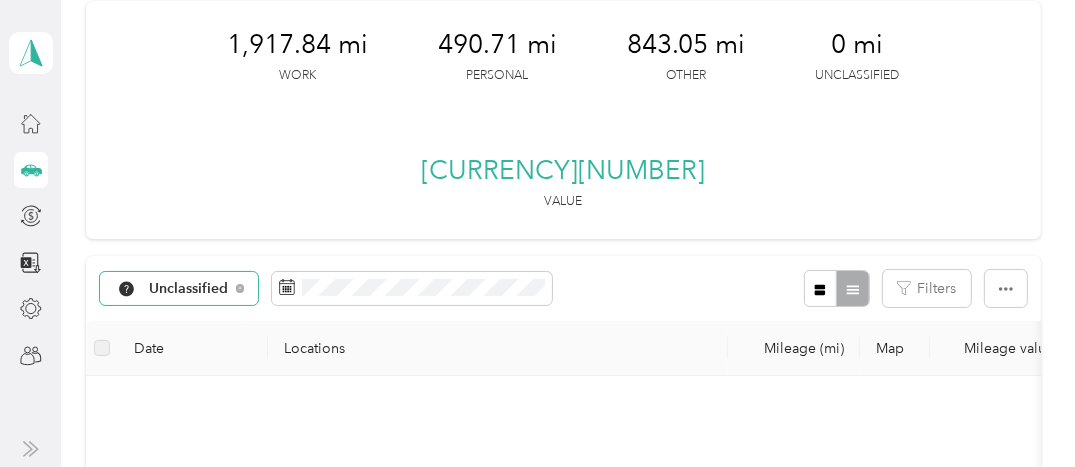 click on "Unclassified" at bounding box center (189, 289) 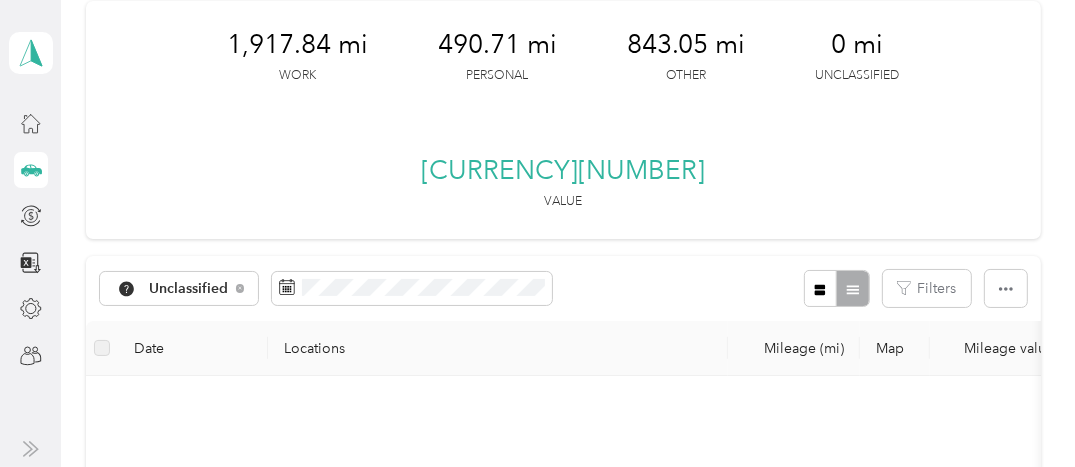 click on "All purposes" at bounding box center (201, 197) 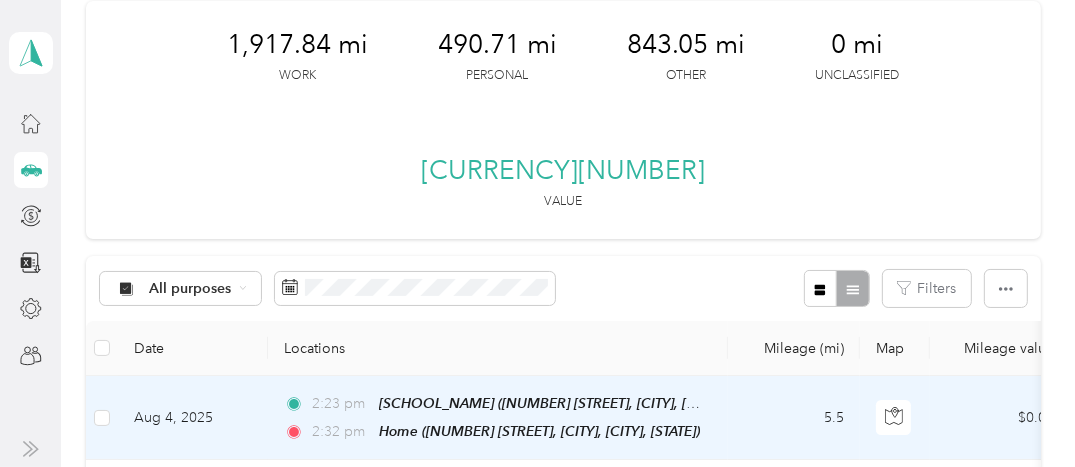 scroll, scrollTop: 287, scrollLeft: 0, axis: vertical 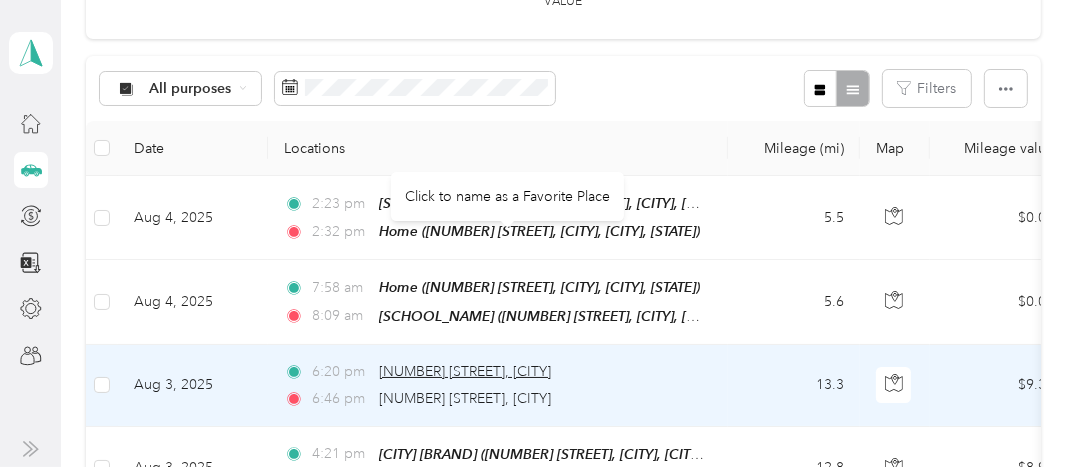 click on "[NUMBER] [STREET], [CITY]" at bounding box center (465, 371) 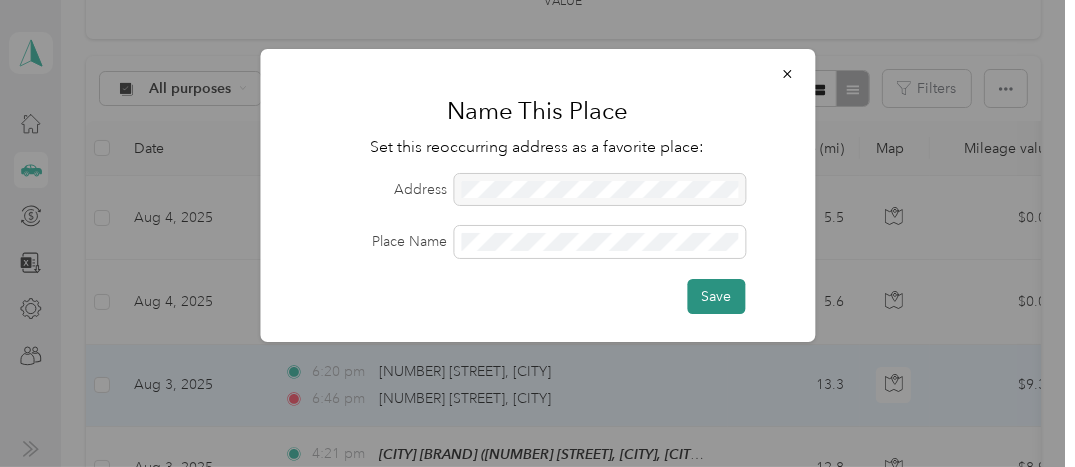 click on "Save" at bounding box center [716, 296] 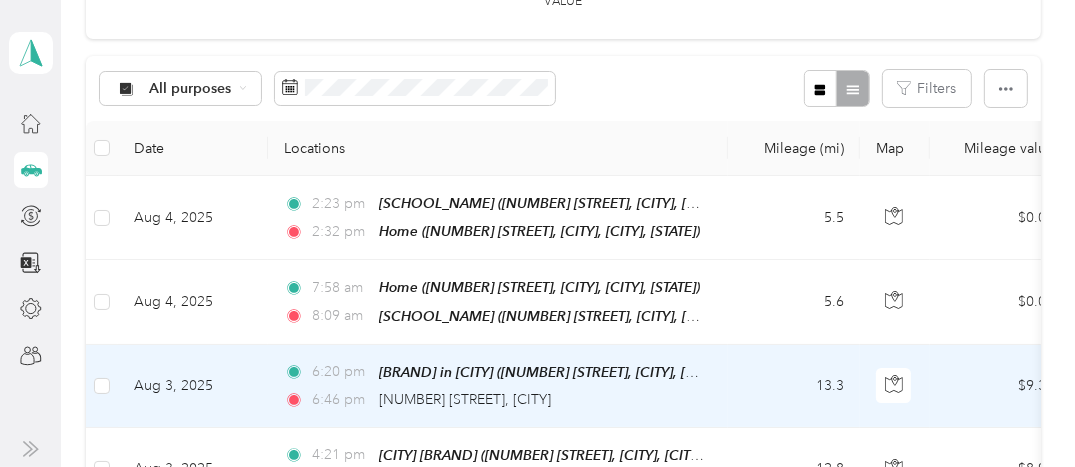 click on "Aug 3, 2025" at bounding box center (193, 386) 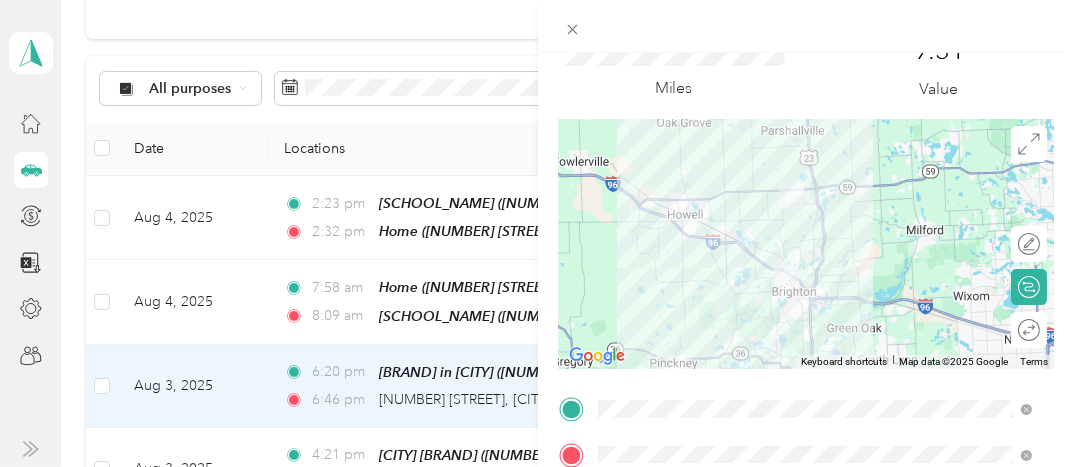 scroll, scrollTop: 0, scrollLeft: 0, axis: both 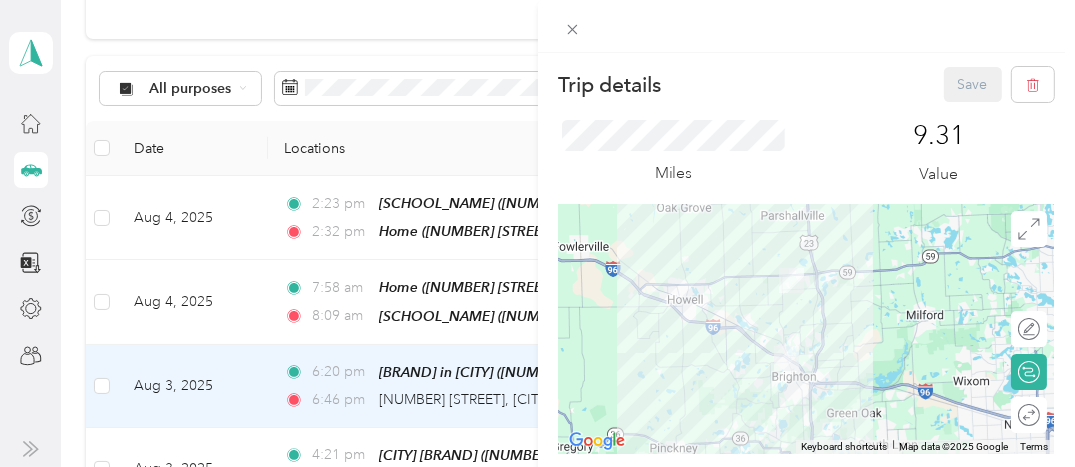 click on "Save" at bounding box center (999, 84) 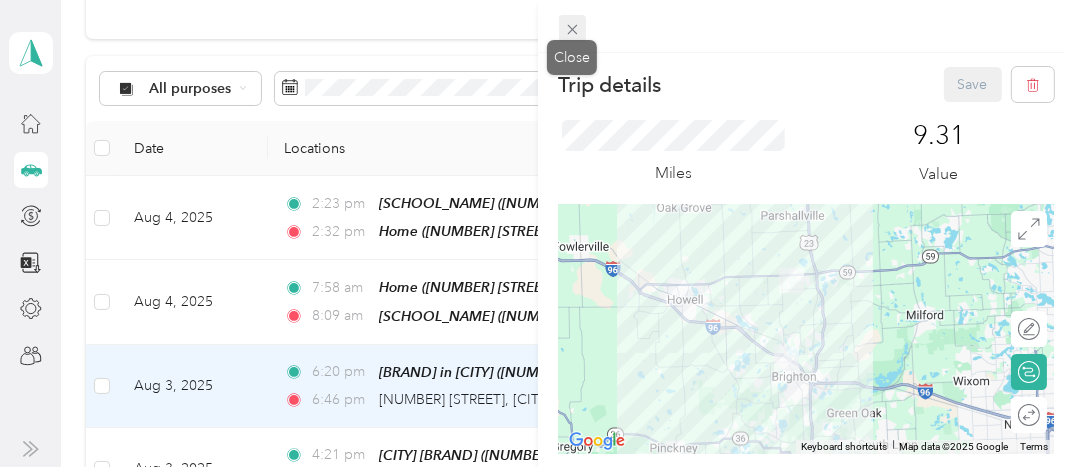 click 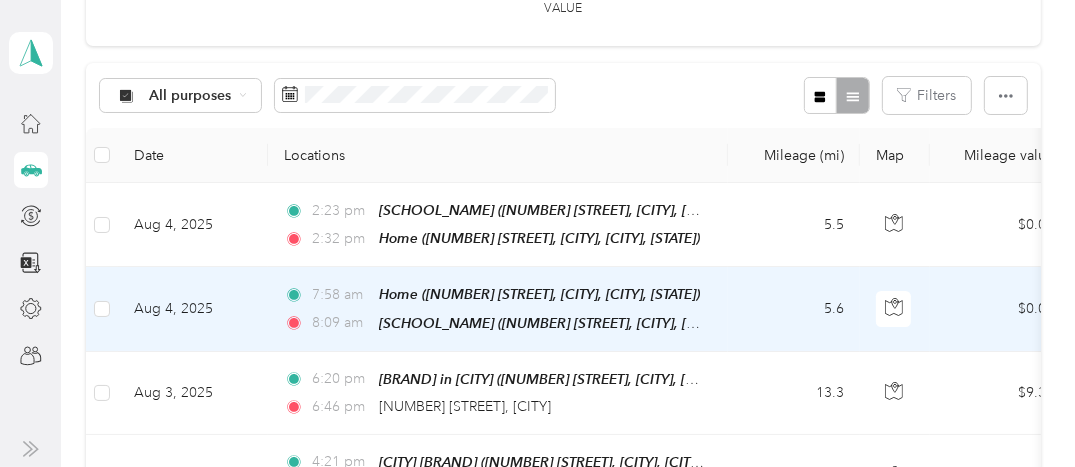 scroll, scrollTop: 0, scrollLeft: 0, axis: both 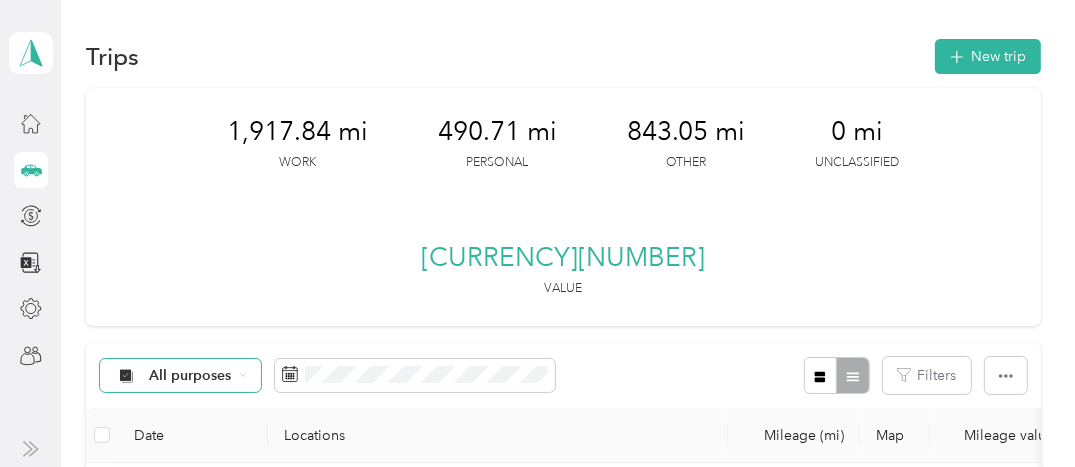click on "All purposes" at bounding box center [190, 376] 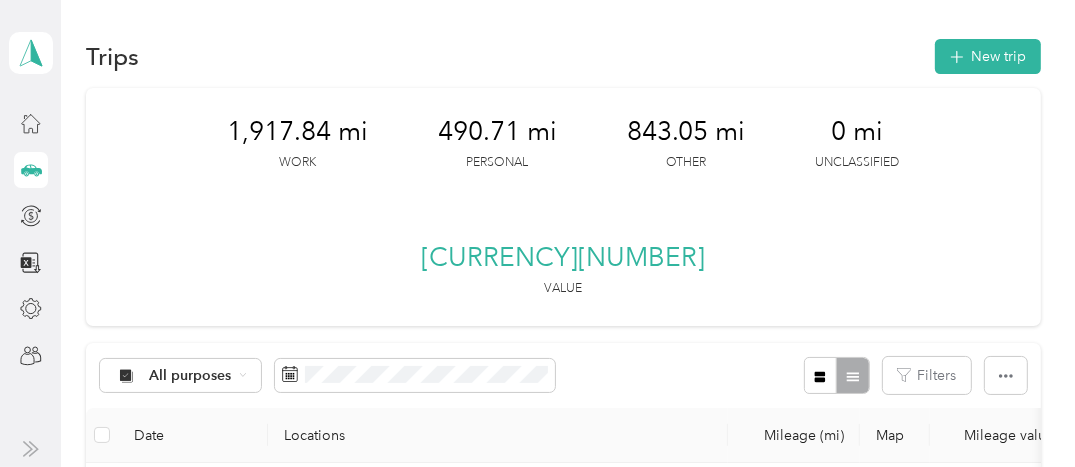 click on "Instacart" at bounding box center (197, 104) 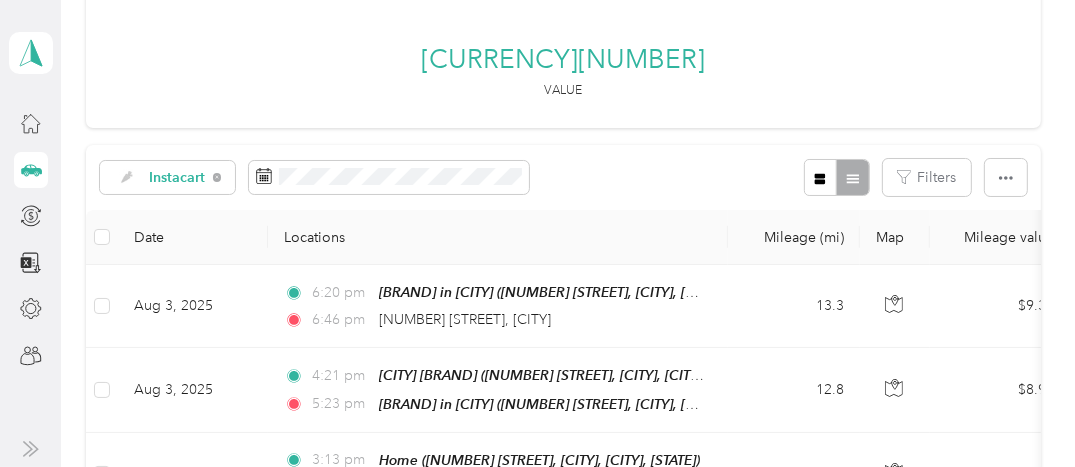 scroll, scrollTop: 219, scrollLeft: 0, axis: vertical 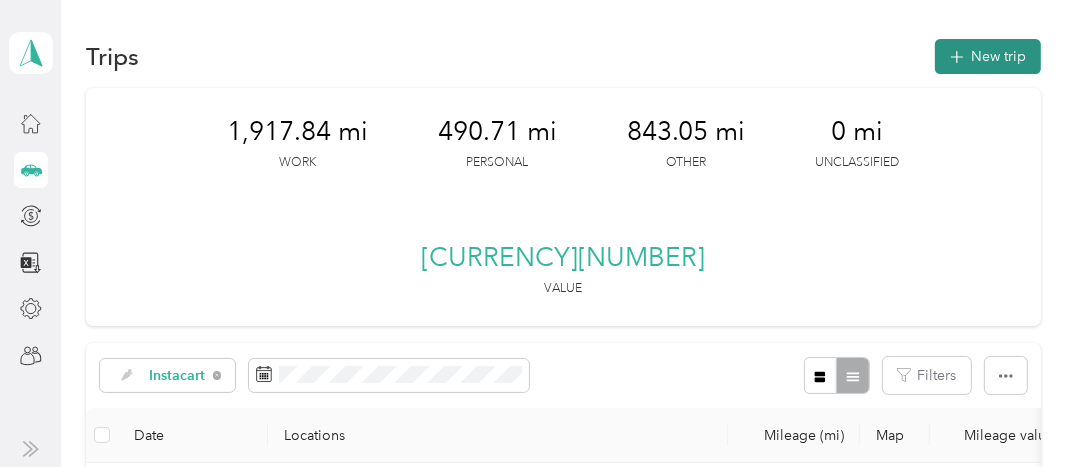 click on "New trip" at bounding box center [988, 56] 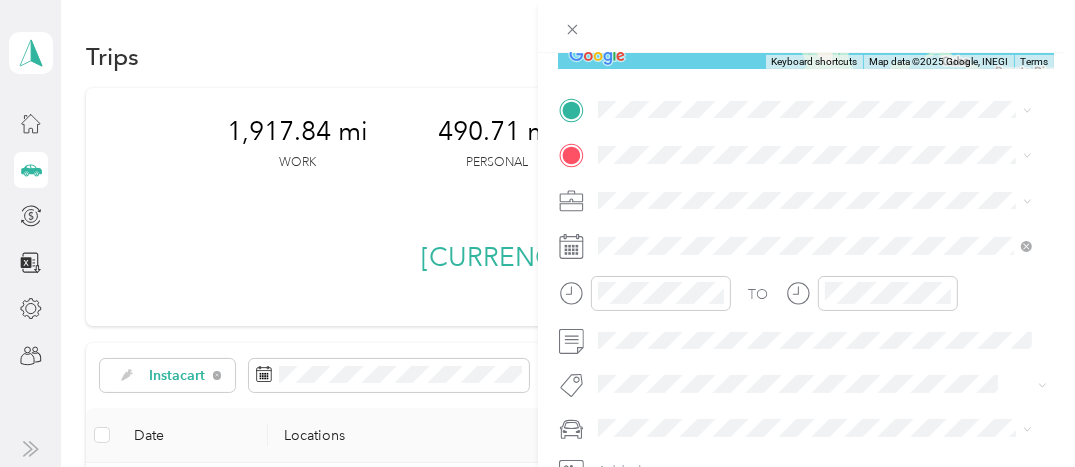 scroll, scrollTop: 404, scrollLeft: 0, axis: vertical 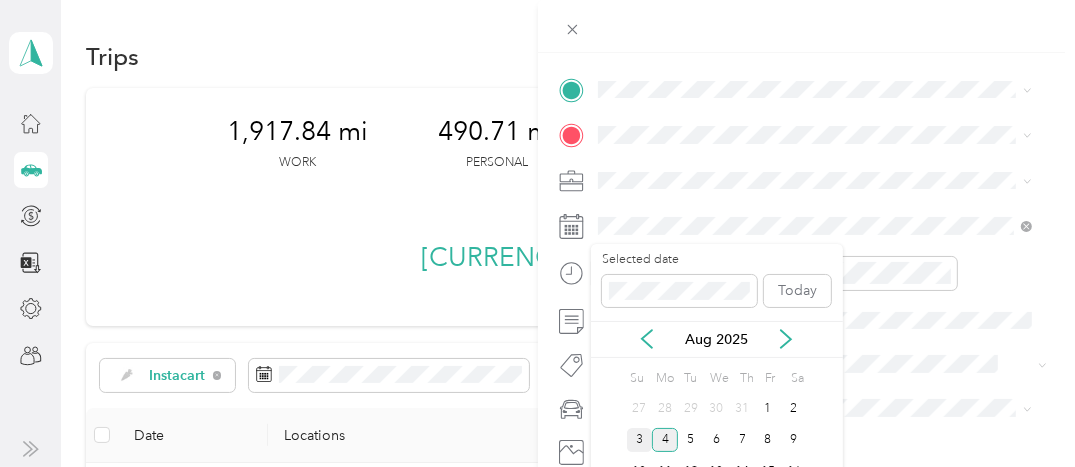 click on "3" at bounding box center (640, 440) 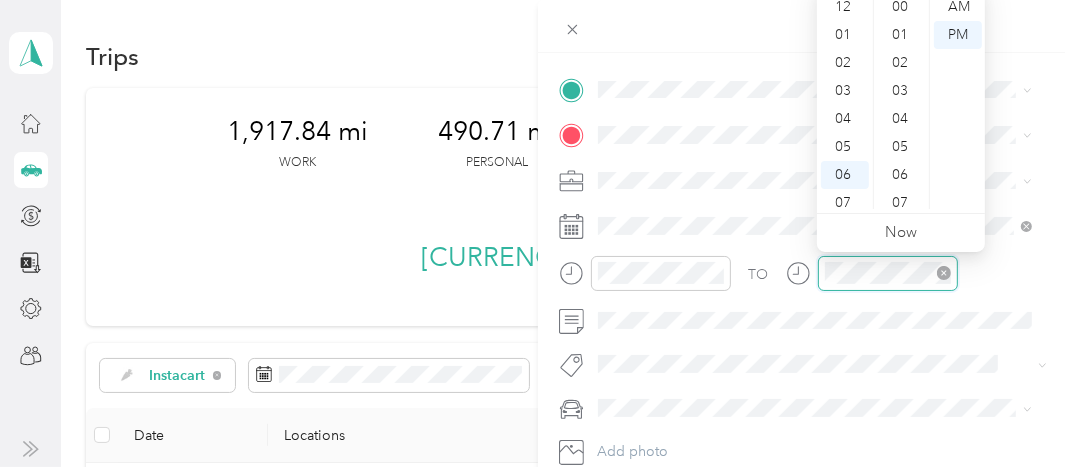 scroll, scrollTop: 671, scrollLeft: 0, axis: vertical 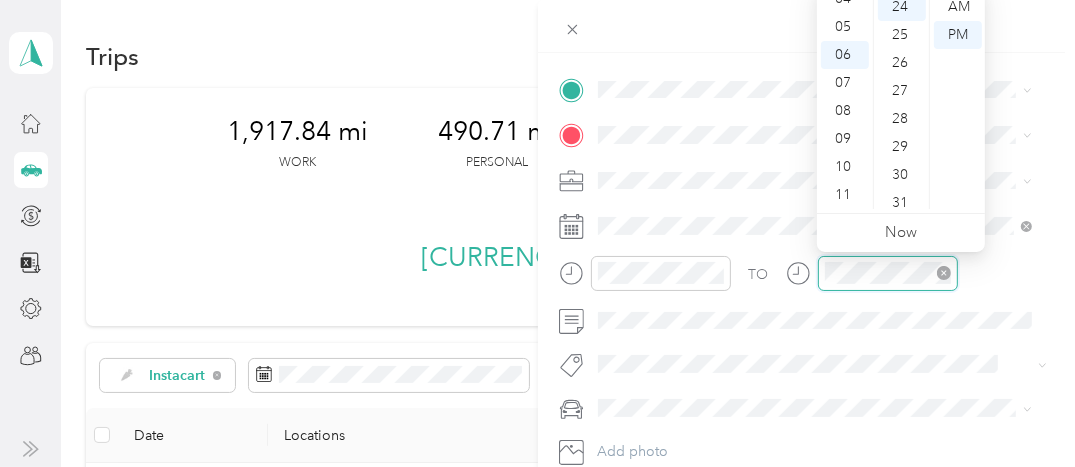 click 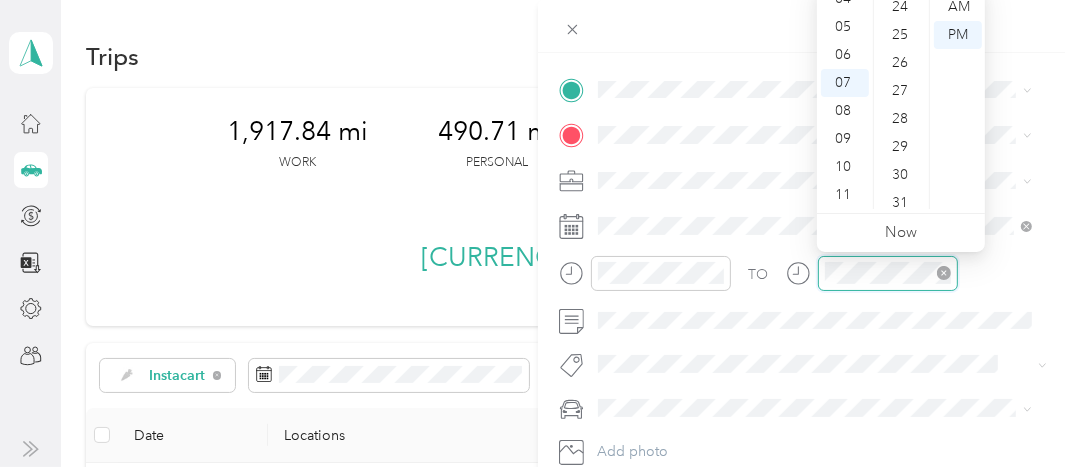 scroll, scrollTop: 336, scrollLeft: 0, axis: vertical 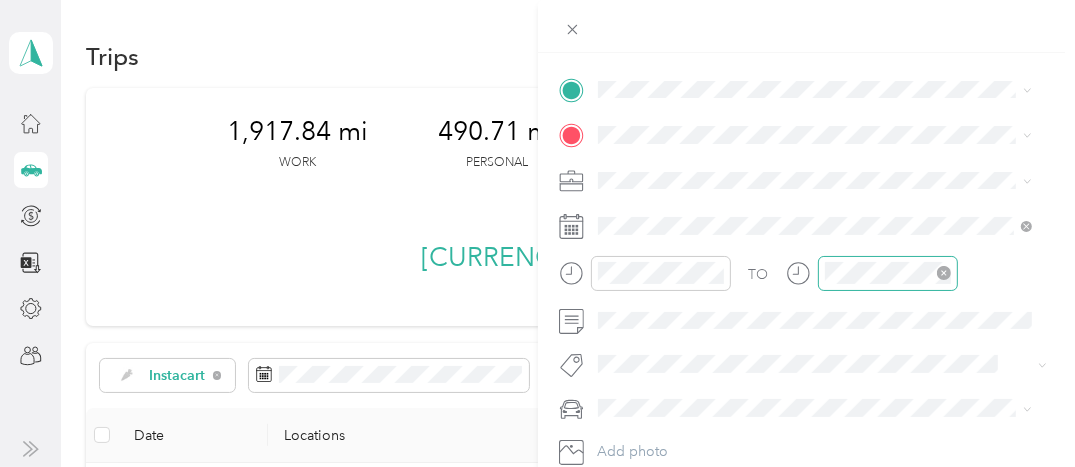 click on "Instacart" at bounding box center (631, 278) 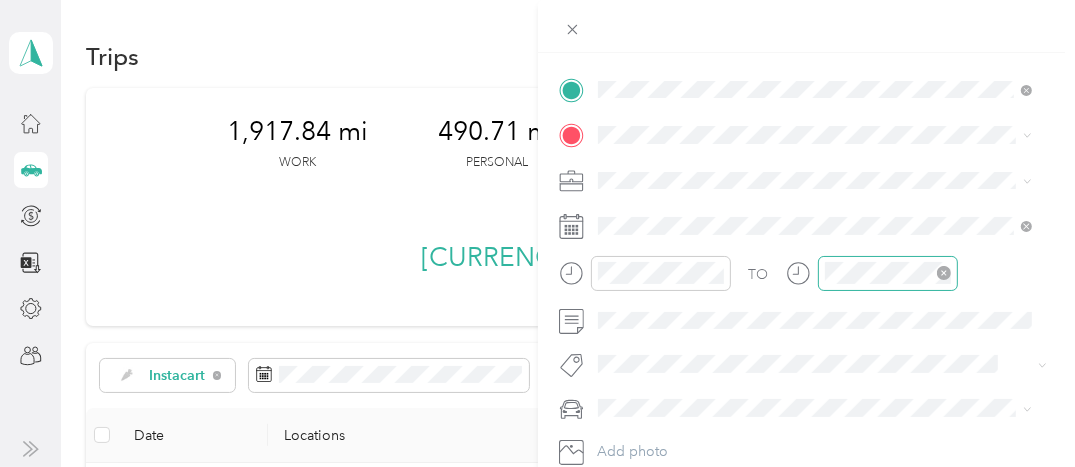 click on "[NUMBER] [STREET]
[CITY], [STATE] [POSTAL_CODE], [COUNTRY]" at bounding box center (779, 170) 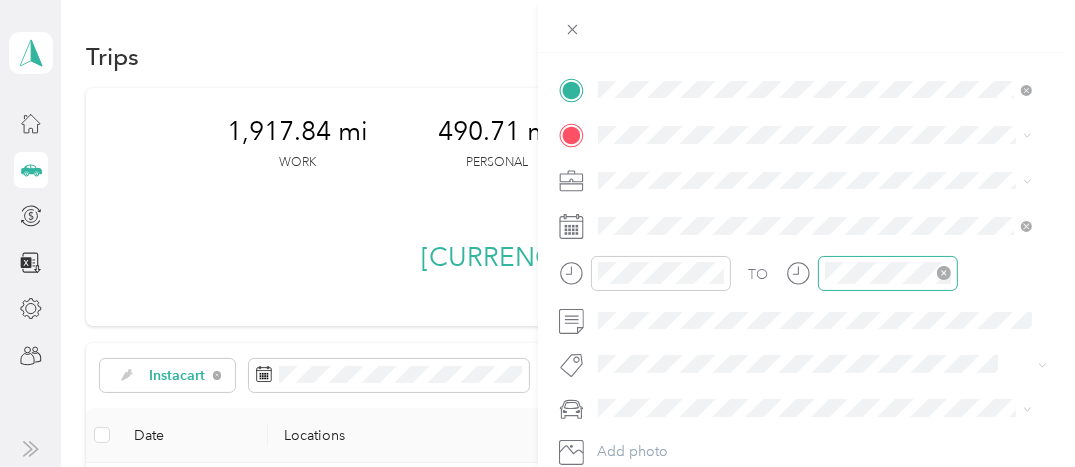 click on "[NUMBER] [STREET]
[CITY], [STATE] [POSTAL_CODE], [COUNTRY]" at bounding box center (779, 210) 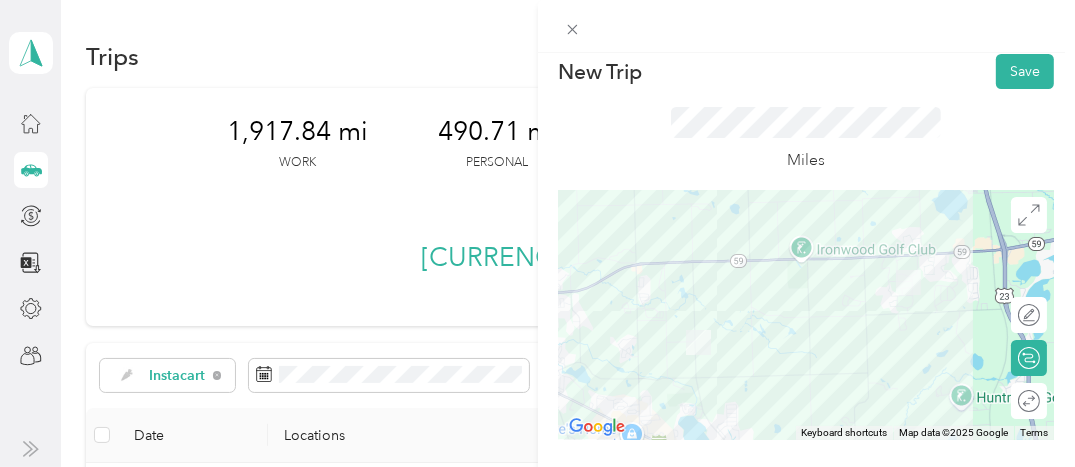 scroll, scrollTop: 0, scrollLeft: 0, axis: both 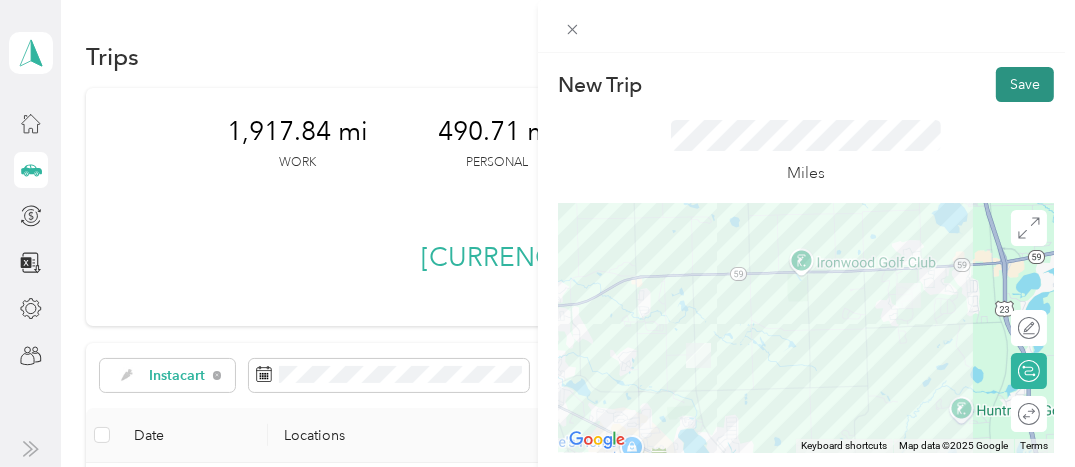 click on "Save" at bounding box center (1025, 84) 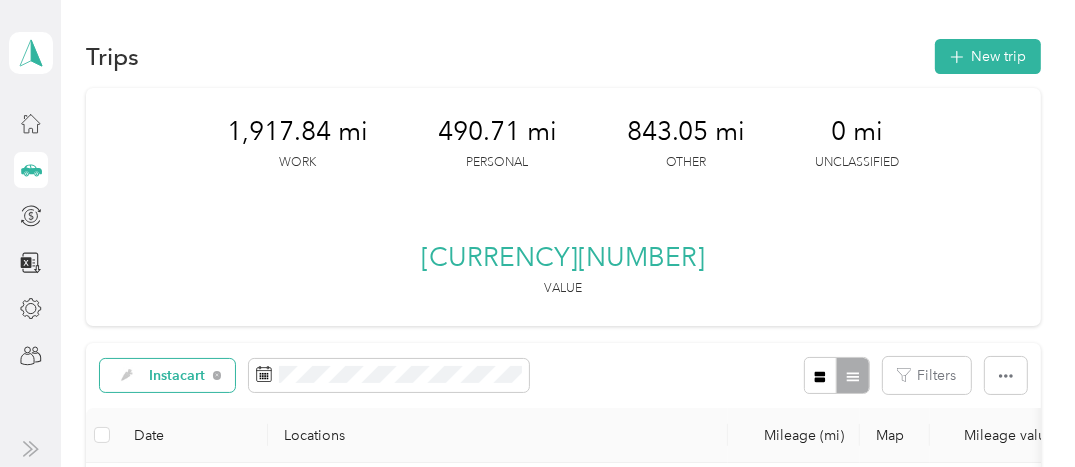 click on "Instacart" at bounding box center (177, 376) 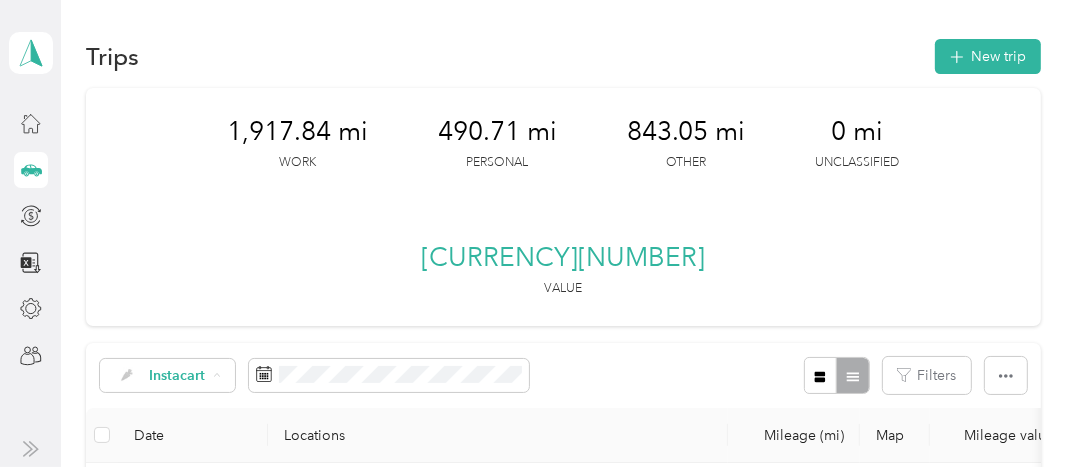 click on "Instacart" at bounding box center [180, 108] 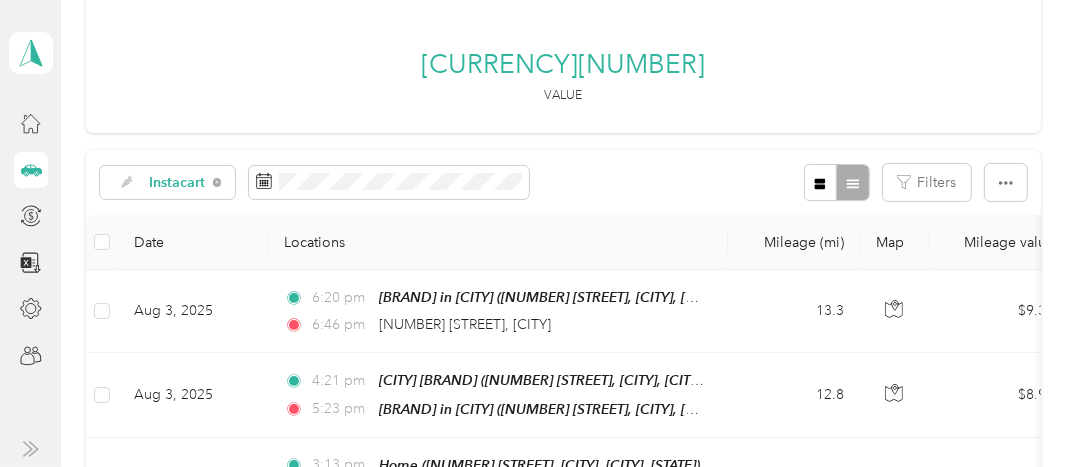 scroll, scrollTop: 214, scrollLeft: 0, axis: vertical 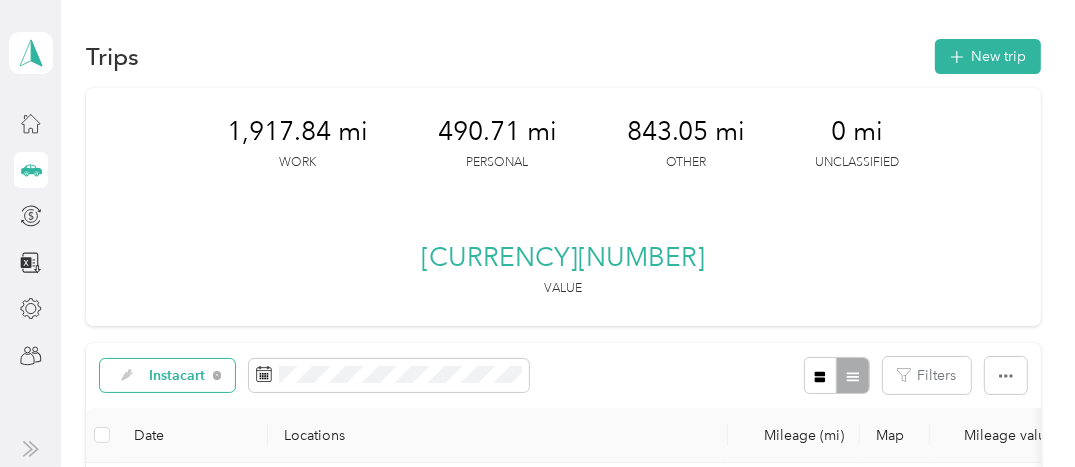 click on "Instacart" at bounding box center [160, 376] 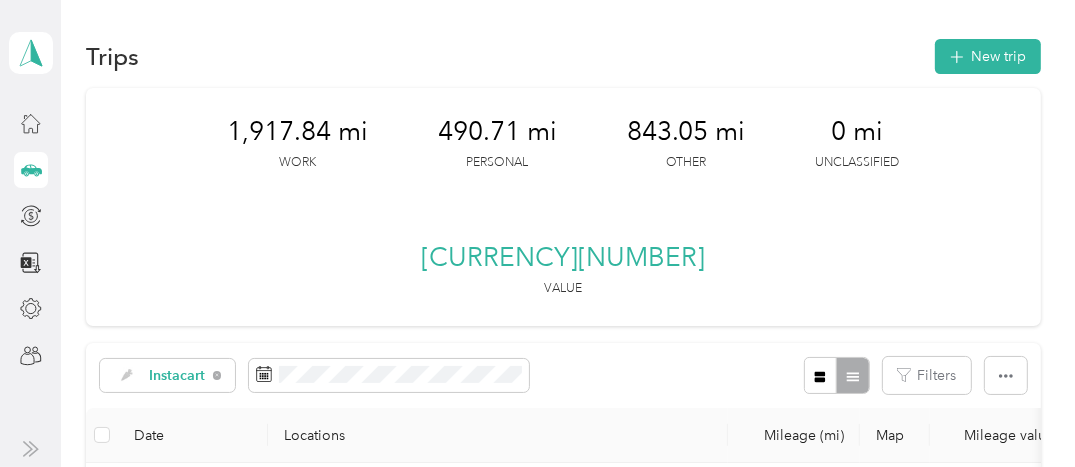 click on "Instacart" at bounding box center [180, 105] 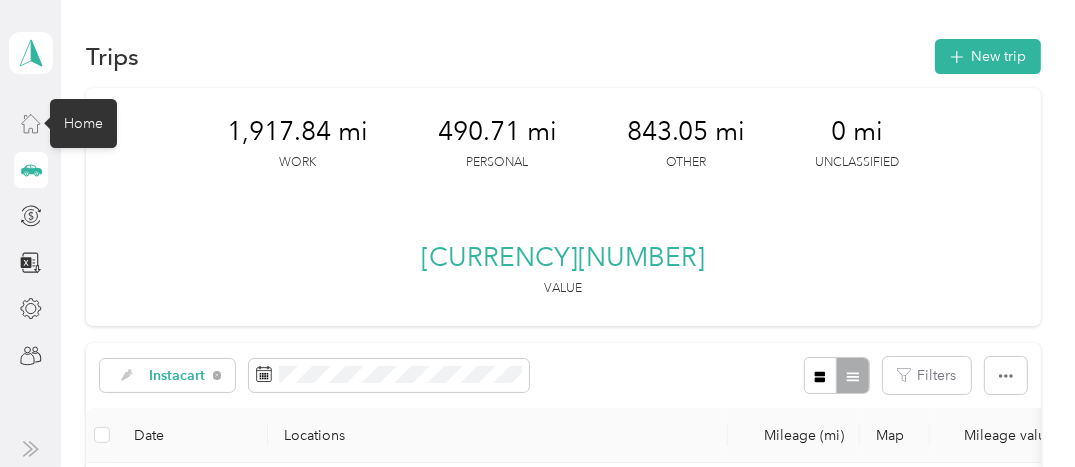 click 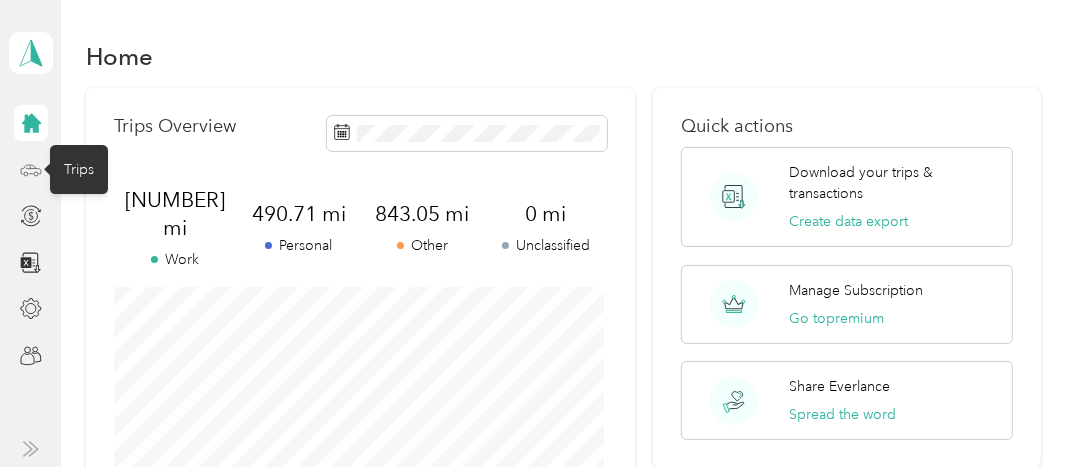 click 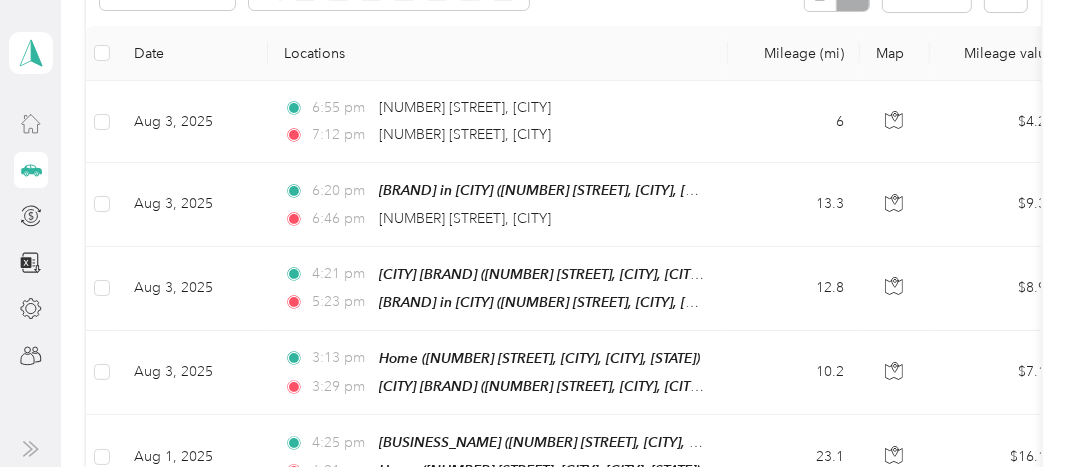 scroll, scrollTop: 271, scrollLeft: 0, axis: vertical 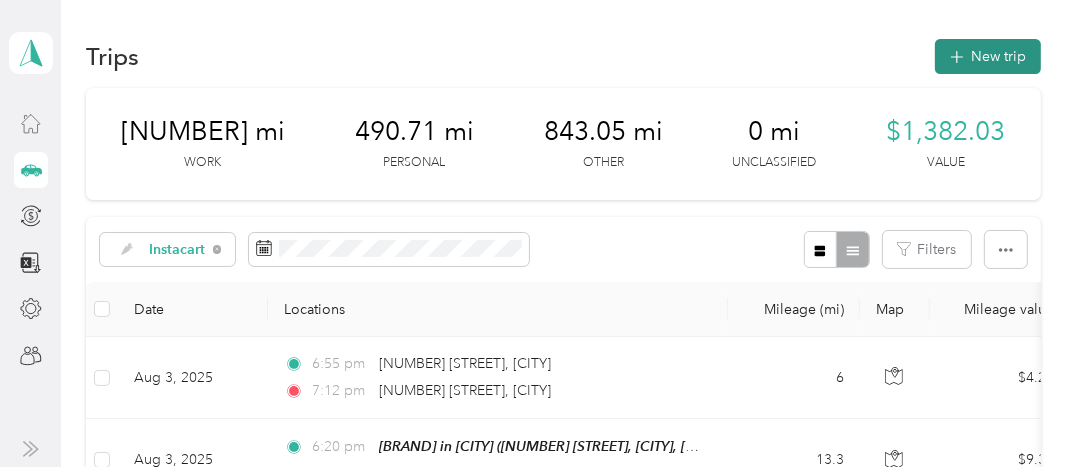 click on "New trip" at bounding box center (988, 56) 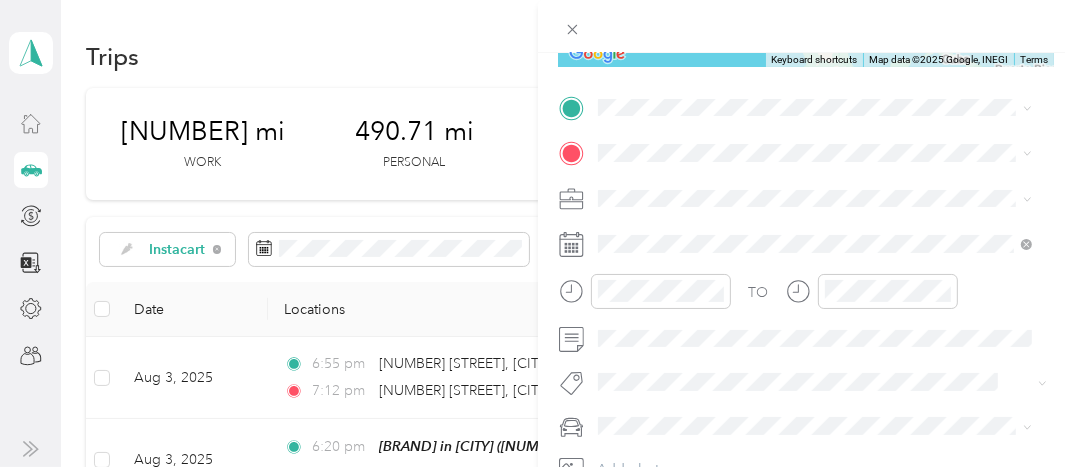 scroll, scrollTop: 404, scrollLeft: 0, axis: vertical 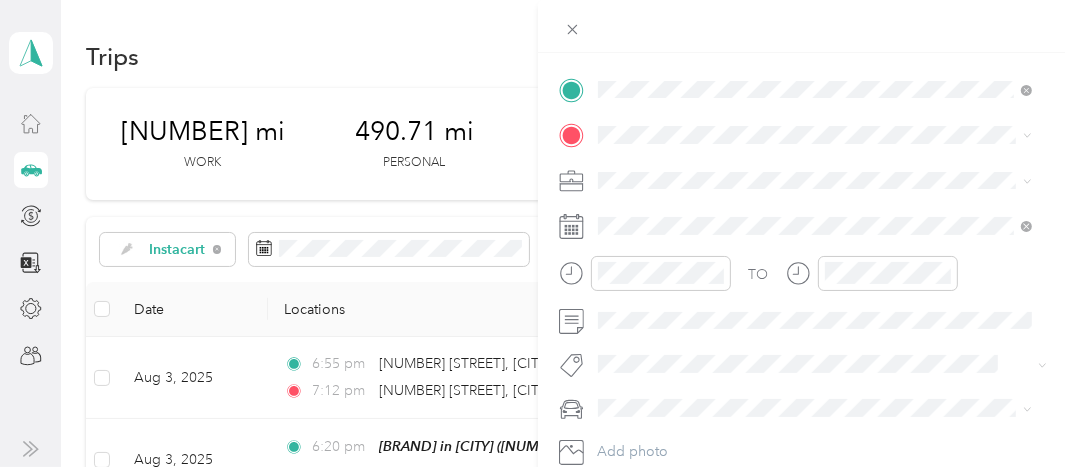 click on "[NUMBER] [STREET]
[CITY], [STATE] [POSTAL_CODE], [COUNTRY]" at bounding box center (779, 170) 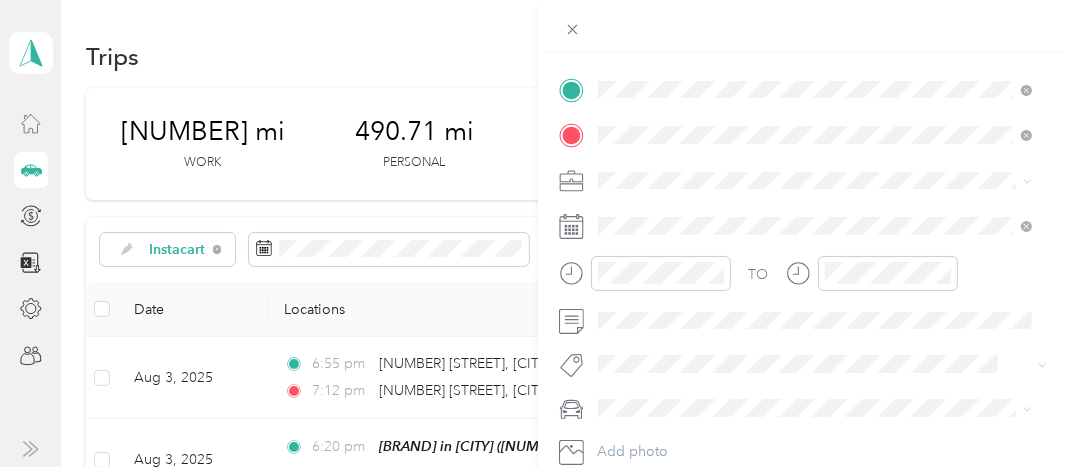 click on "[NUMBER] [STREET], [CITY], [POSTAL_CODE], [CITY], [STATE], [COUNTRY]" at bounding box center (804, 247) 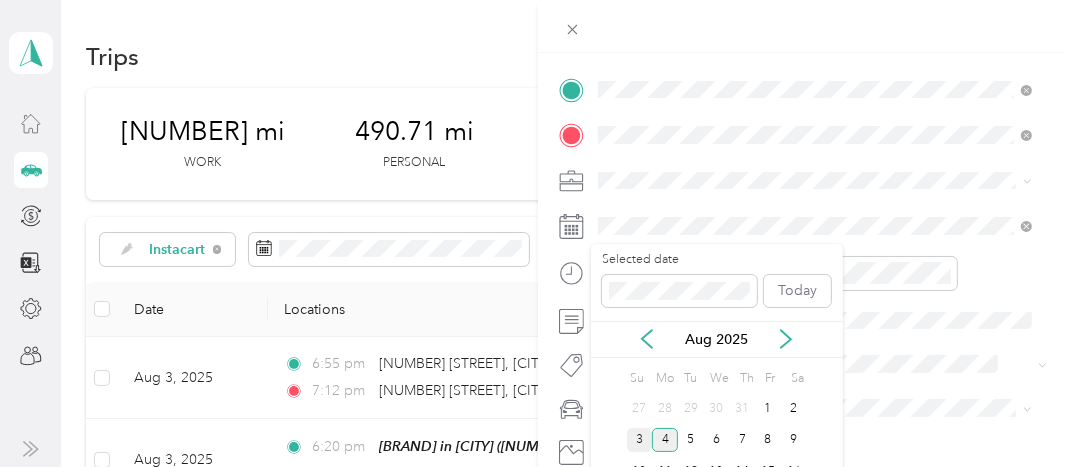 click on "3" at bounding box center [640, 440] 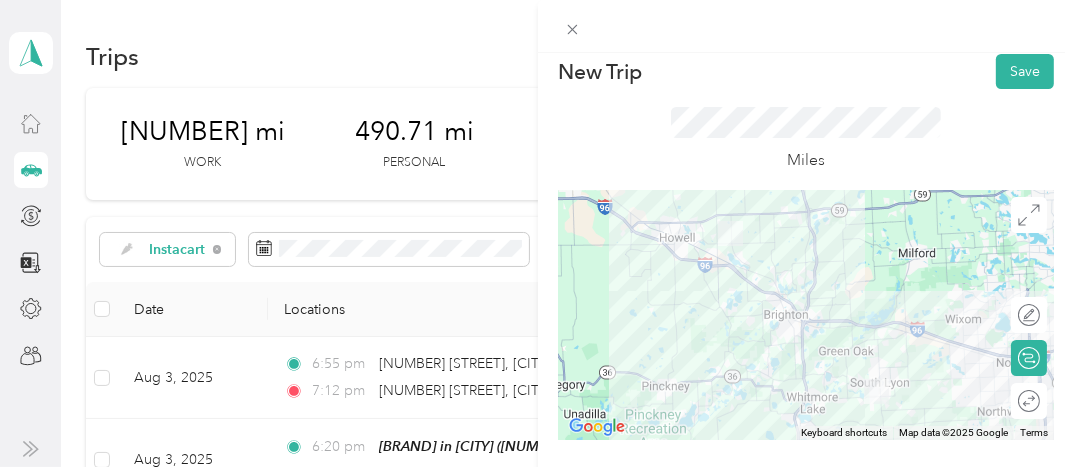 scroll, scrollTop: 12, scrollLeft: 0, axis: vertical 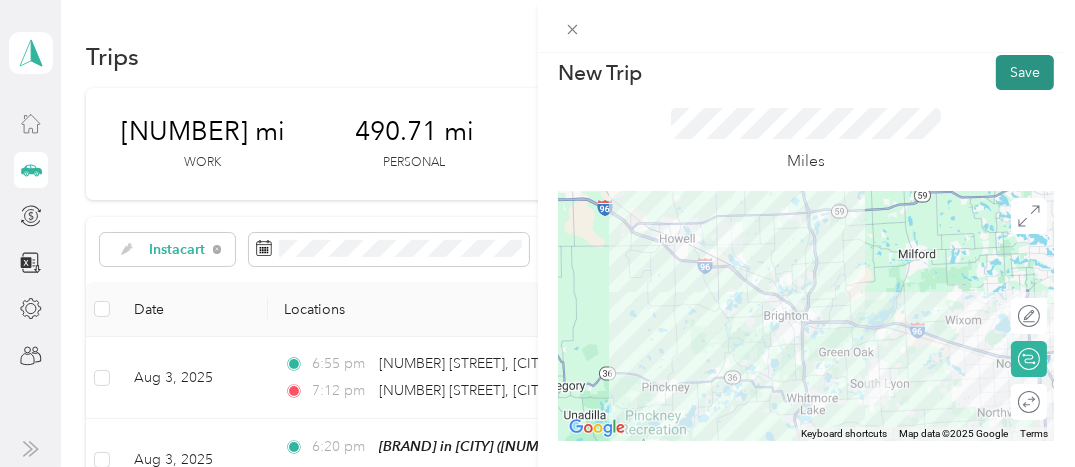 click on "Save" at bounding box center (1025, 72) 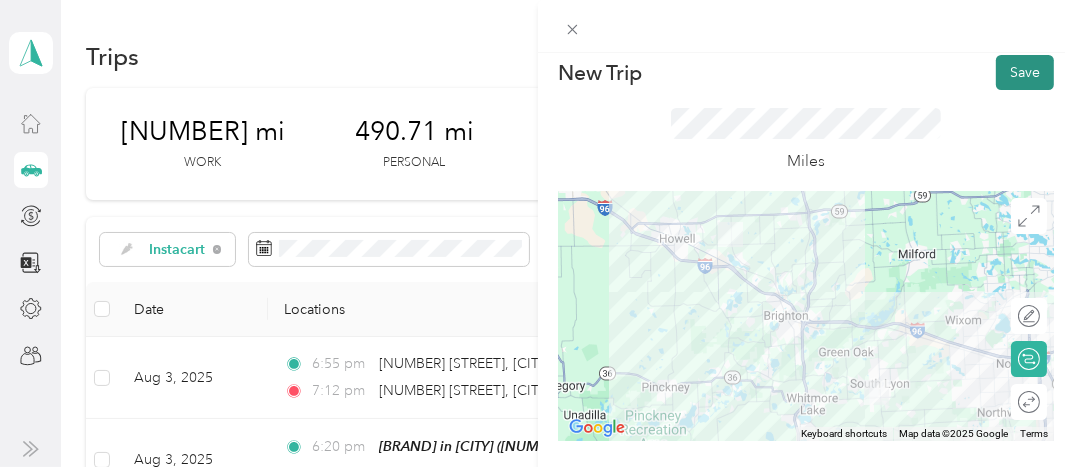 click on "Save" at bounding box center (1025, 72) 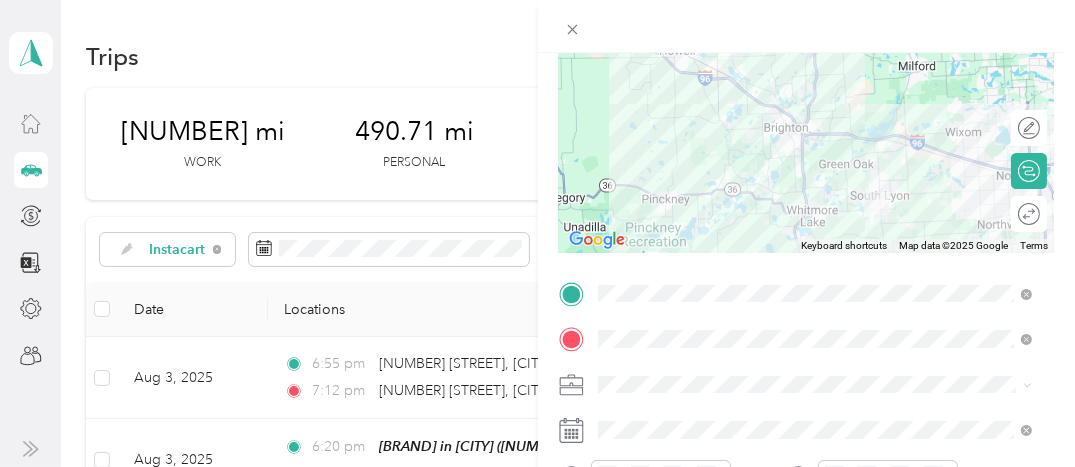 scroll, scrollTop: 343, scrollLeft: 0, axis: vertical 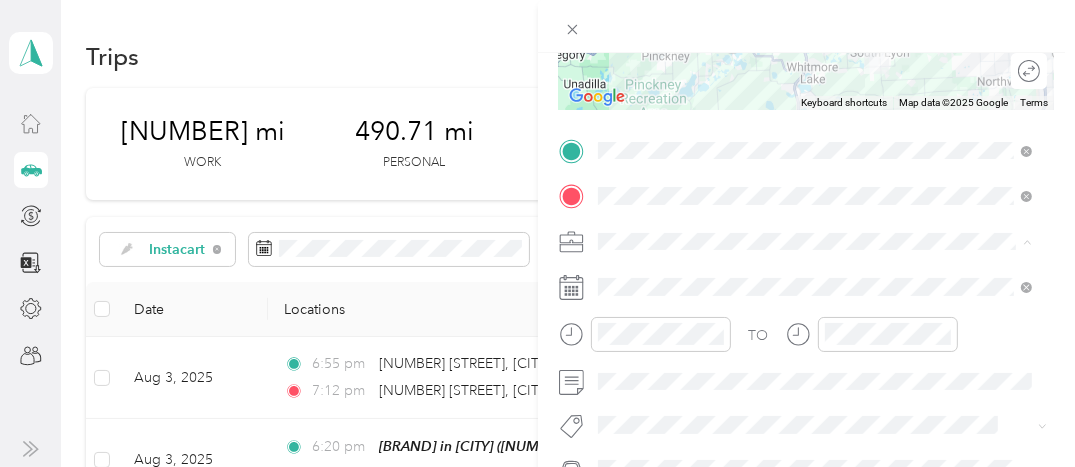 click on "Instacart" at bounding box center [631, 31] 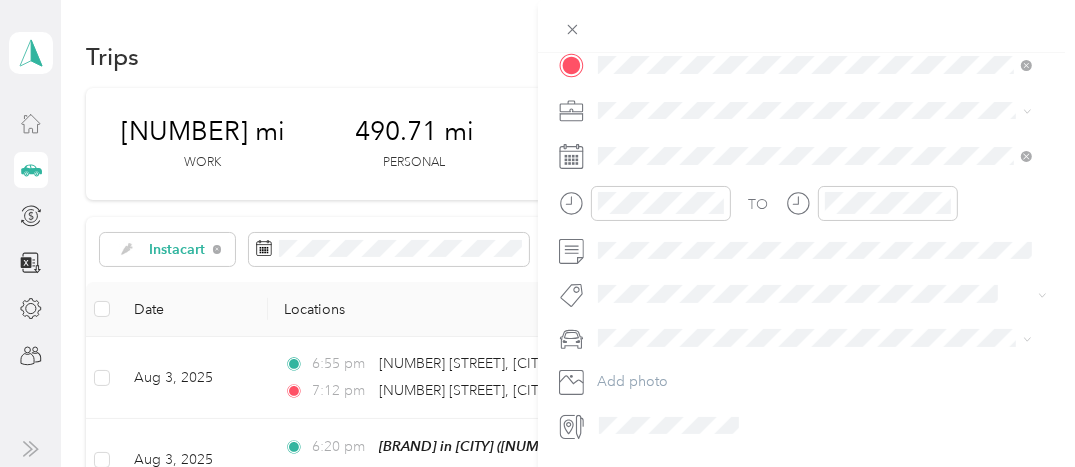 scroll, scrollTop: 536, scrollLeft: 0, axis: vertical 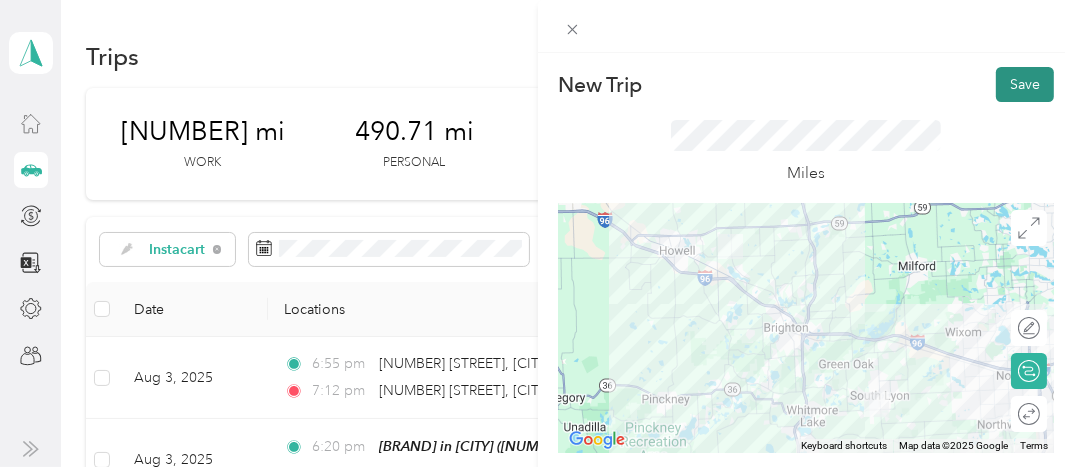click on "Save" at bounding box center (1025, 84) 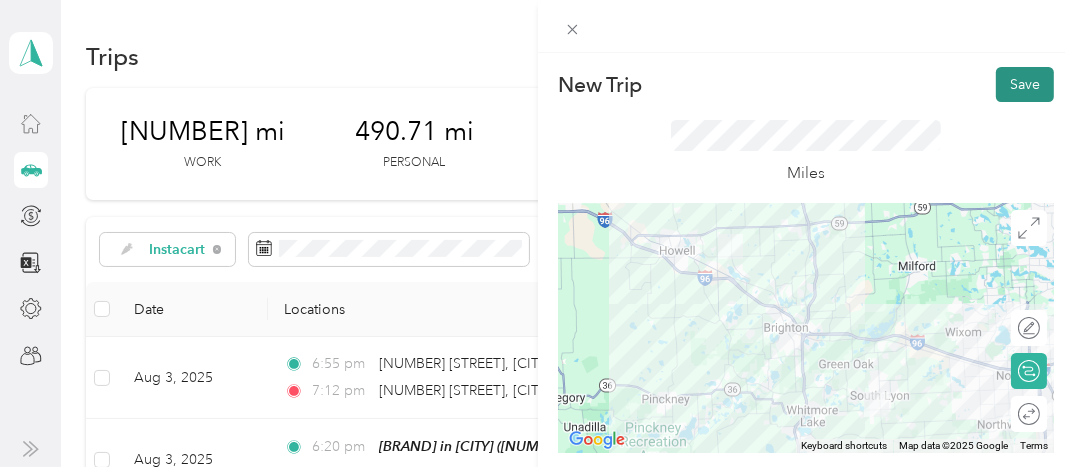 click on "Save" at bounding box center (1025, 84) 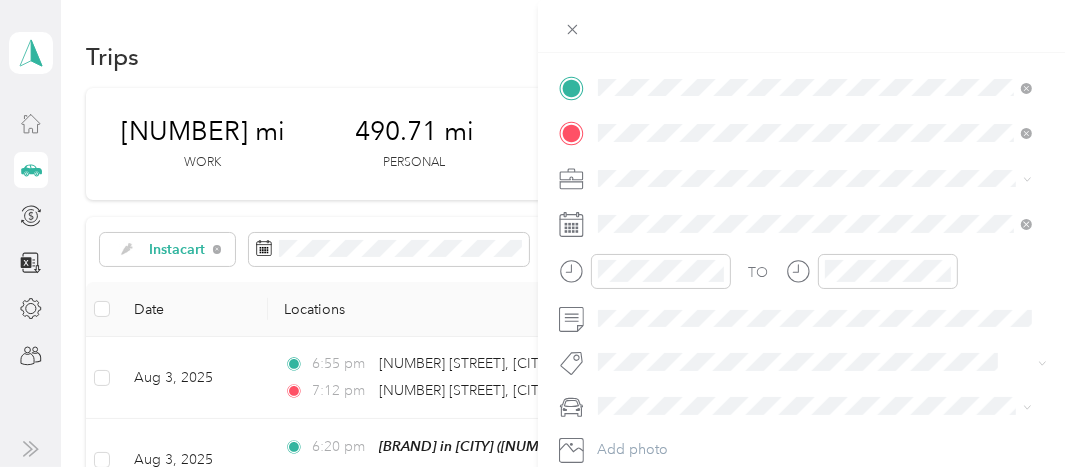 scroll, scrollTop: 536, scrollLeft: 0, axis: vertical 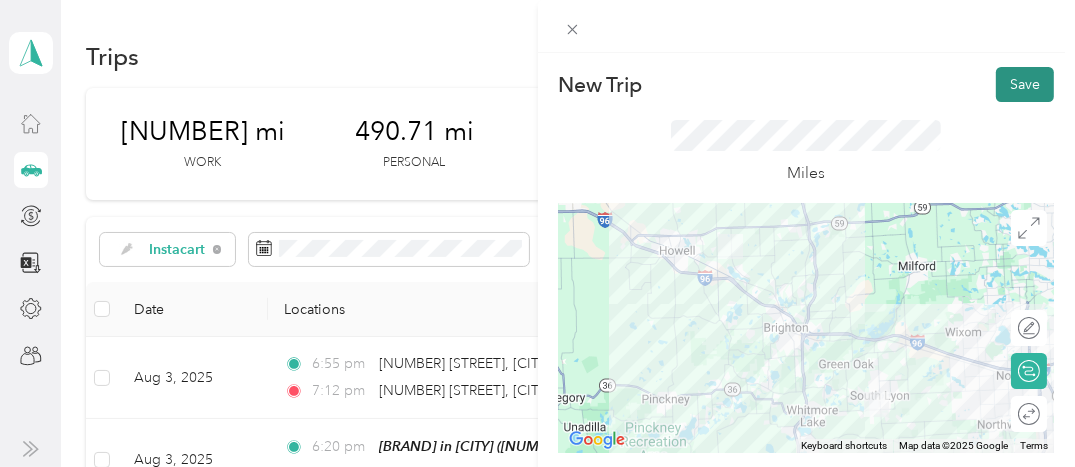 click on "Save" at bounding box center [1025, 84] 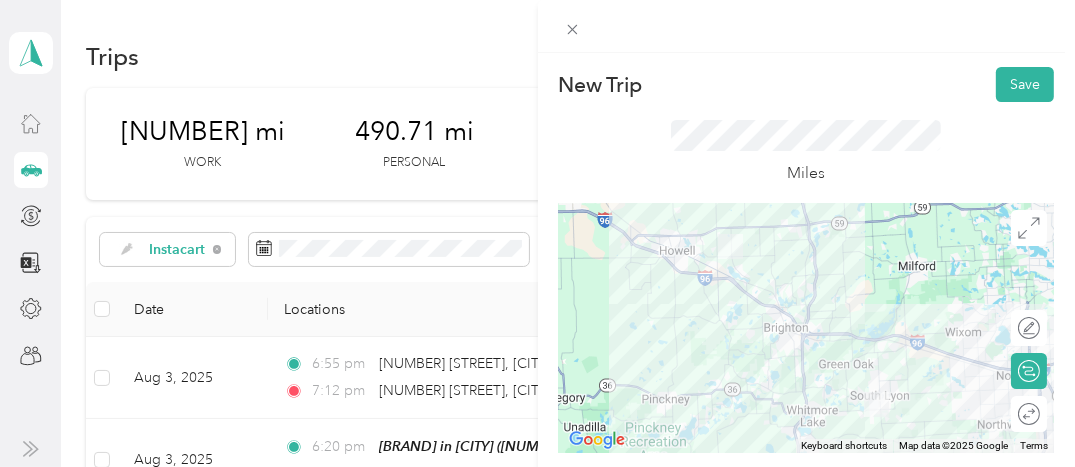 click at bounding box center [807, 328] 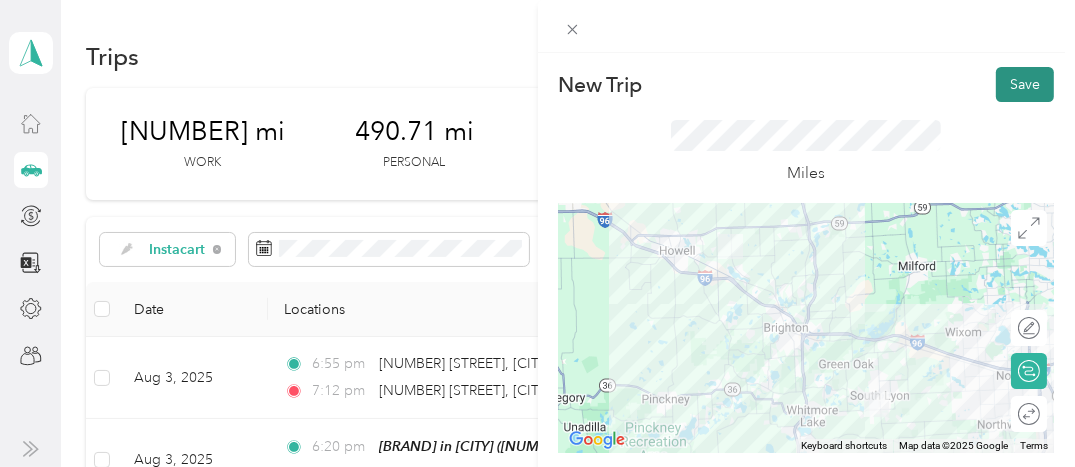click on "Save" at bounding box center [1025, 84] 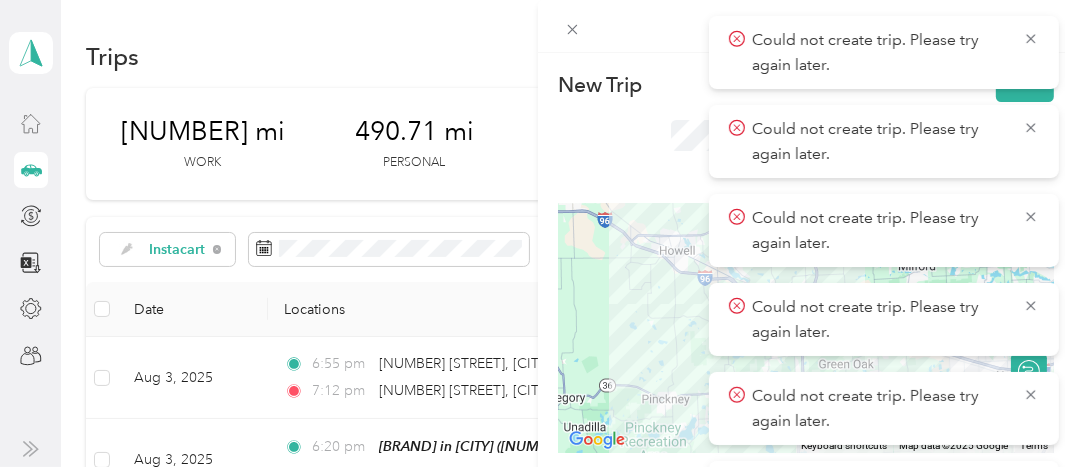click at bounding box center [807, 26] 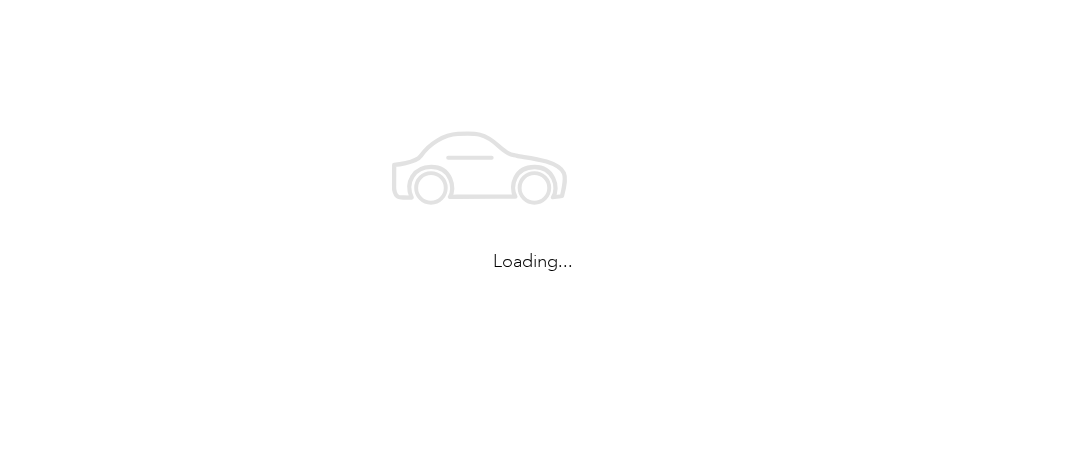 scroll, scrollTop: 0, scrollLeft: 0, axis: both 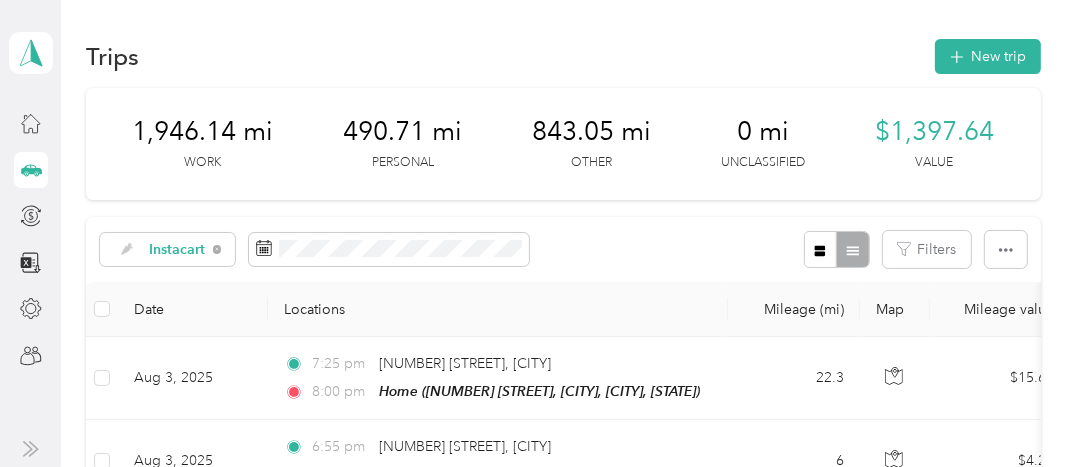 click at bounding box center (31, 170) 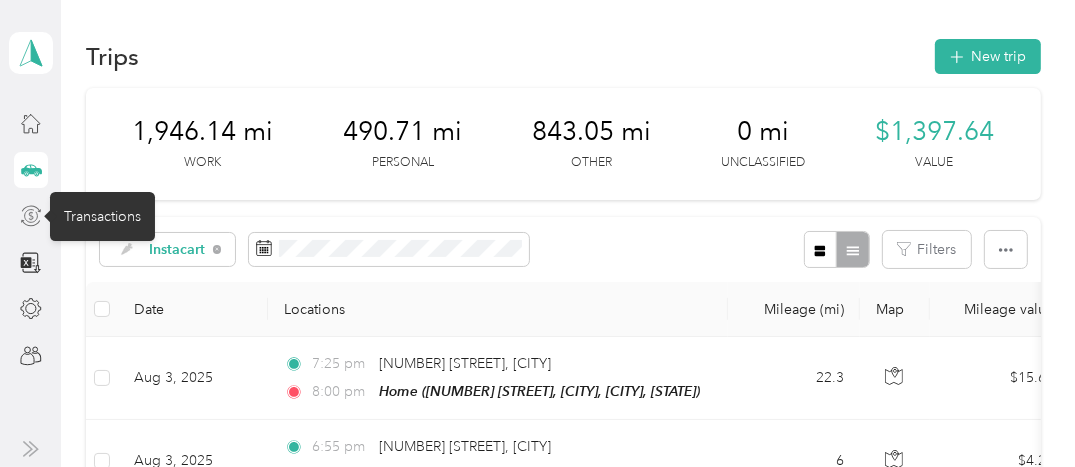 click 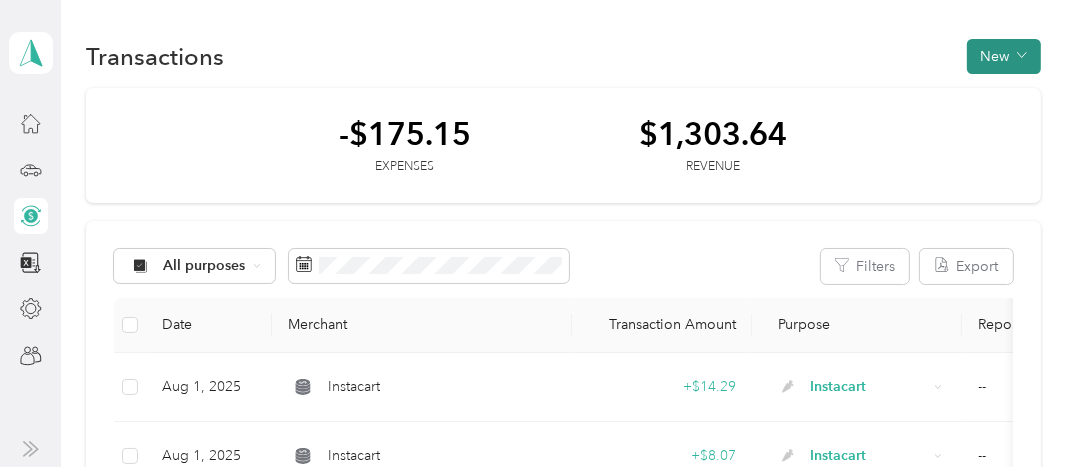 click on "New" at bounding box center (1004, 56) 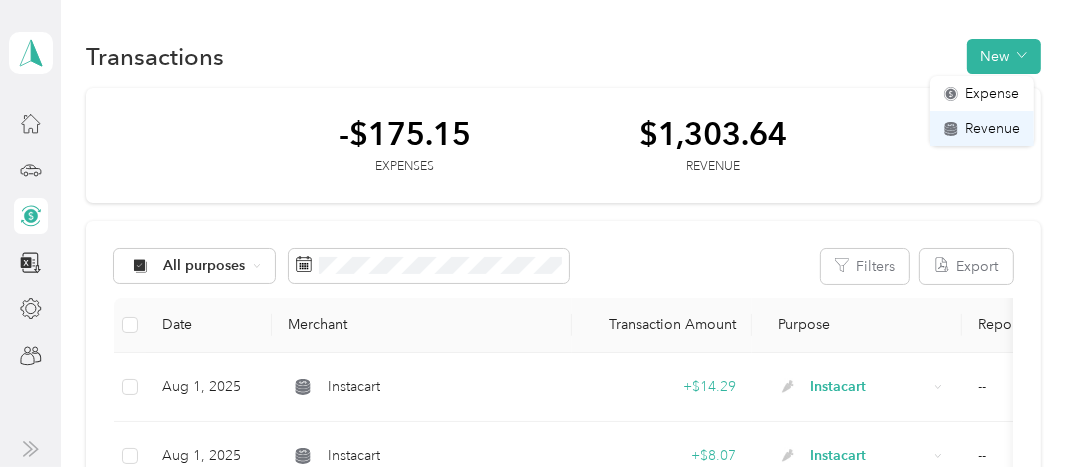 click on "Revenue" at bounding box center [992, 128] 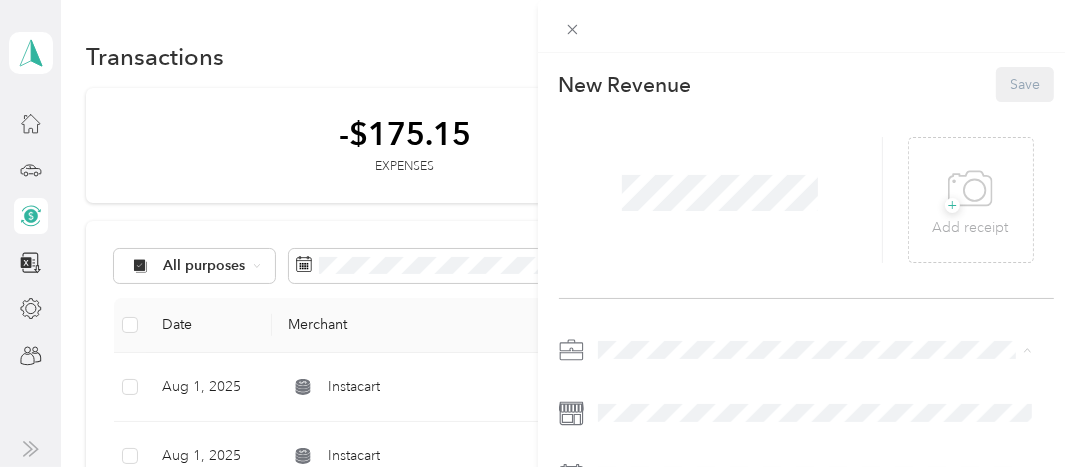 click on "Instacart" at bounding box center (631, 139) 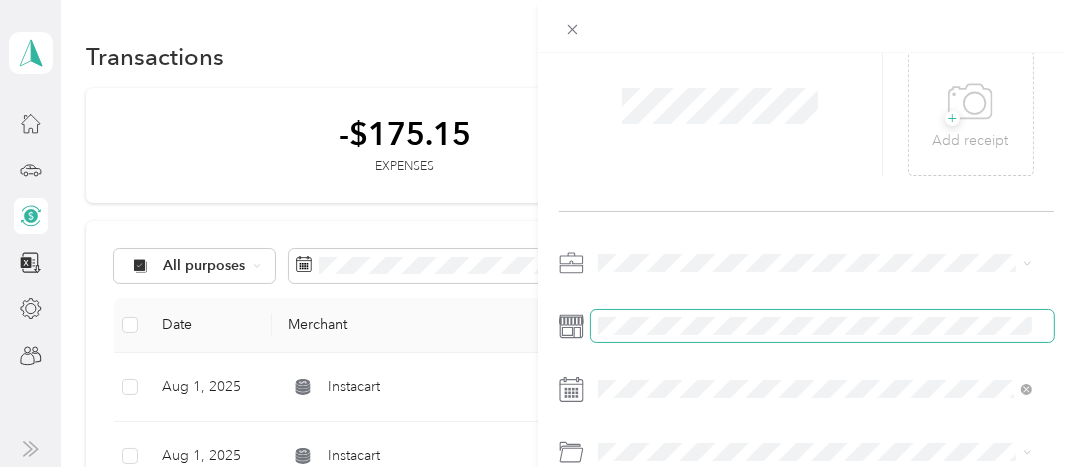scroll, scrollTop: 56, scrollLeft: 0, axis: vertical 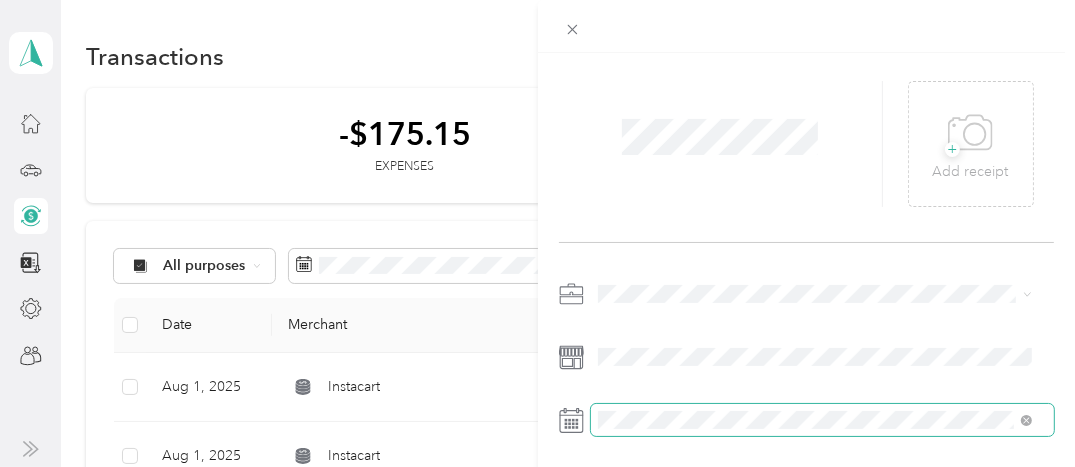 click at bounding box center (823, 420) 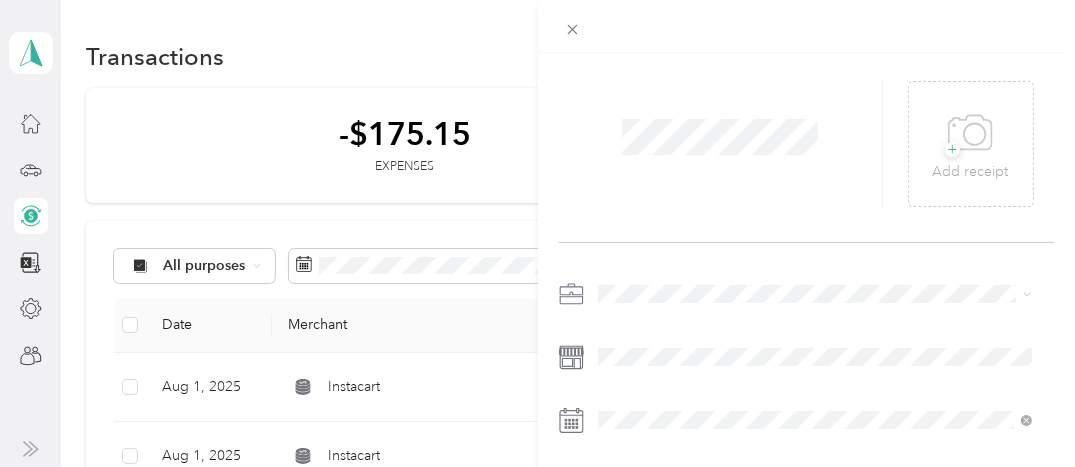 click 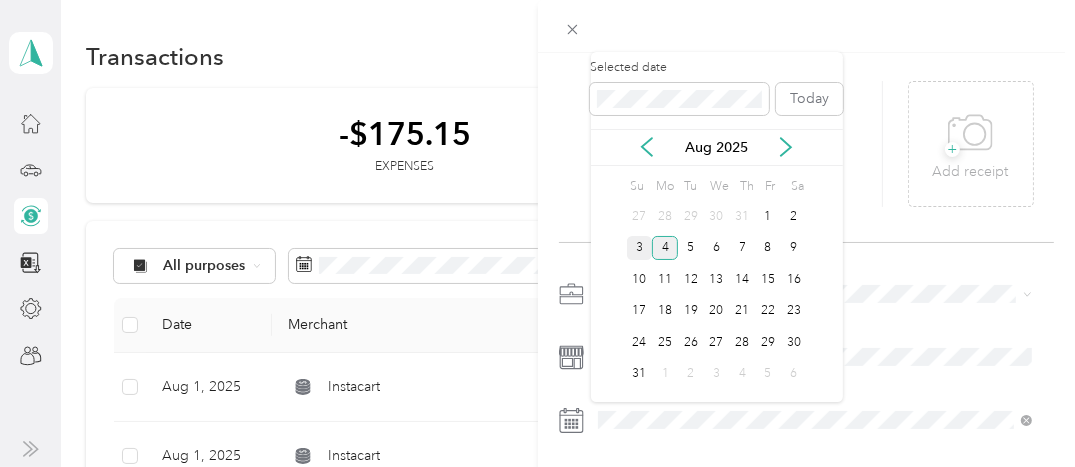 click on "3" at bounding box center (640, 248) 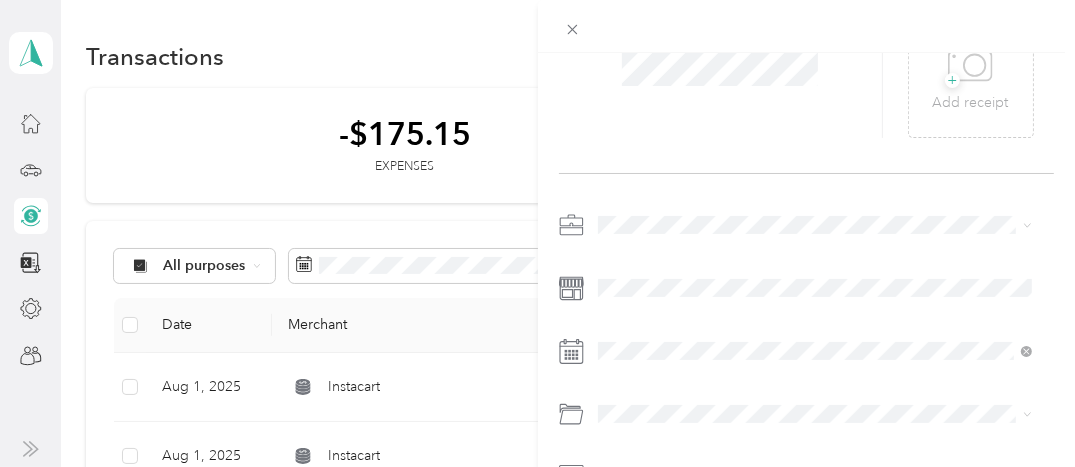 scroll, scrollTop: 0, scrollLeft: 0, axis: both 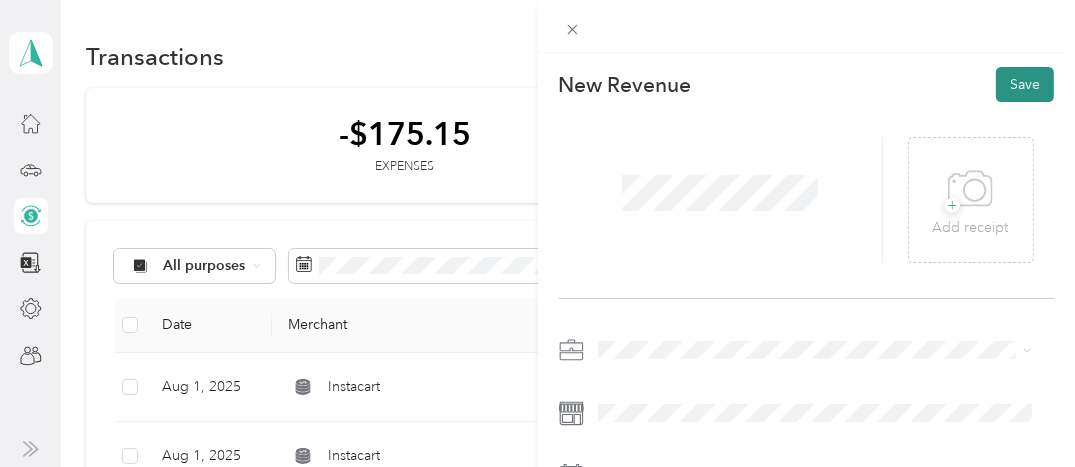 click on "Save" at bounding box center [1025, 84] 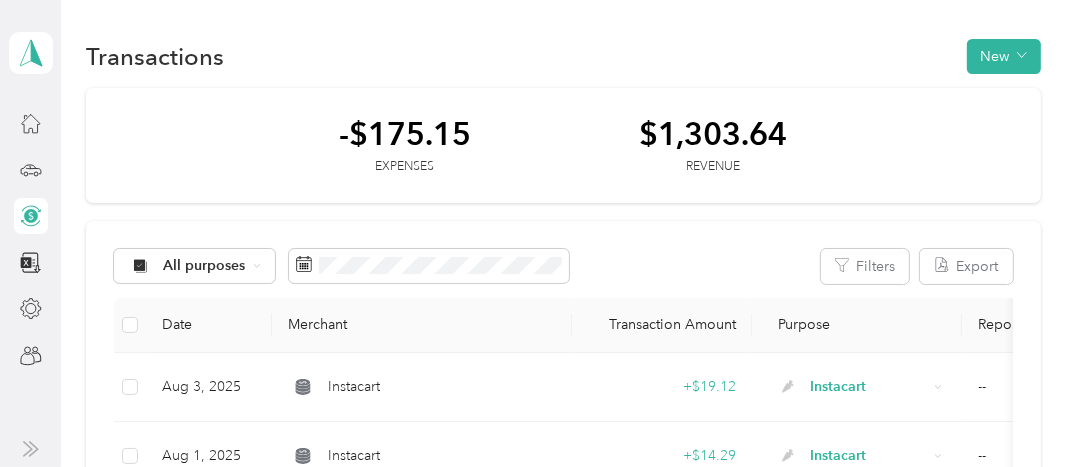 click 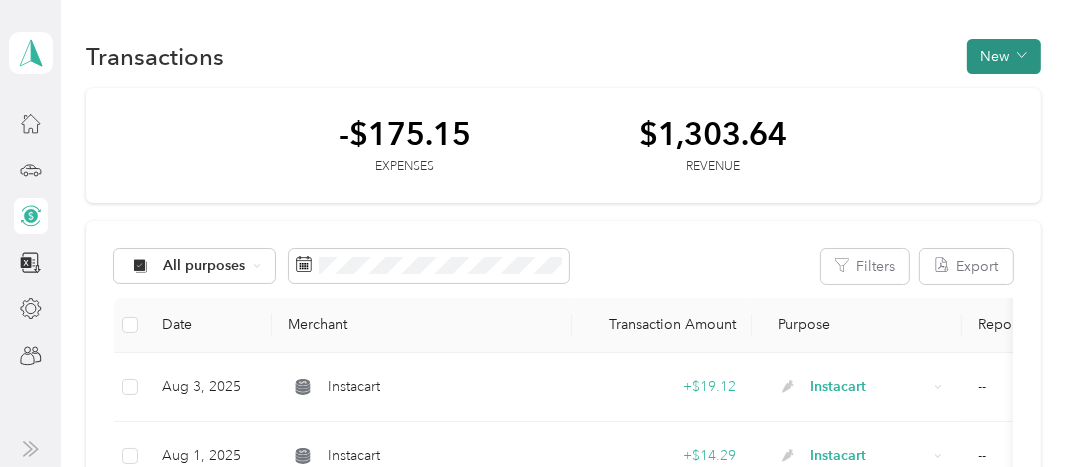 click on "New" at bounding box center (1004, 56) 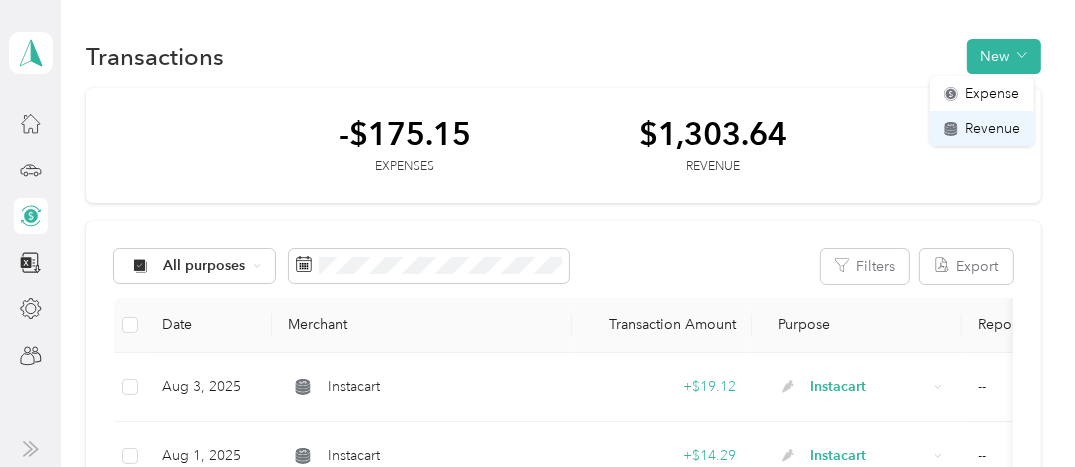 click on "Revenue" at bounding box center [992, 128] 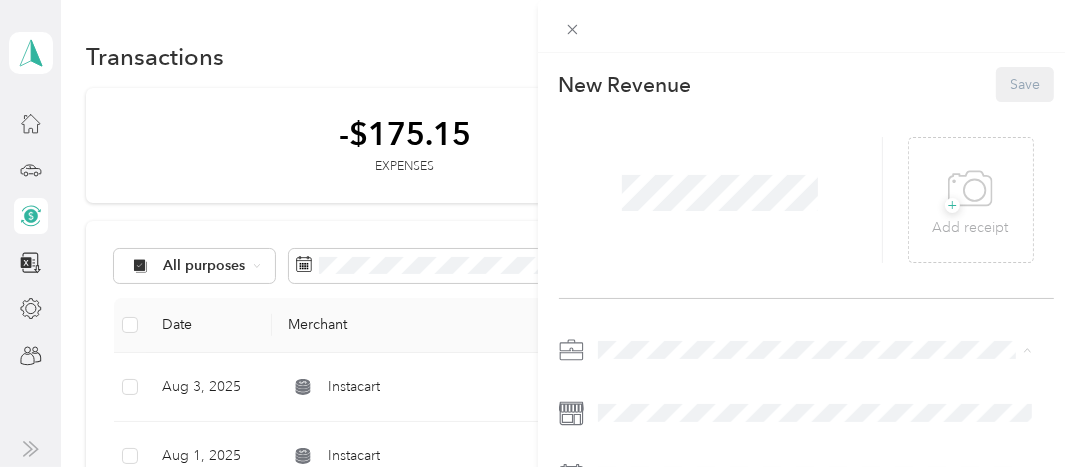 click on "Instacart" at bounding box center [815, 139] 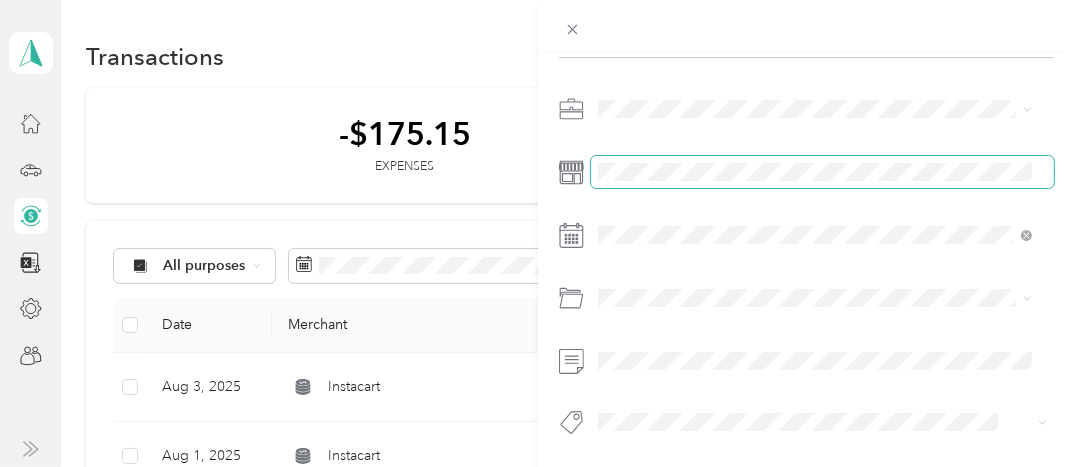scroll, scrollTop: 256, scrollLeft: 0, axis: vertical 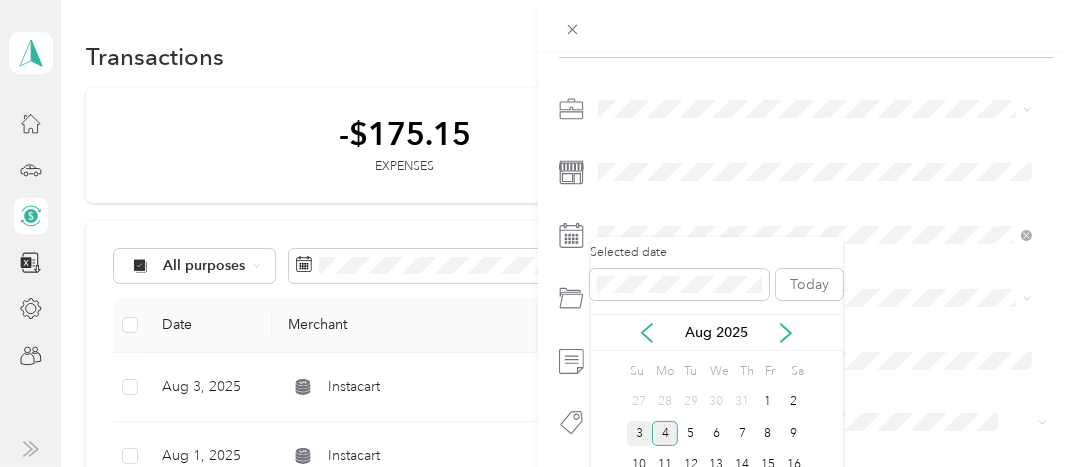 click on "3" at bounding box center (640, 433) 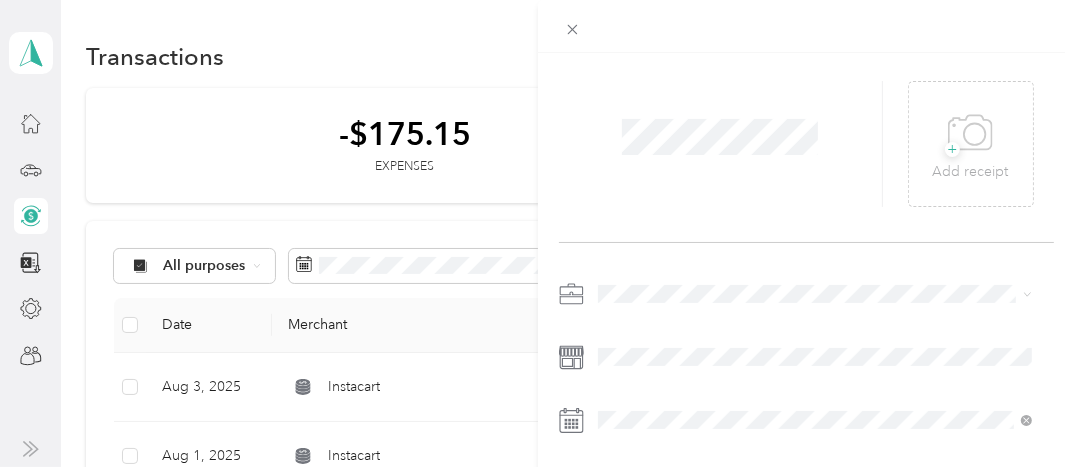 scroll, scrollTop: 56, scrollLeft: 0, axis: vertical 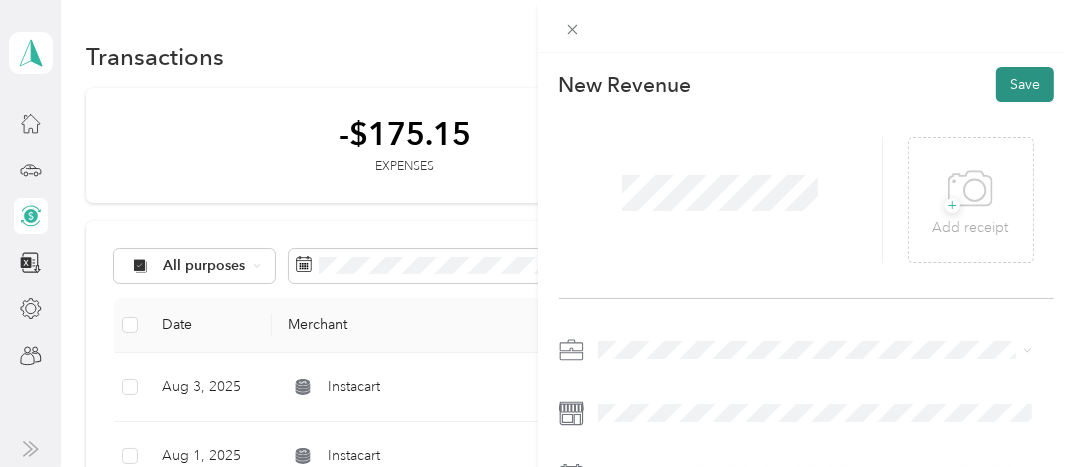 click on "Save" at bounding box center [1025, 84] 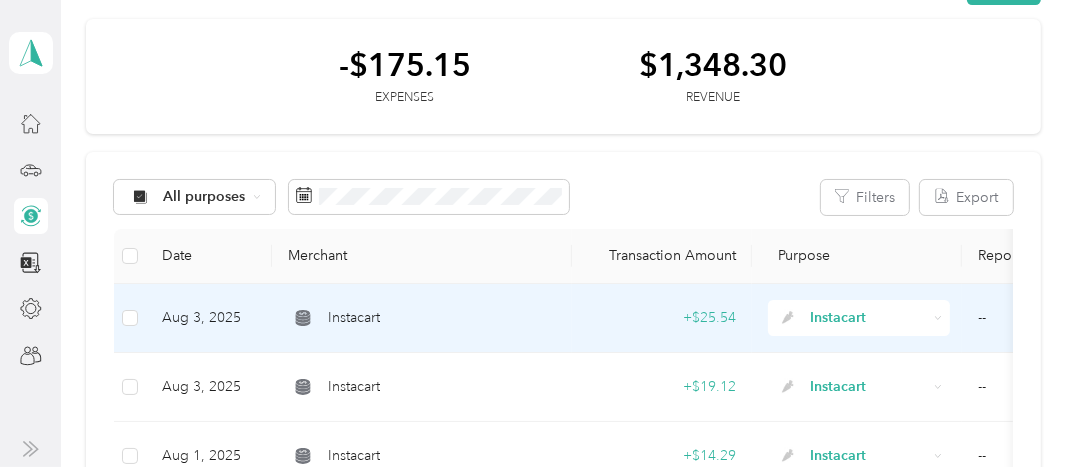 scroll, scrollTop: 100, scrollLeft: 0, axis: vertical 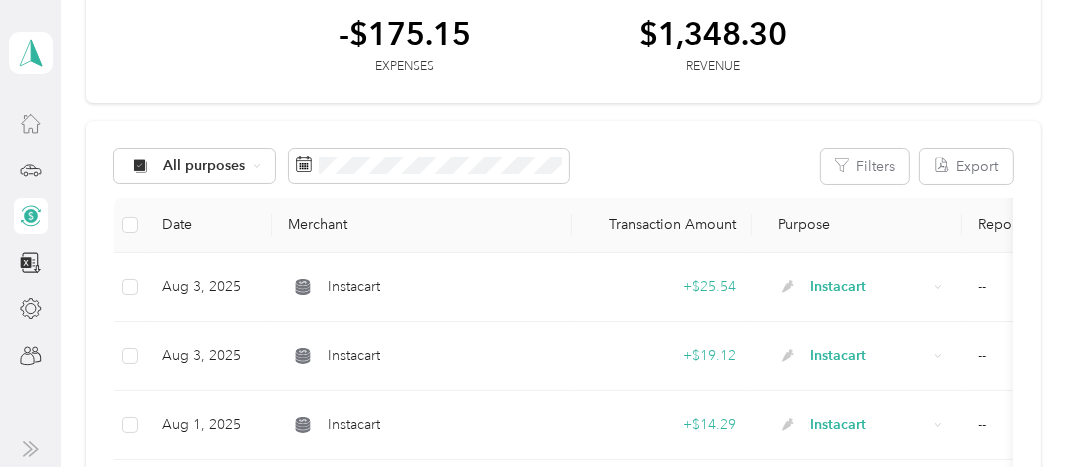 click 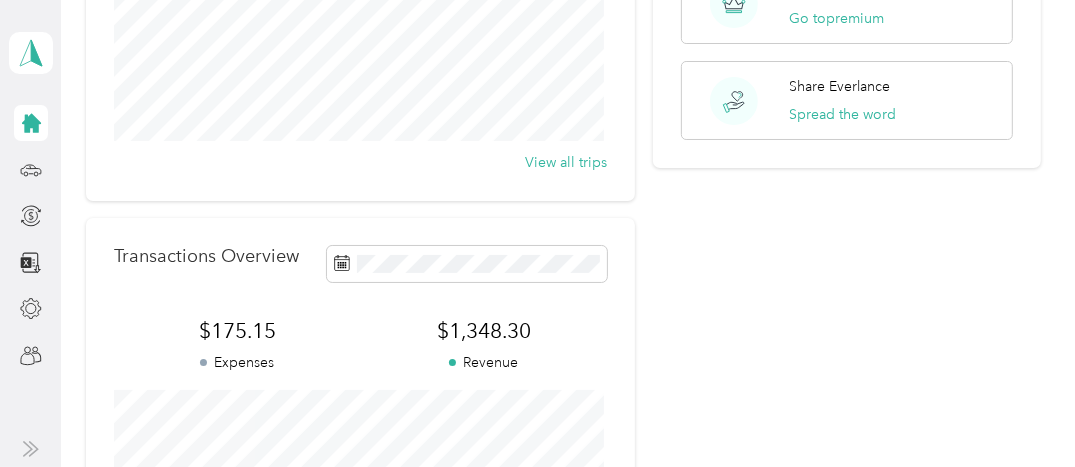 scroll, scrollTop: 400, scrollLeft: 0, axis: vertical 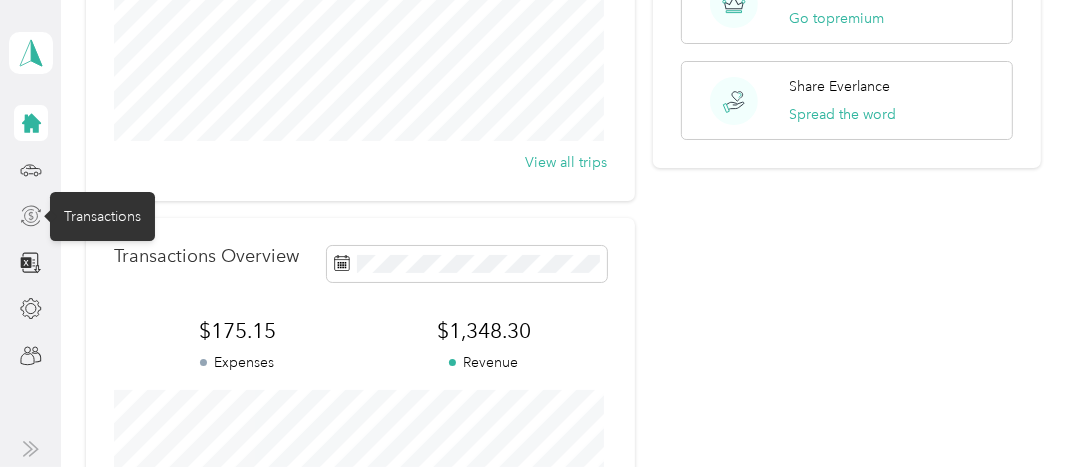click 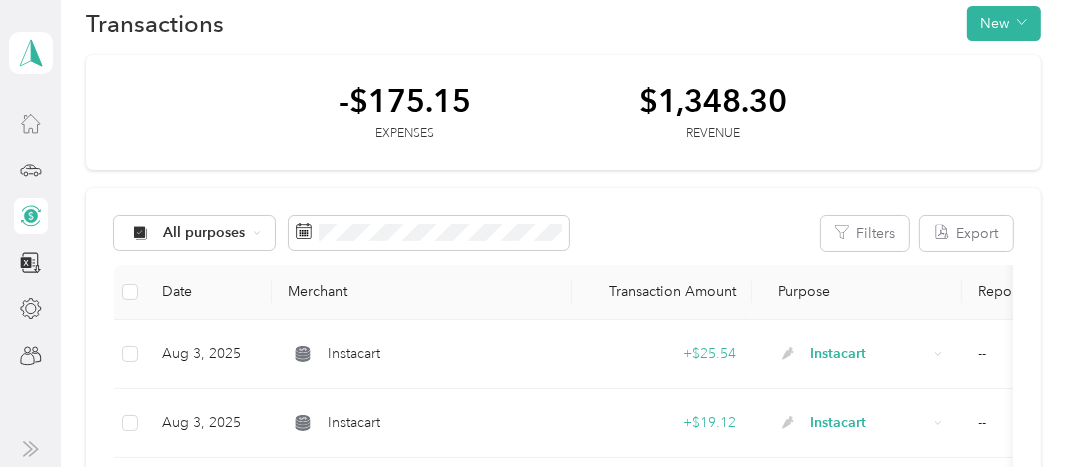 scroll, scrollTop: 0, scrollLeft: 0, axis: both 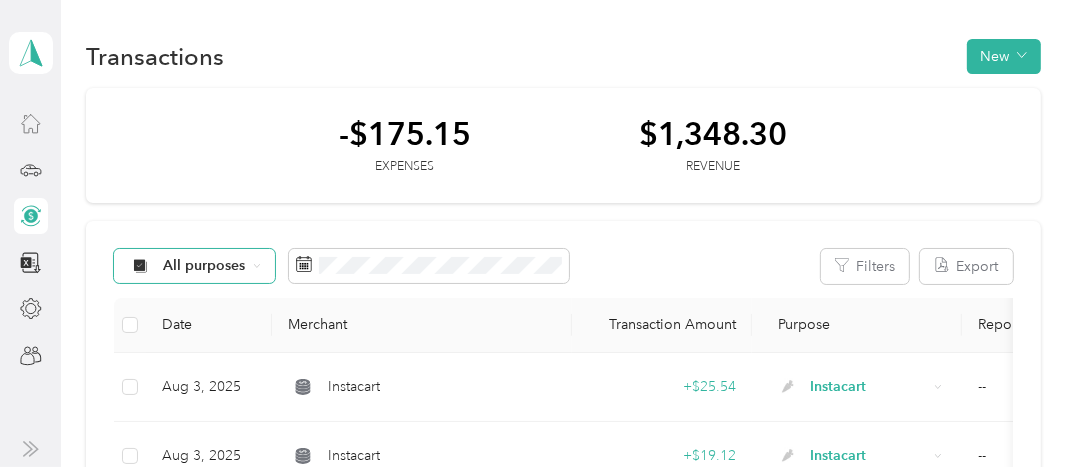 click on "All purposes" at bounding box center [204, 266] 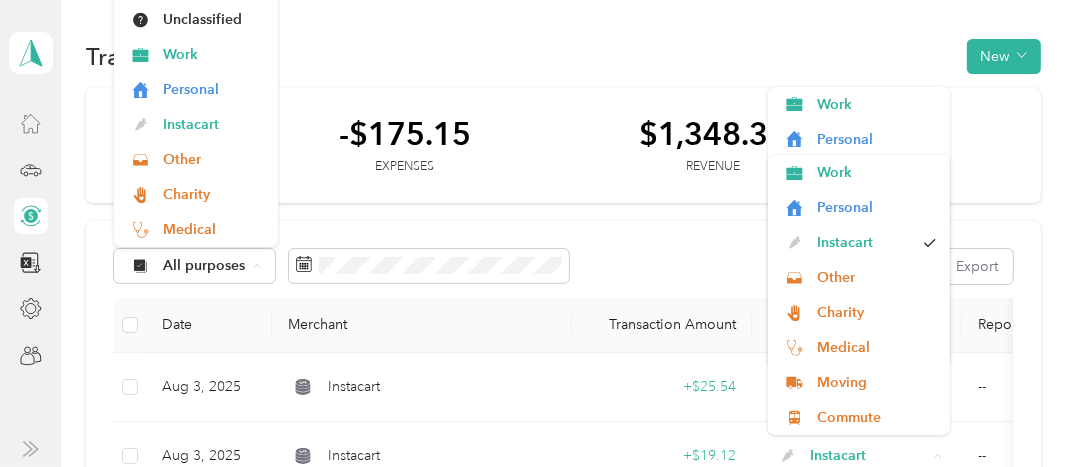 scroll, scrollTop: 70, scrollLeft: 0, axis: vertical 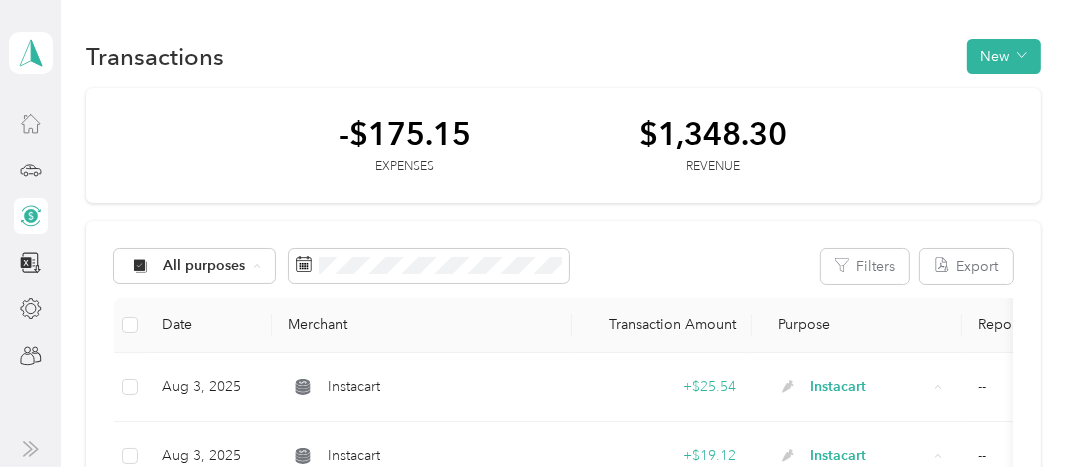 click on "-$175.15" at bounding box center (405, 133) 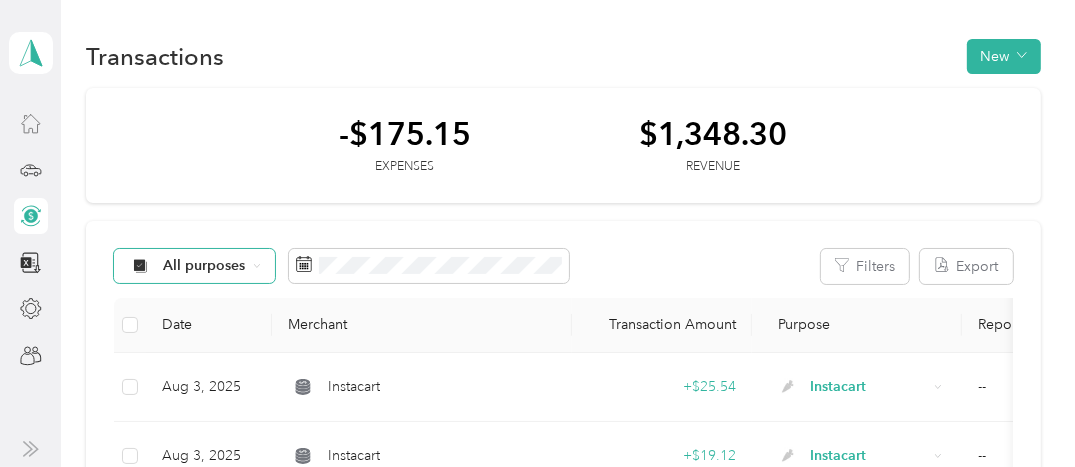 click 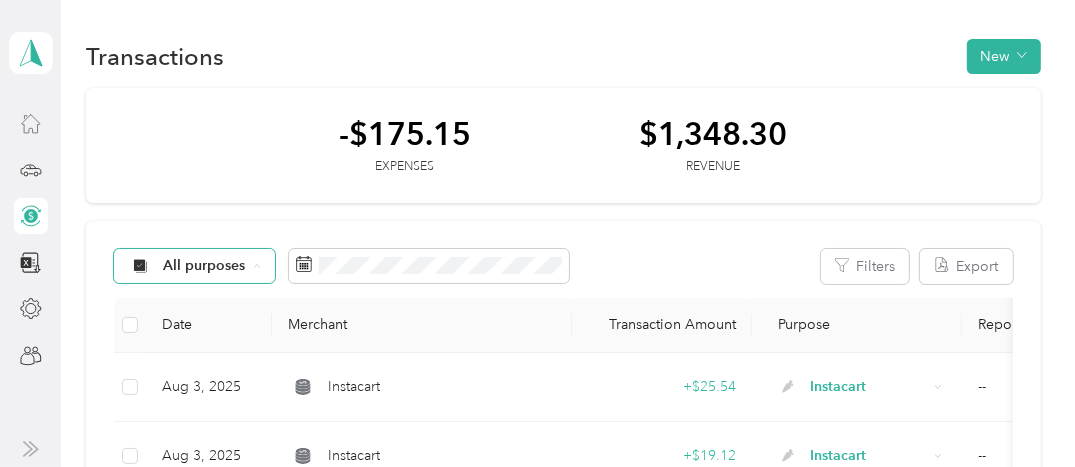 click on "Instacart" at bounding box center (196, 124) 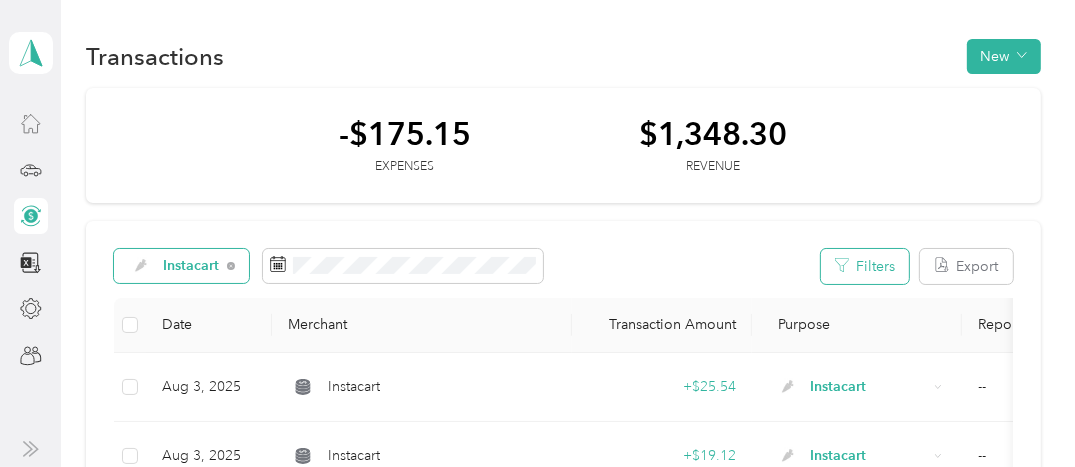 click on "Filters" at bounding box center (865, 266) 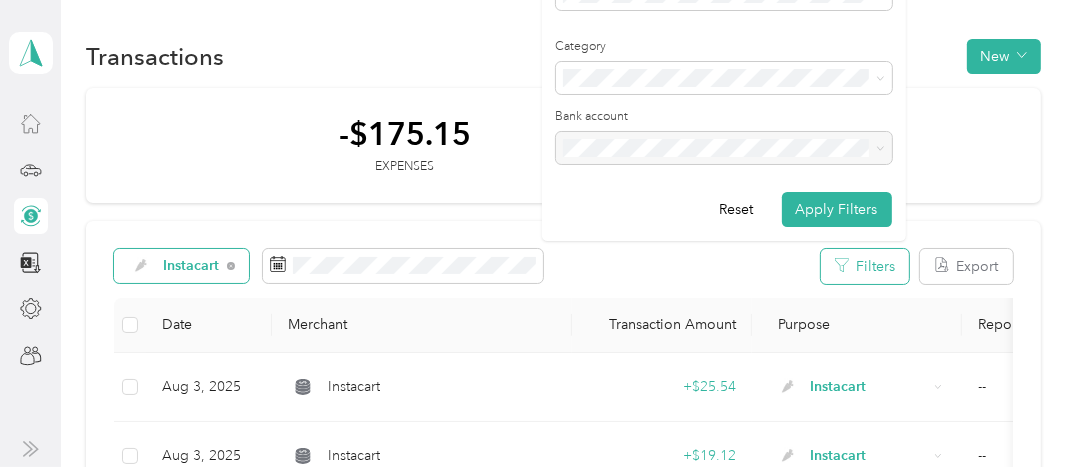 click on "Filters" at bounding box center (865, 266) 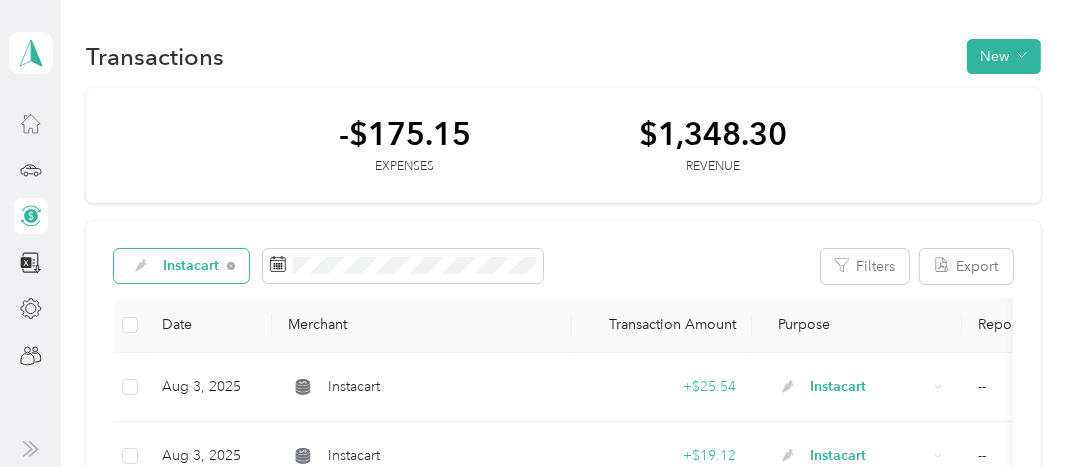 click on "Transaction Amount" at bounding box center [662, 325] 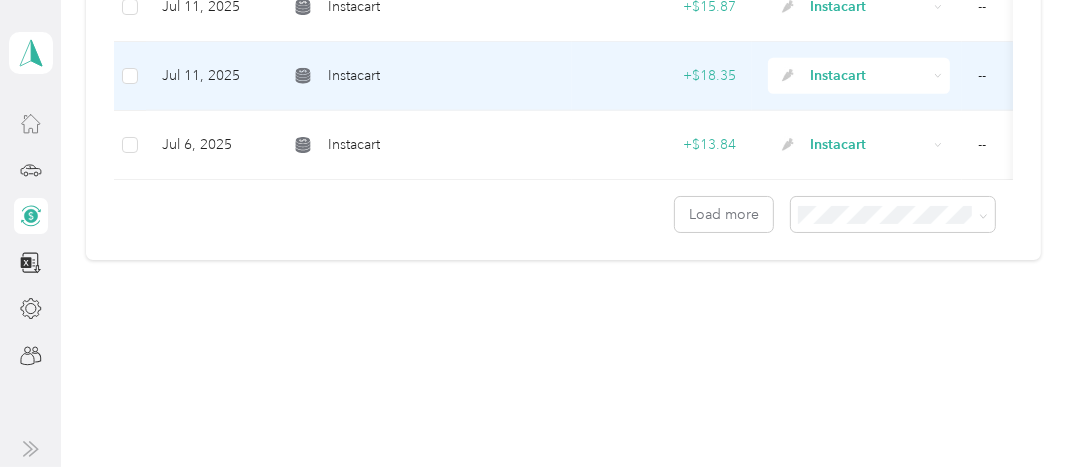 scroll, scrollTop: 1900, scrollLeft: 0, axis: vertical 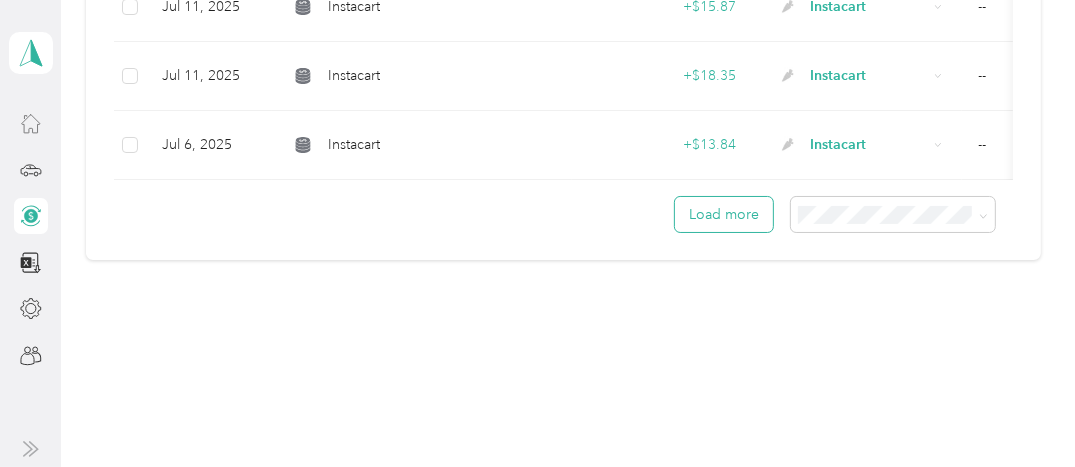 click on "Load more" at bounding box center [724, 214] 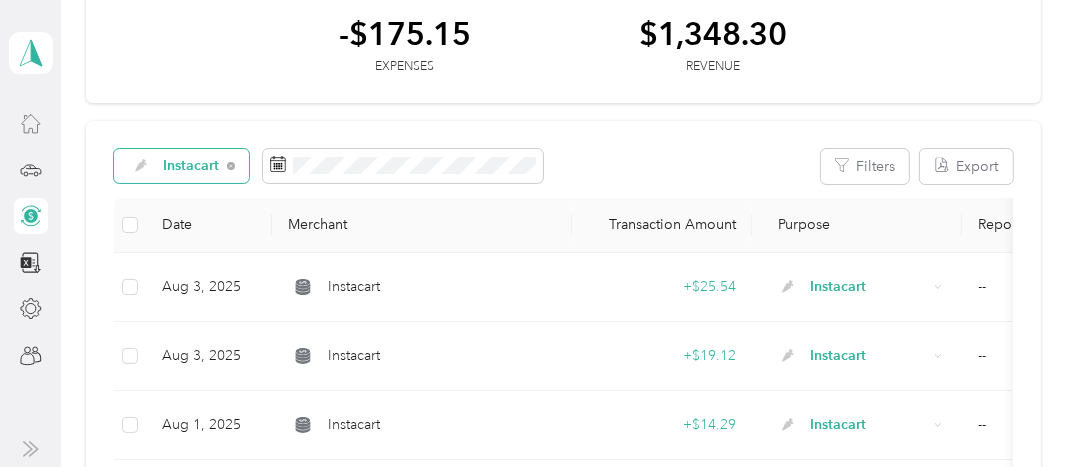 scroll, scrollTop: 0, scrollLeft: 0, axis: both 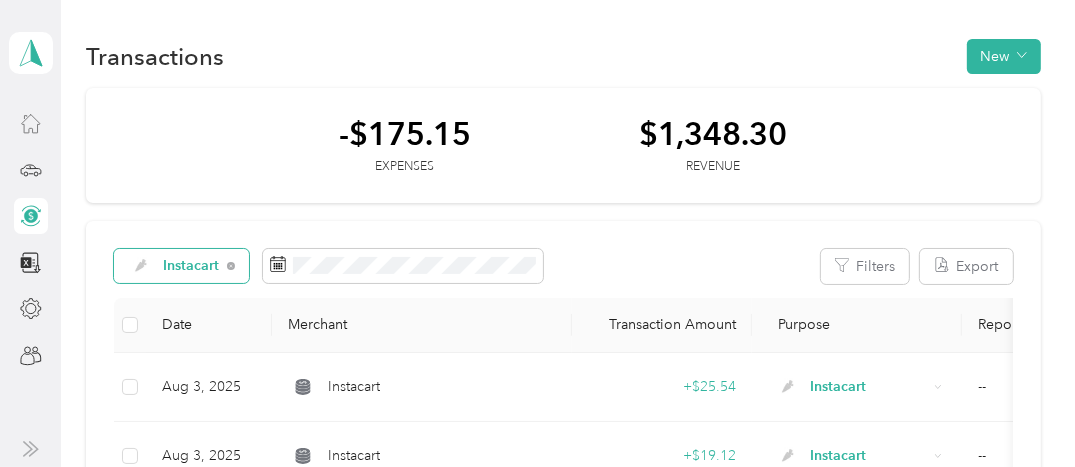 click on "Transaction Amount" at bounding box center (662, 325) 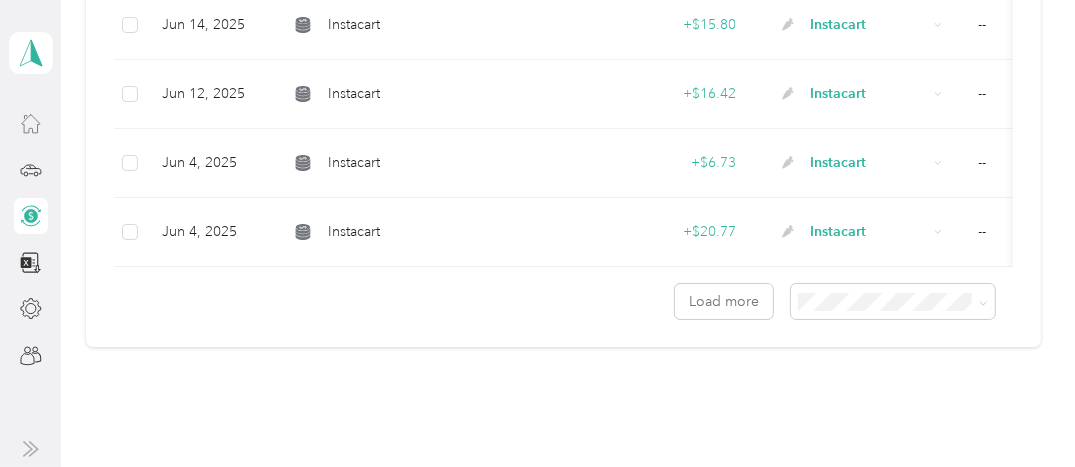 scroll, scrollTop: 3628, scrollLeft: 0, axis: vertical 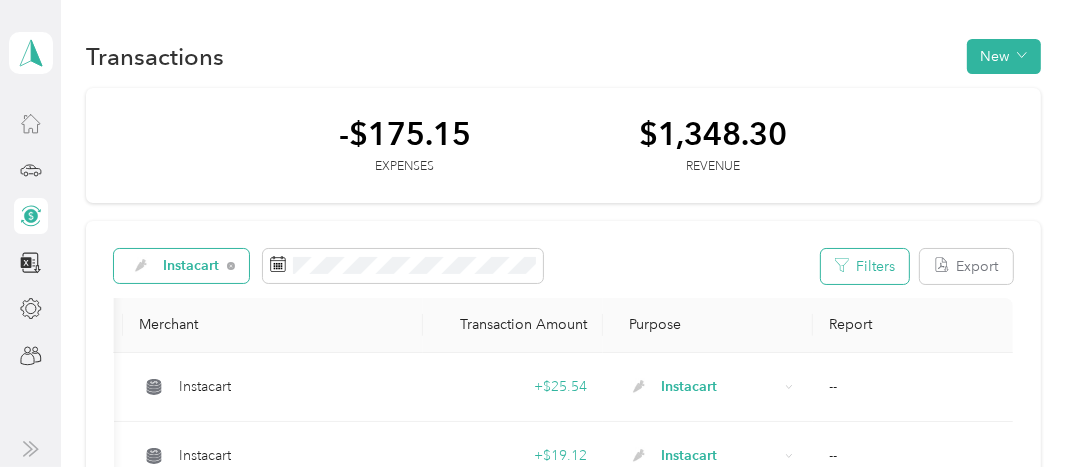 click on "Filters" at bounding box center (865, 266) 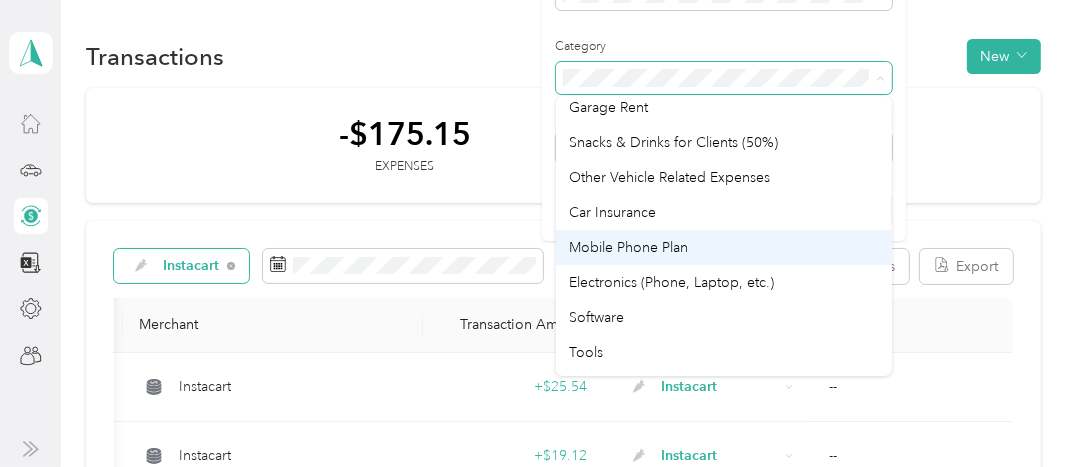 scroll, scrollTop: 0, scrollLeft: 0, axis: both 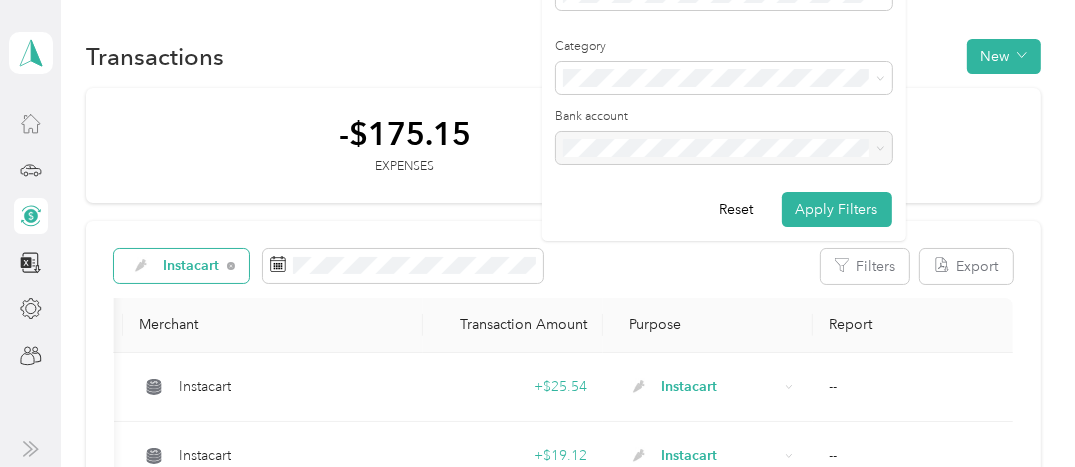 click on "All categories" at bounding box center (613, 111) 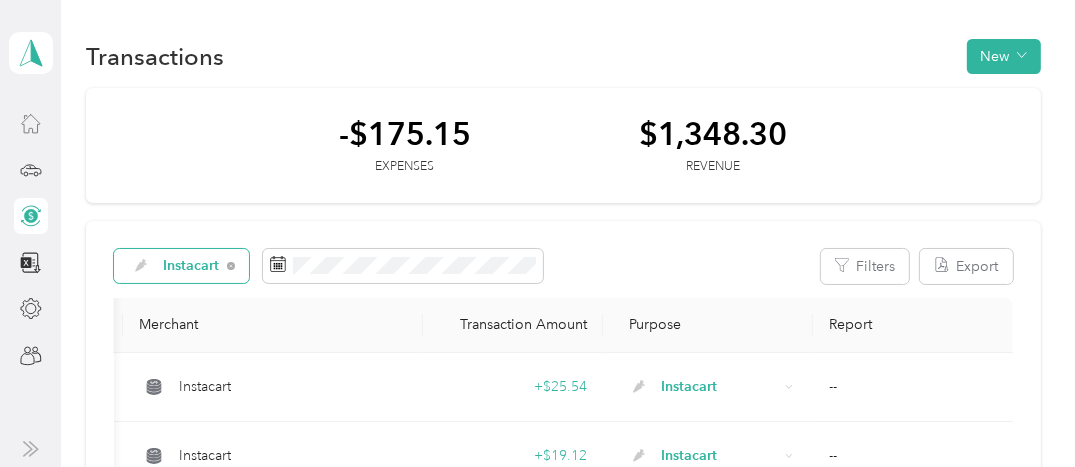 click on "Transaction Amount" at bounding box center [513, 325] 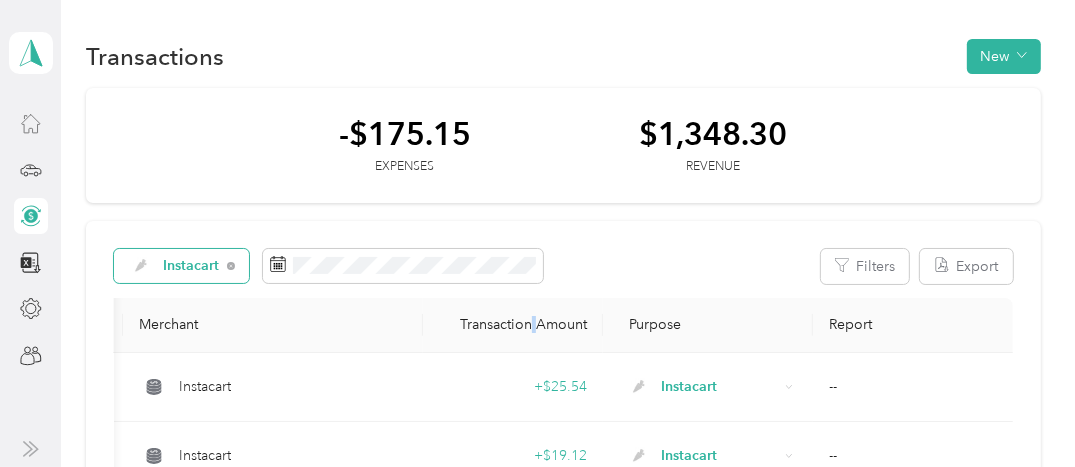 click on "Transaction Amount" at bounding box center (513, 325) 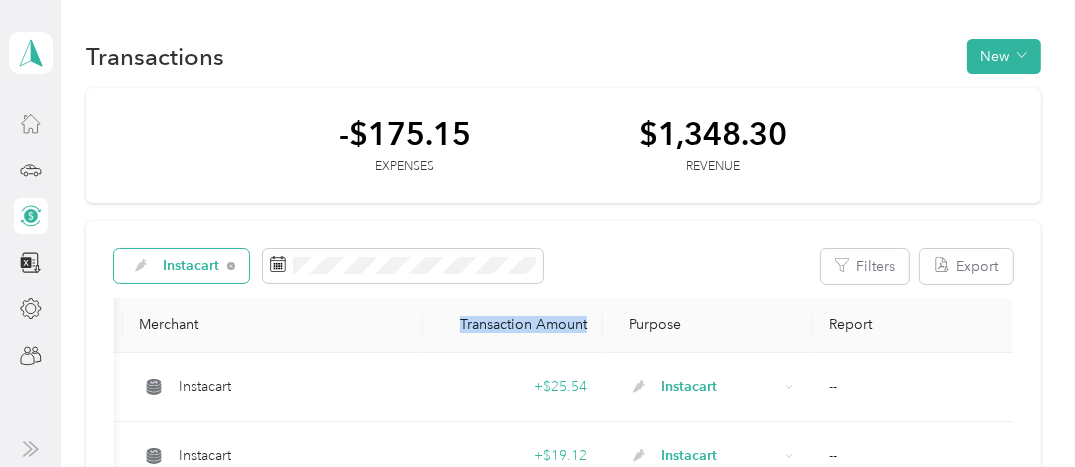 click on "Transaction Amount" at bounding box center [513, 325] 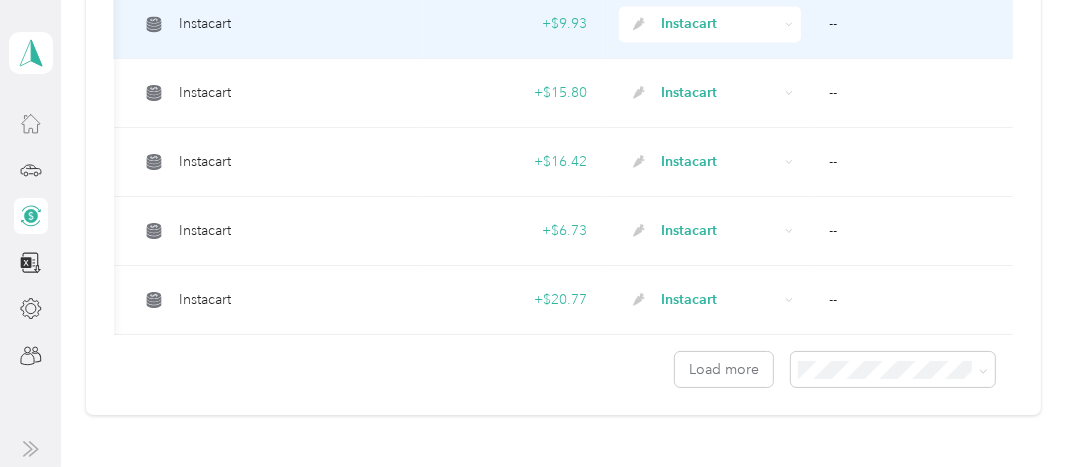 scroll, scrollTop: 3500, scrollLeft: 0, axis: vertical 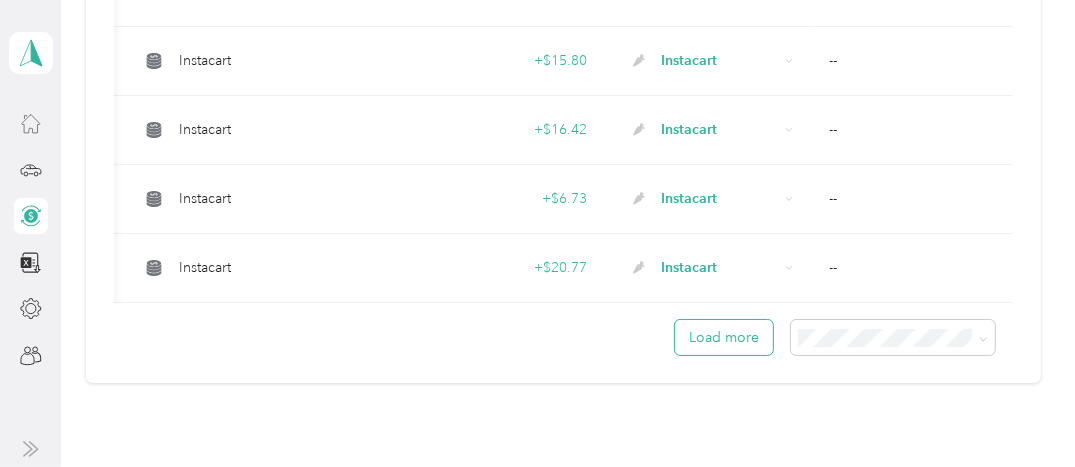click on "Load more" at bounding box center (724, 337) 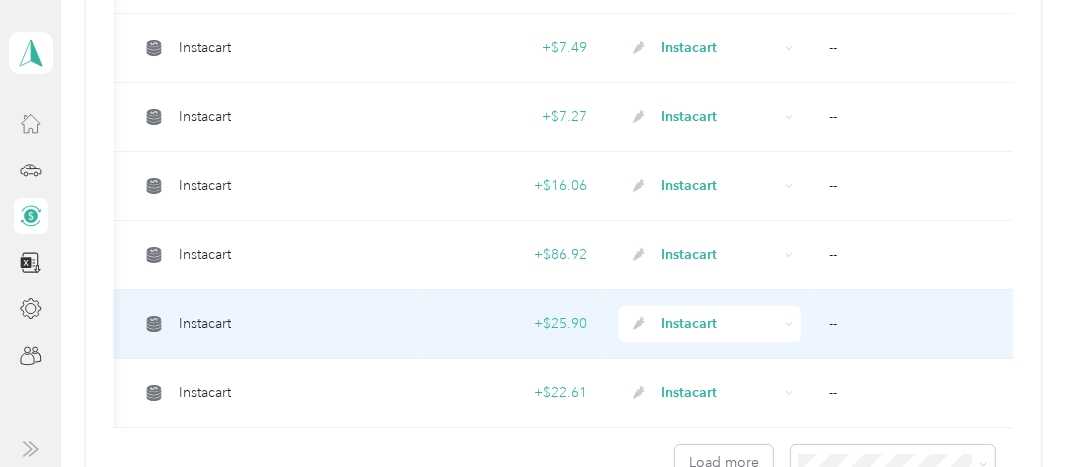 scroll, scrollTop: 5200, scrollLeft: 0, axis: vertical 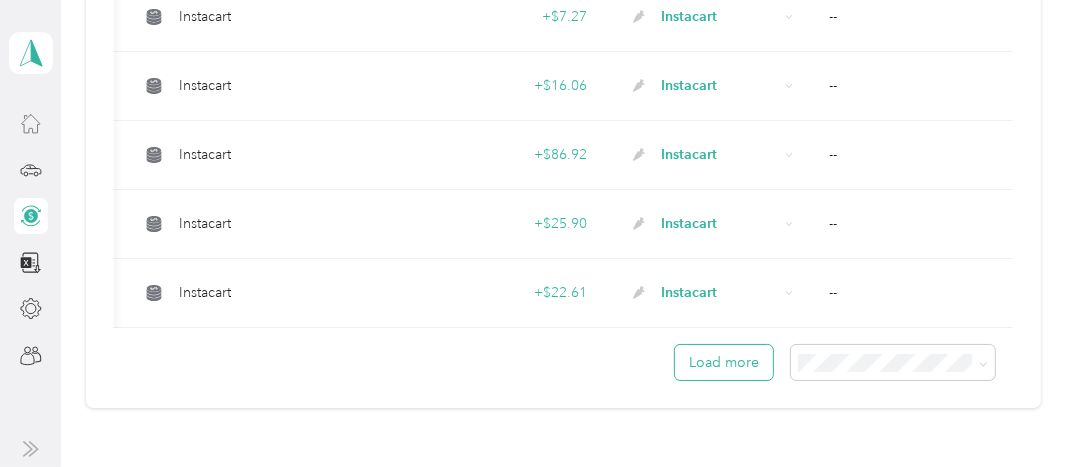 click on "Load more" at bounding box center (724, 362) 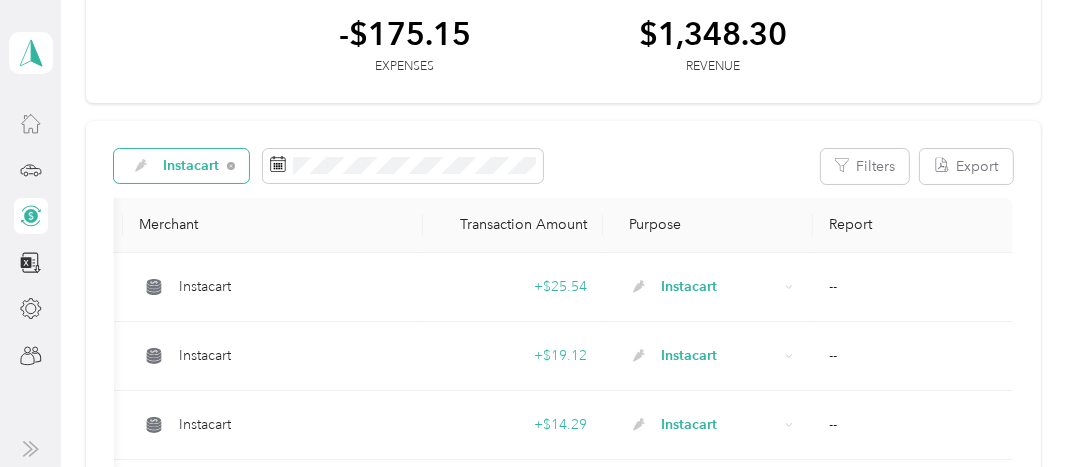 scroll, scrollTop: 0, scrollLeft: 0, axis: both 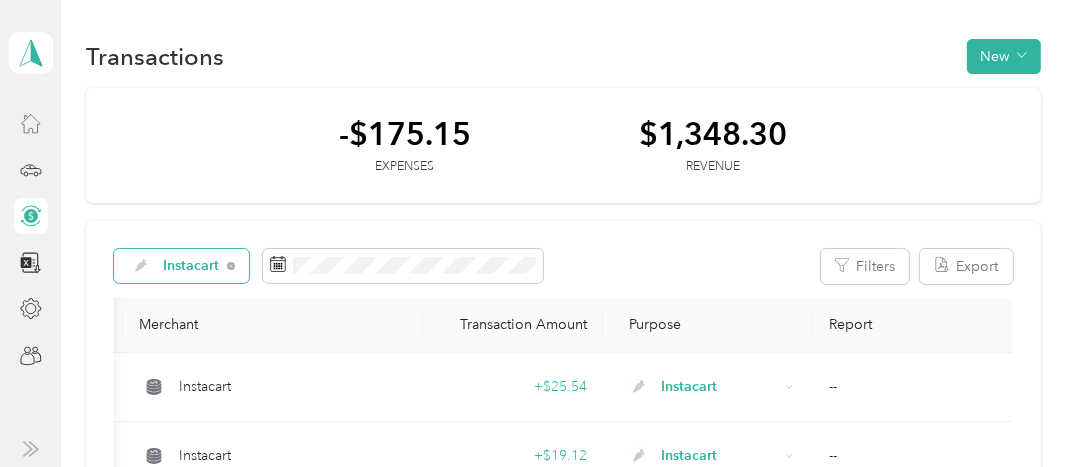 click on "Instacart" at bounding box center [191, 266] 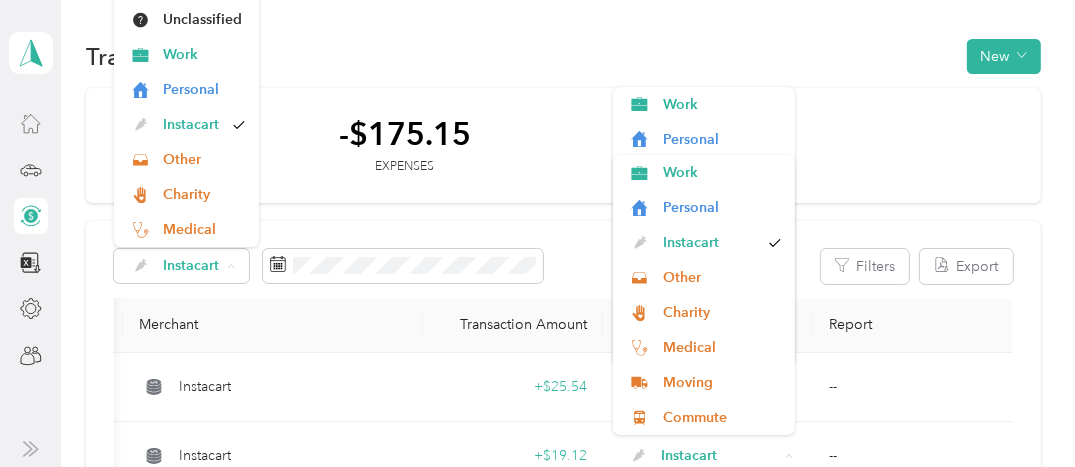 scroll, scrollTop: 0, scrollLeft: 0, axis: both 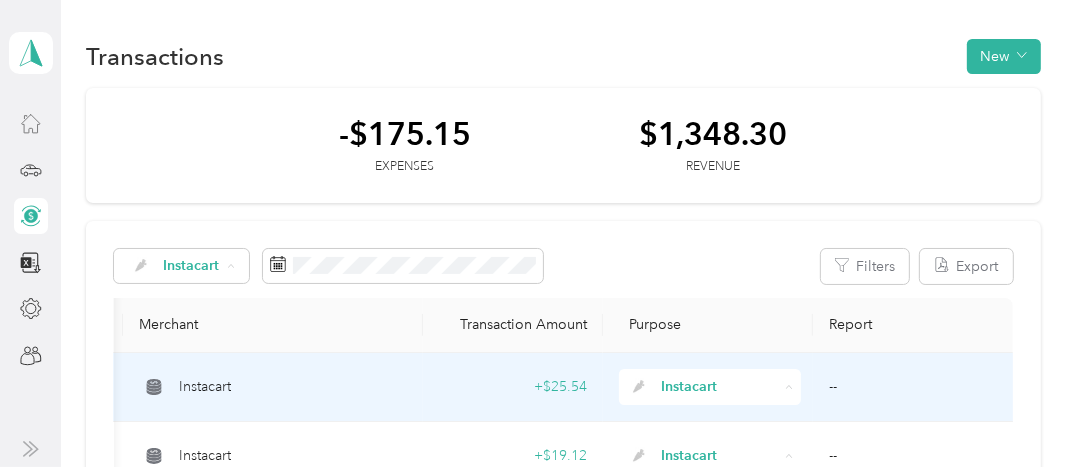 click on "Instacart" at bounding box center [273, 387] 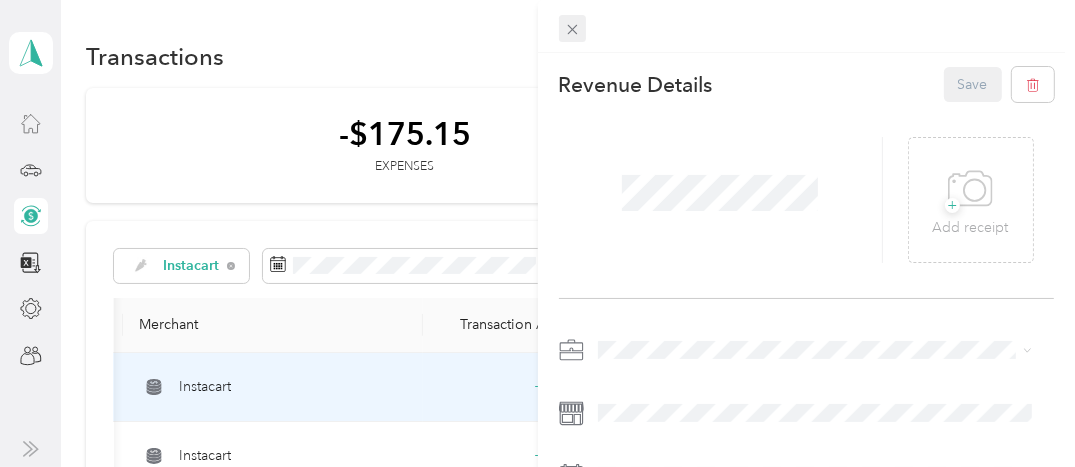 click 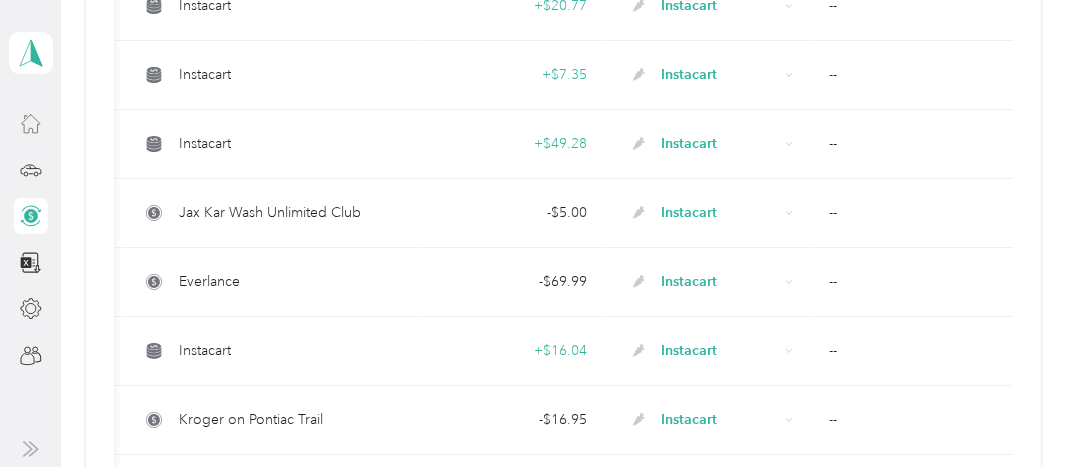 scroll, scrollTop: 3760, scrollLeft: 0, axis: vertical 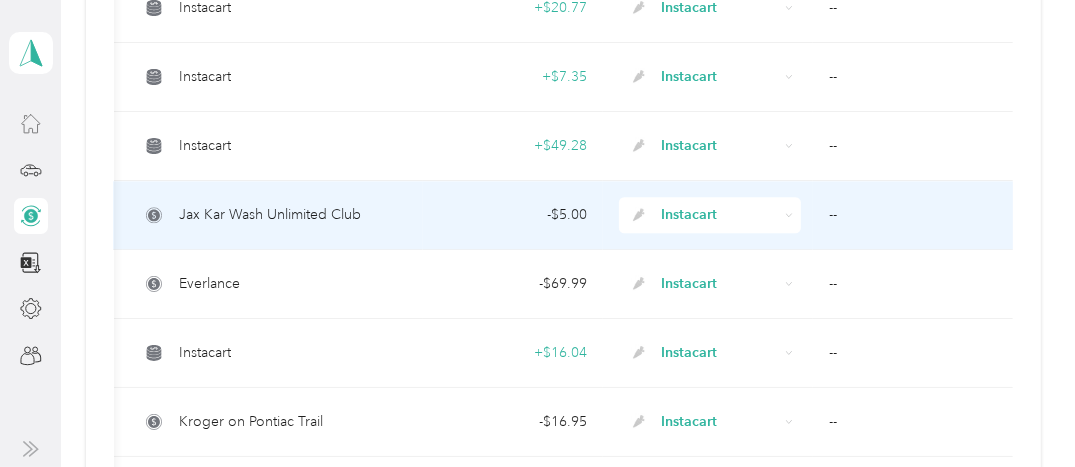click on "Instacart" at bounding box center (710, 215) 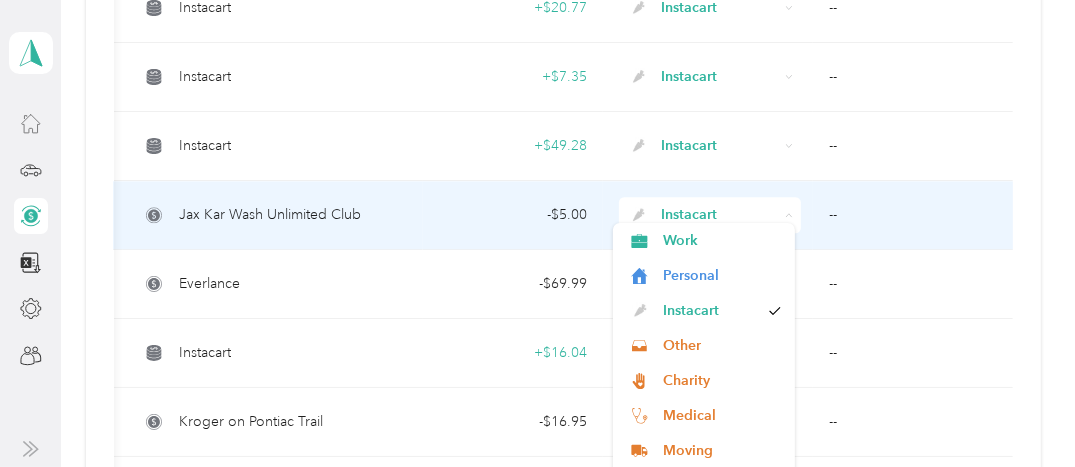 click on "Instacart" at bounding box center (710, 215) 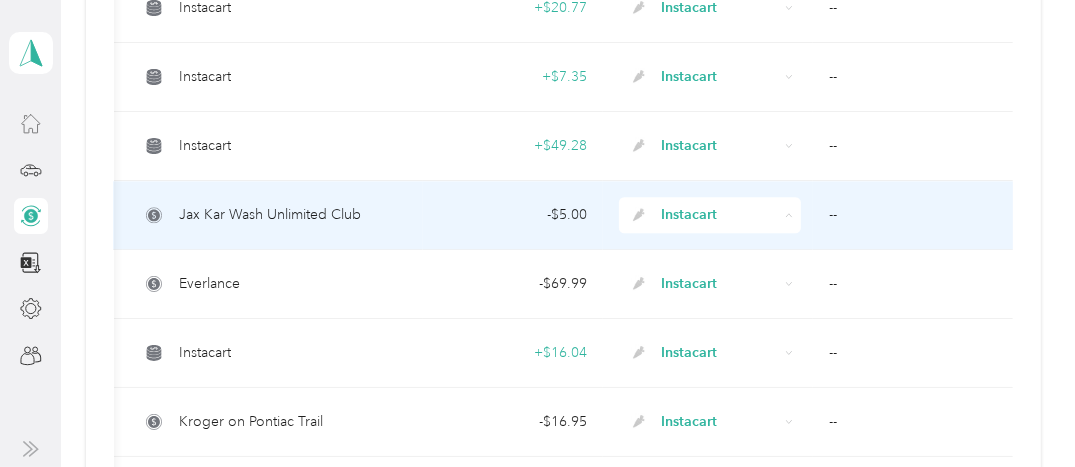 click on "Jax Kar Wash Unlimited Club" at bounding box center [270, 215] 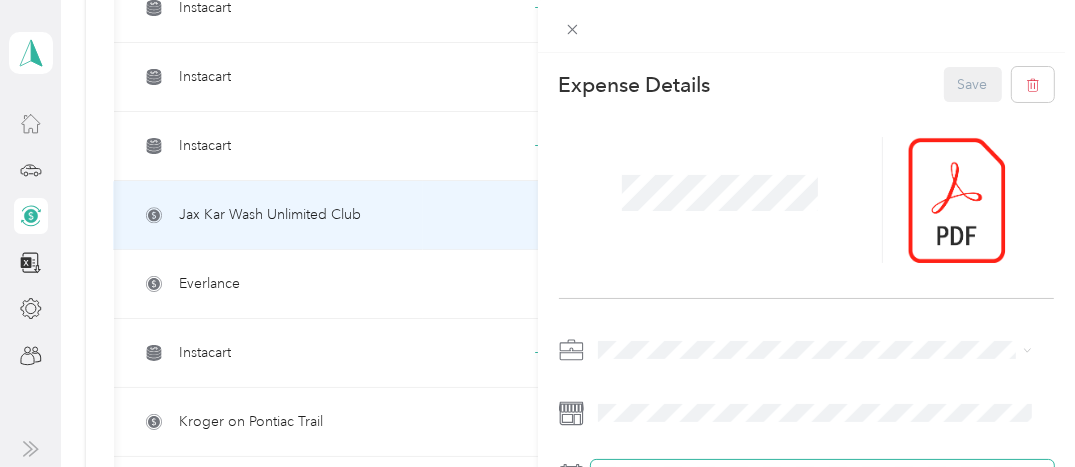 scroll, scrollTop: 0, scrollLeft: 0, axis: both 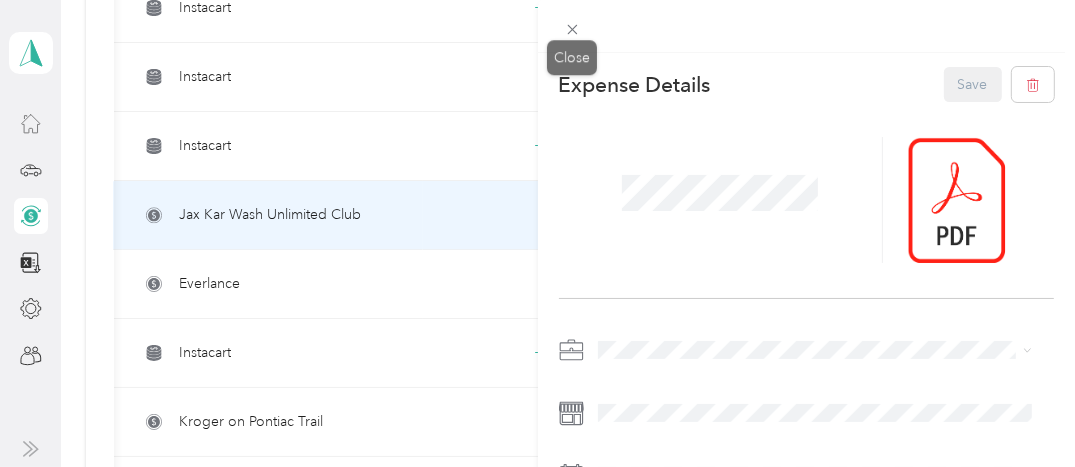 click at bounding box center (573, 29) 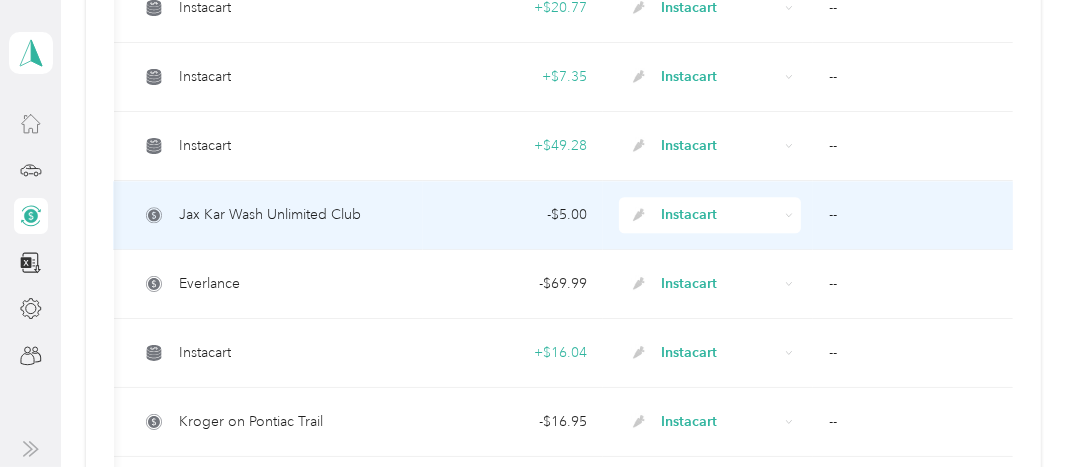 click on "Jax Kar Wash Unlimited Club" at bounding box center [270, 215] 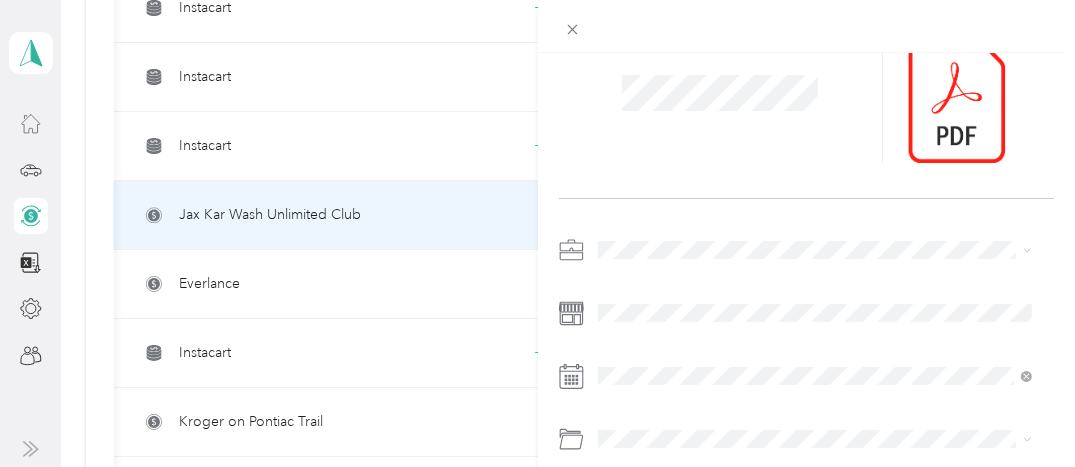 scroll, scrollTop: 200, scrollLeft: 0, axis: vertical 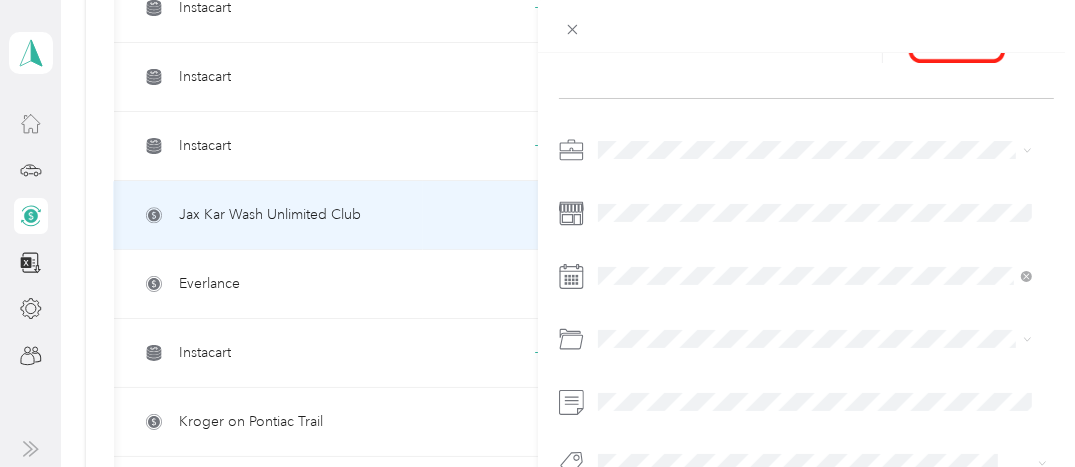 click on "This  expense  cannot be edited because it is either under review, approved, or paid. Contact your Team Manager to edit it.  Expense Details Save" at bounding box center [537, 233] 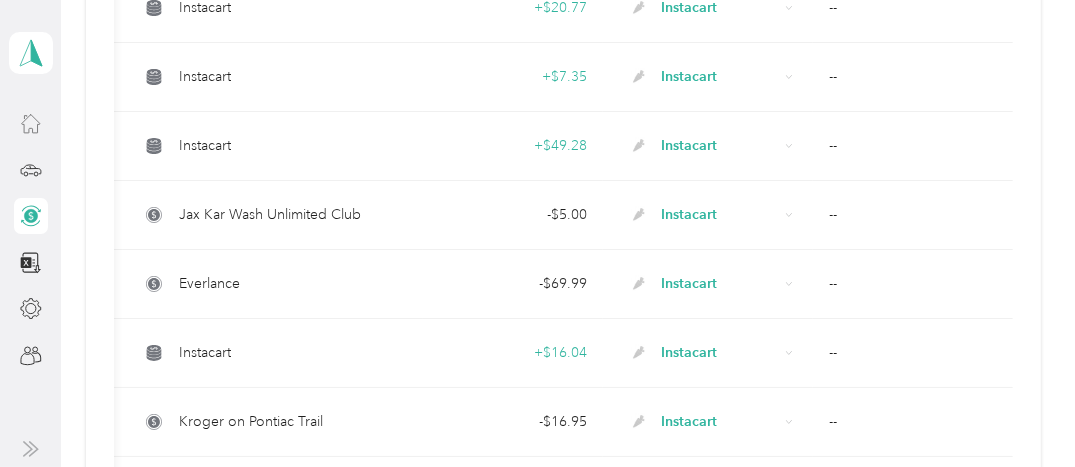 click 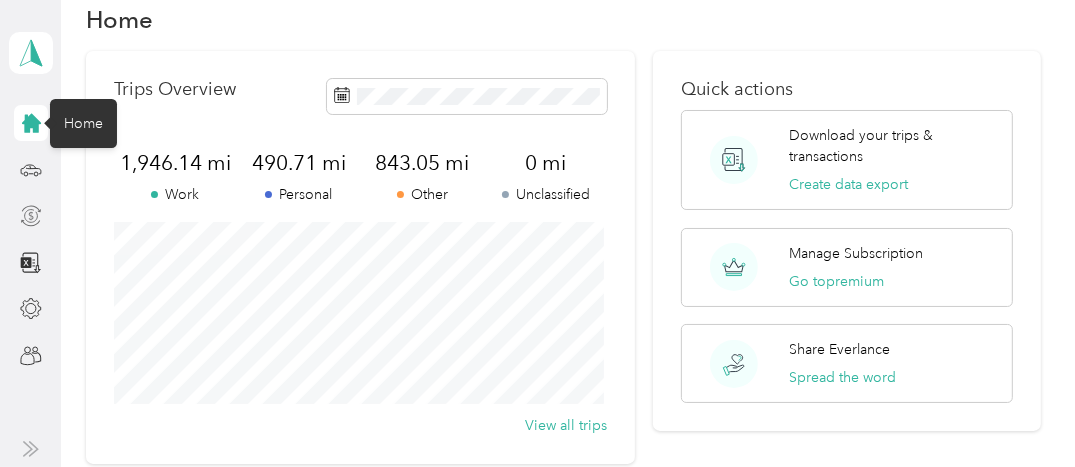 scroll, scrollTop: 0, scrollLeft: 0, axis: both 